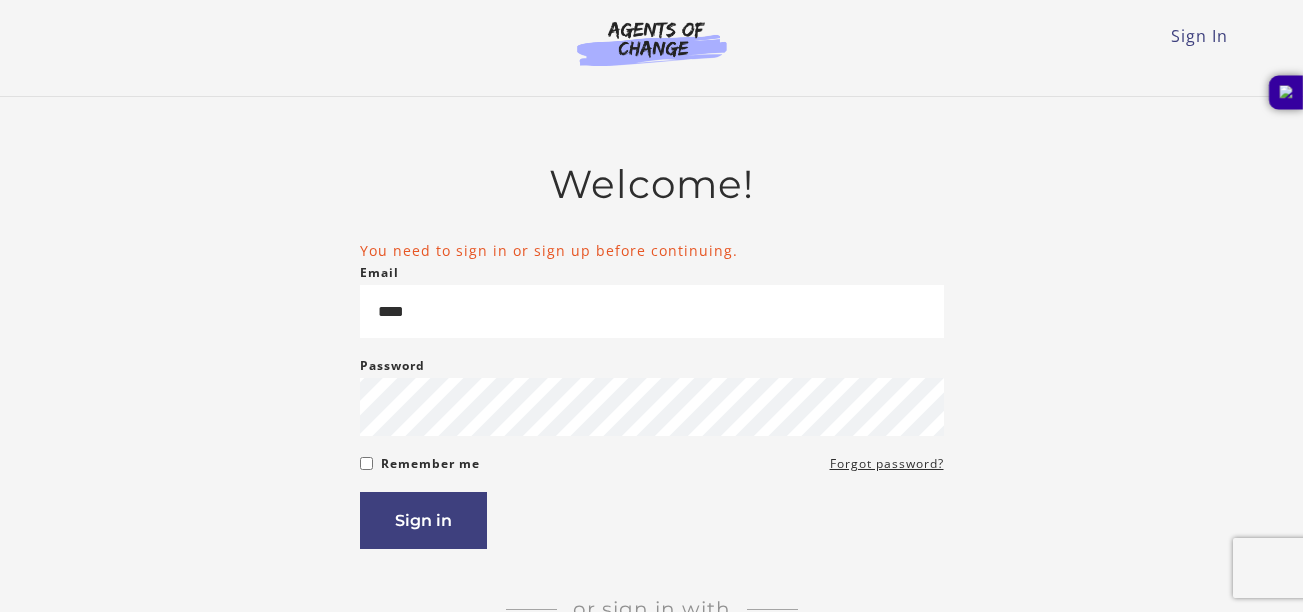 scroll, scrollTop: 0, scrollLeft: 0, axis: both 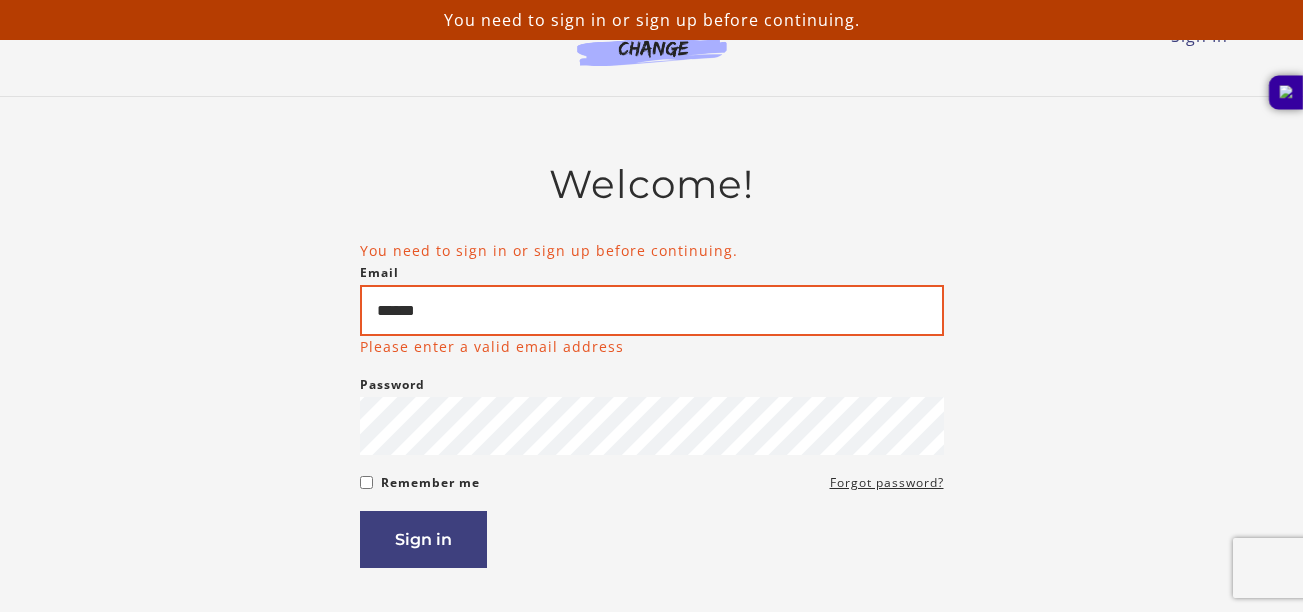 drag, startPoint x: 0, startPoint y: 0, endPoint x: 541, endPoint y: 320, distance: 628.5547 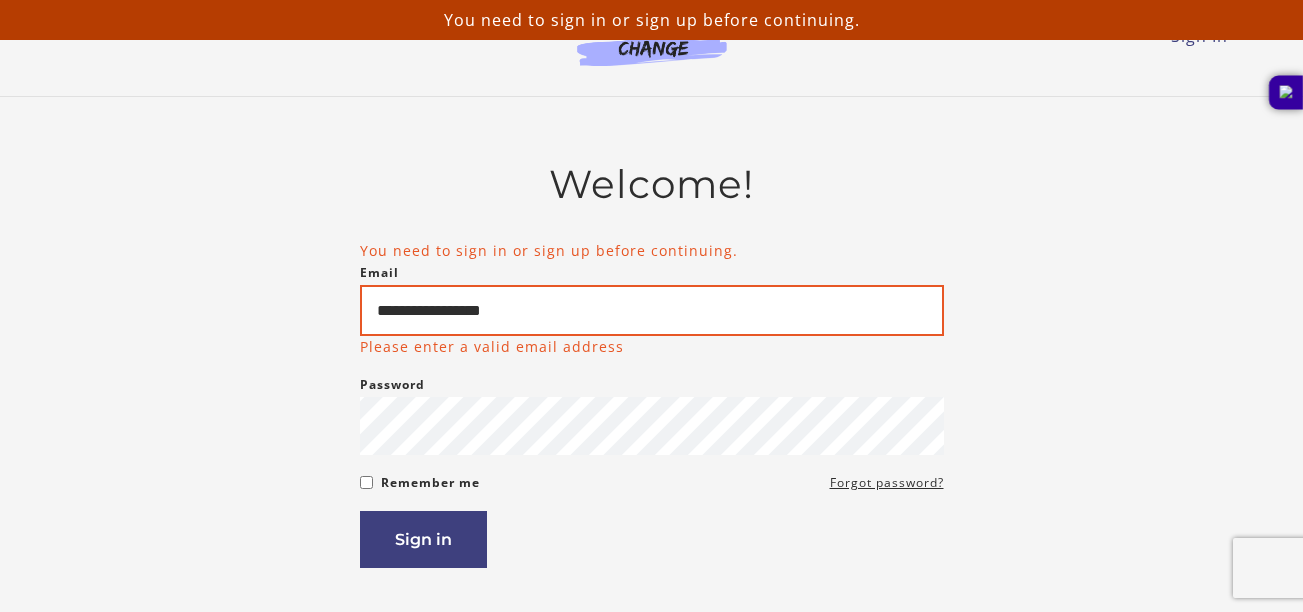 type on "**********" 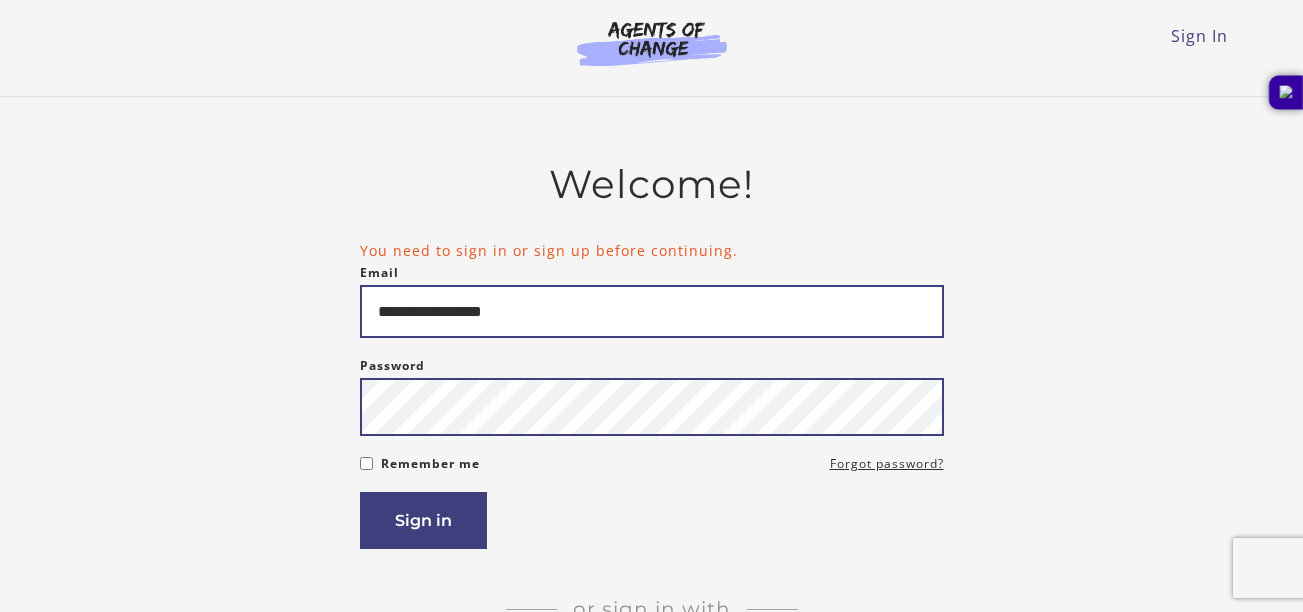 click on "Sign in" at bounding box center (423, 520) 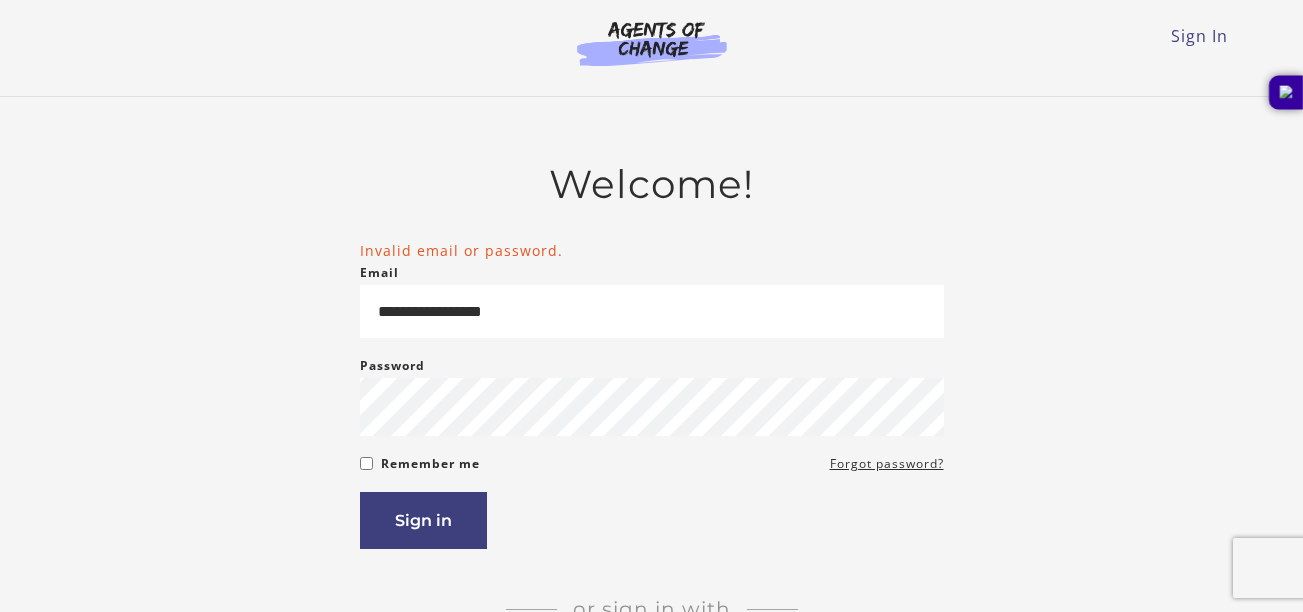 scroll, scrollTop: 0, scrollLeft: 0, axis: both 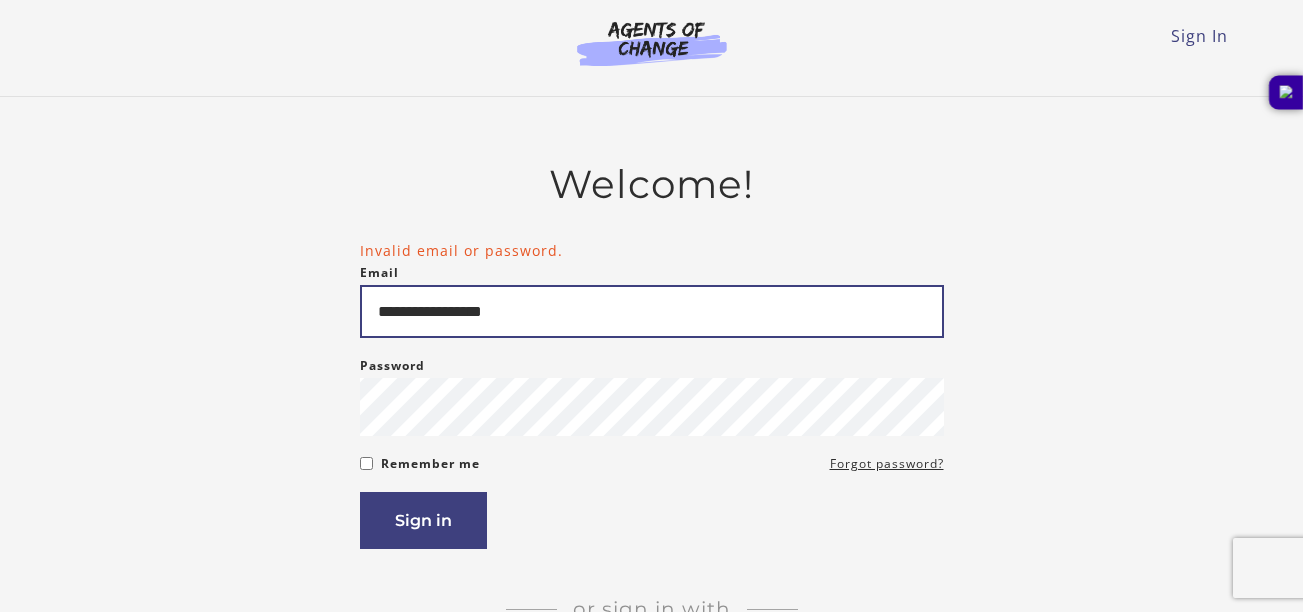 click on "**********" at bounding box center [652, 311] 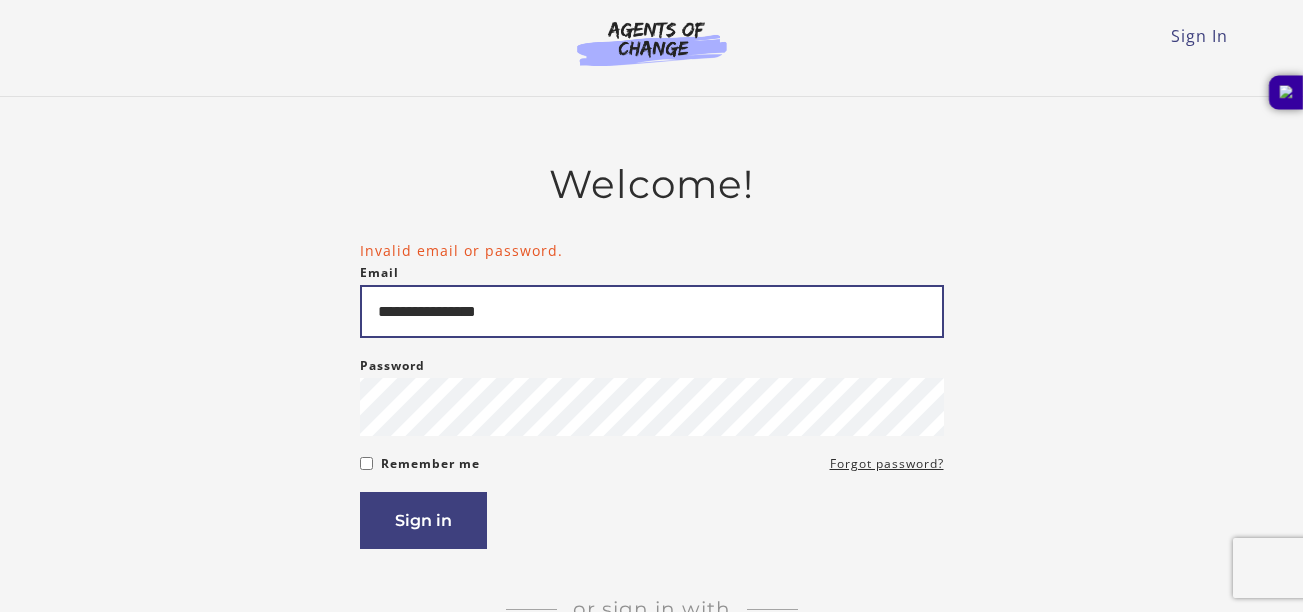 click on "**********" at bounding box center [652, 311] 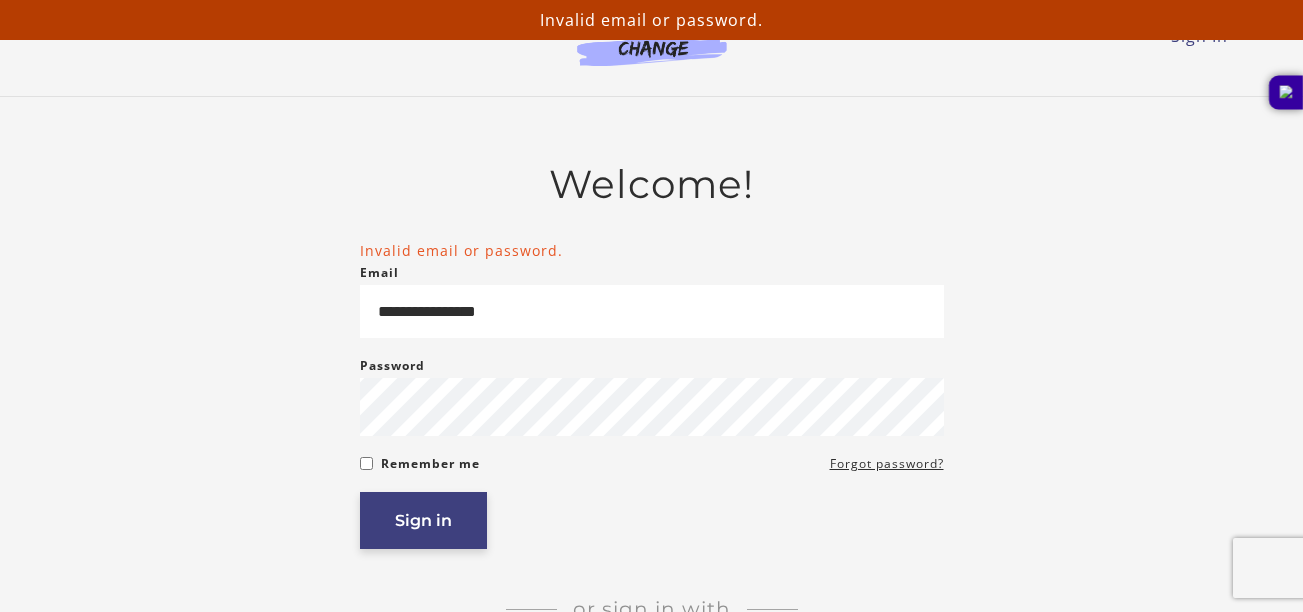 click on "Sign in" at bounding box center (423, 520) 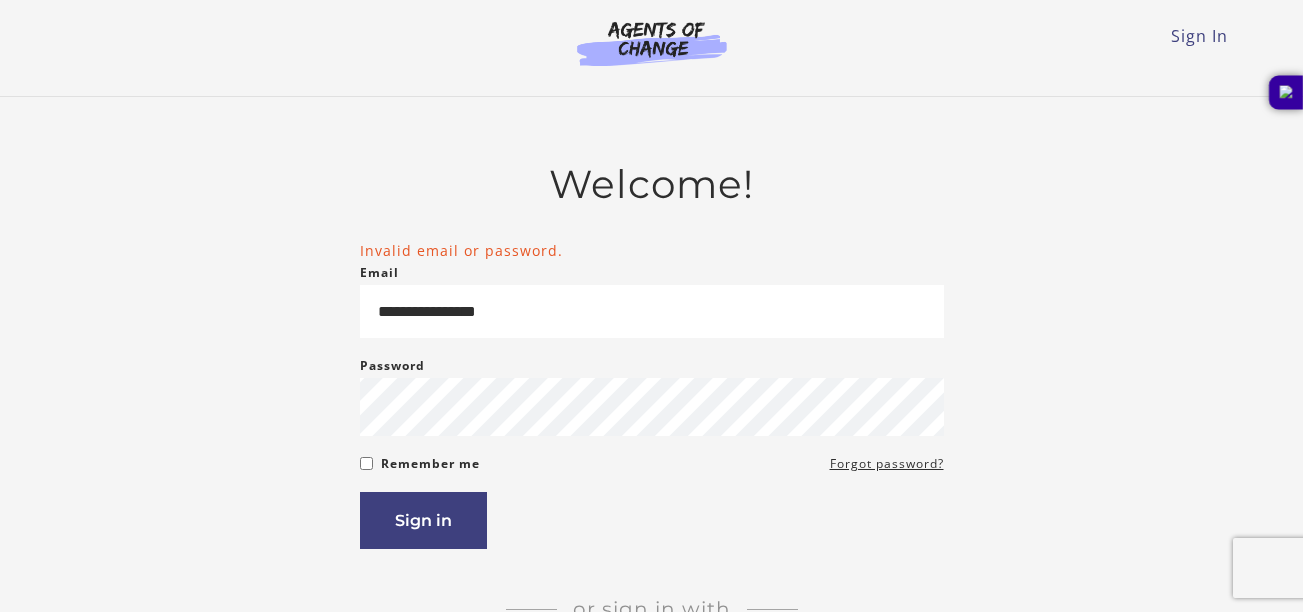 scroll, scrollTop: 0, scrollLeft: 0, axis: both 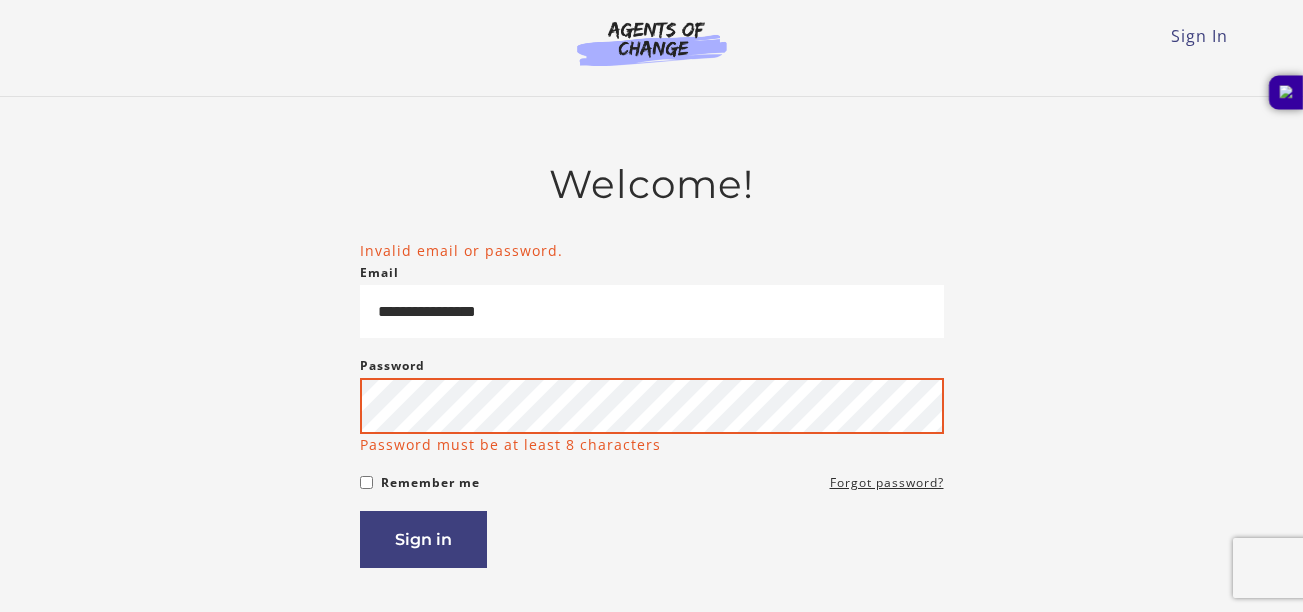 click on "Sign in" at bounding box center [423, 539] 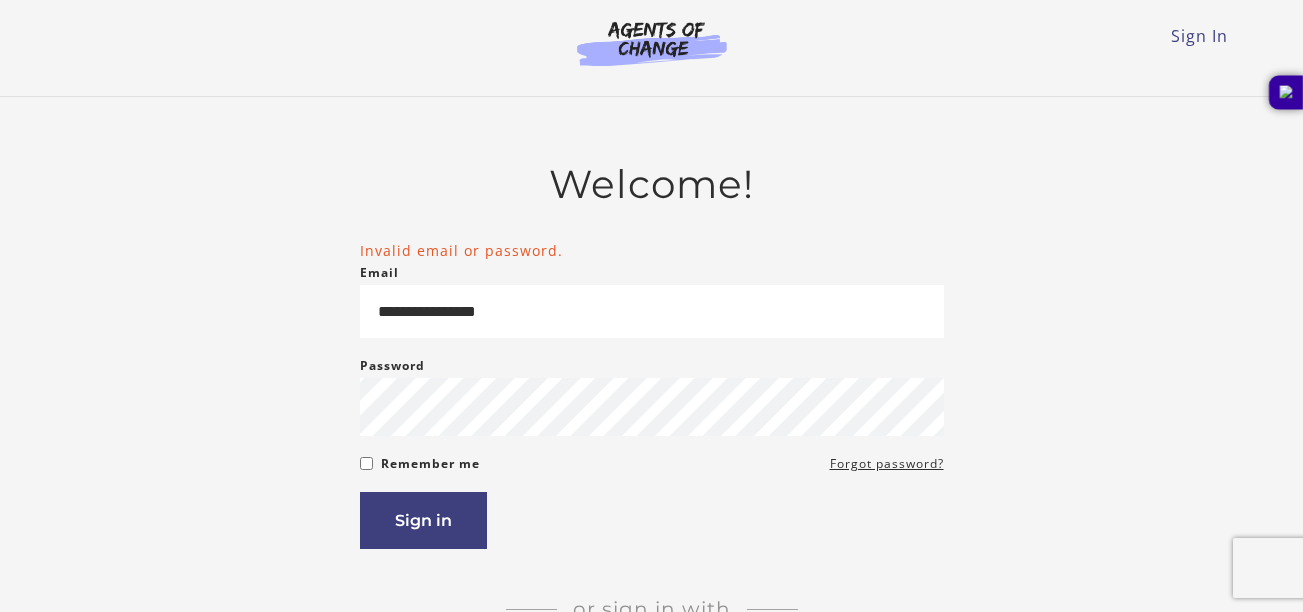 scroll, scrollTop: 0, scrollLeft: 0, axis: both 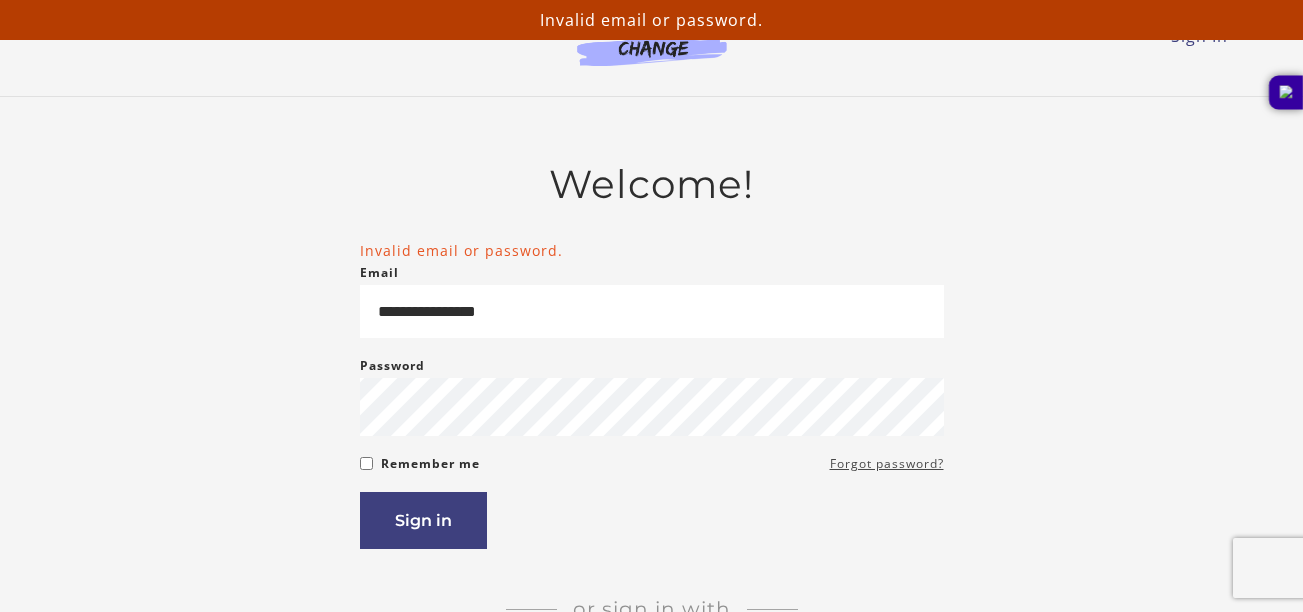 click on "Forgot password?" at bounding box center [887, 464] 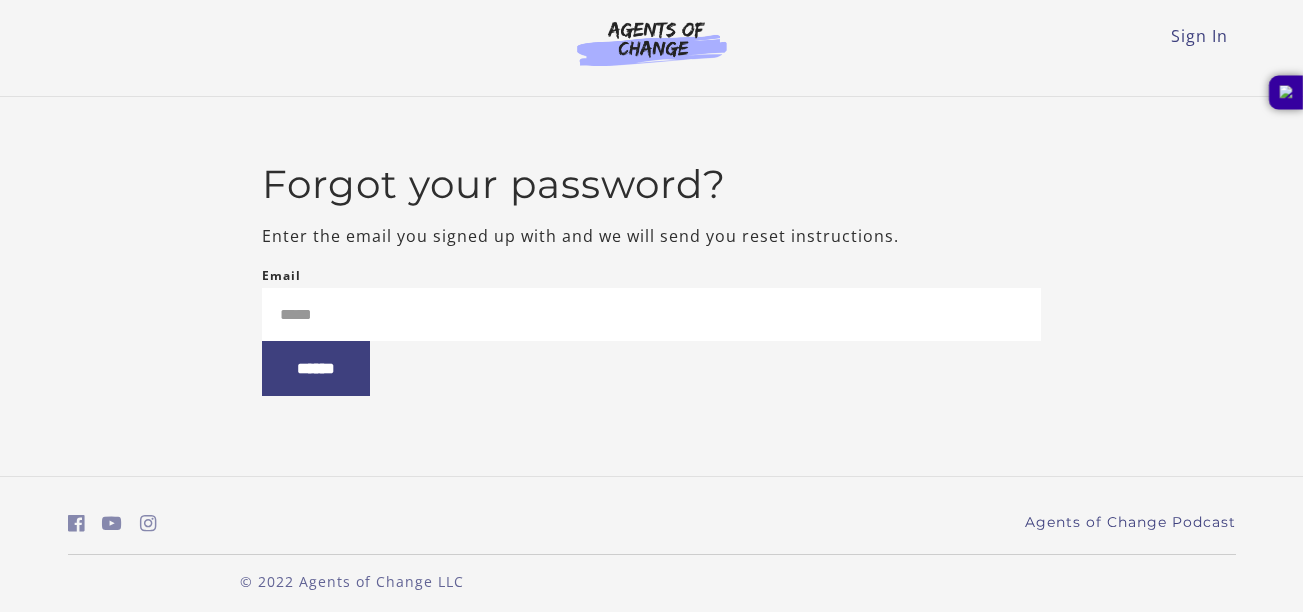 scroll, scrollTop: 0, scrollLeft: 0, axis: both 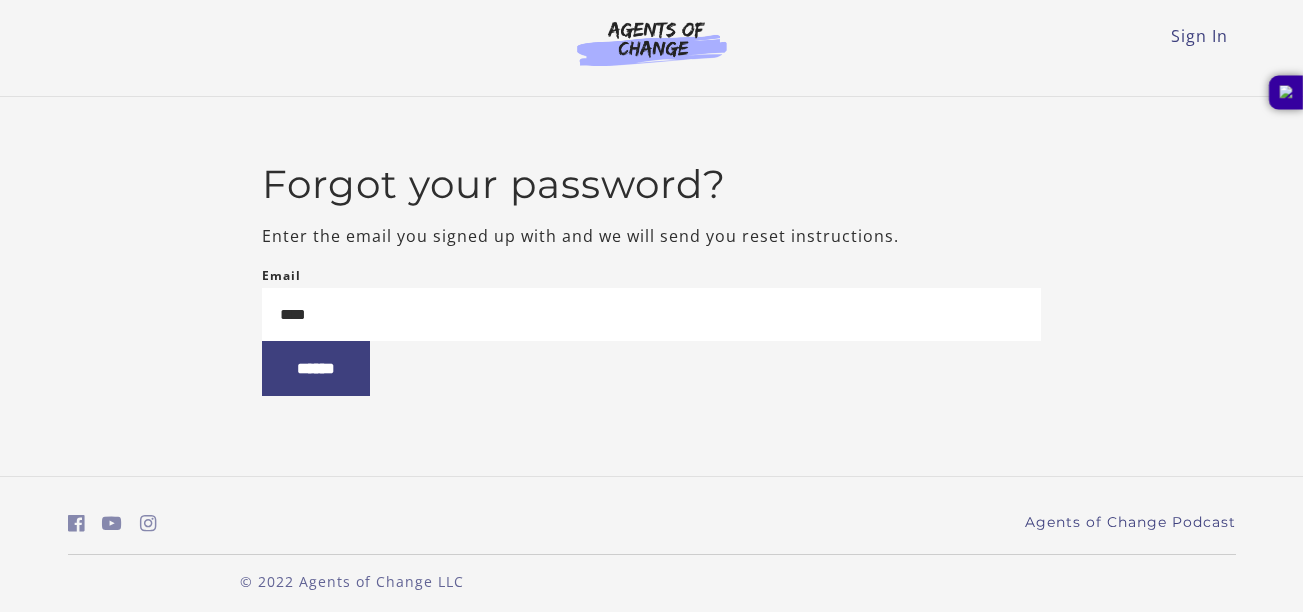 type on "**********" 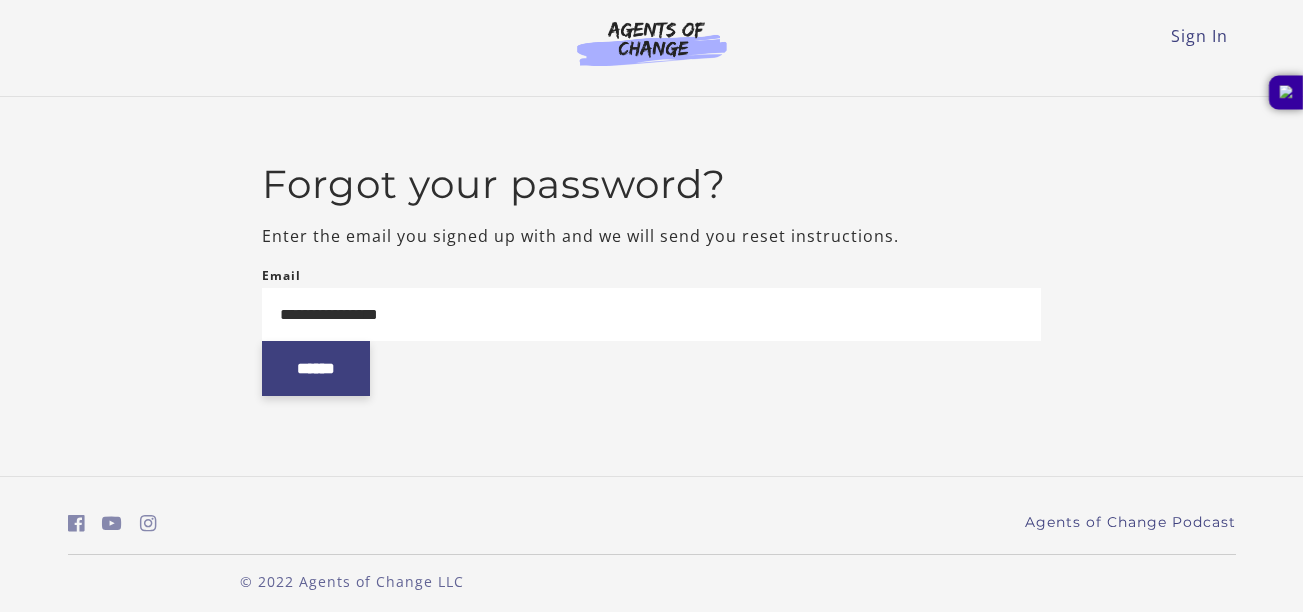 click on "******" at bounding box center (316, 368) 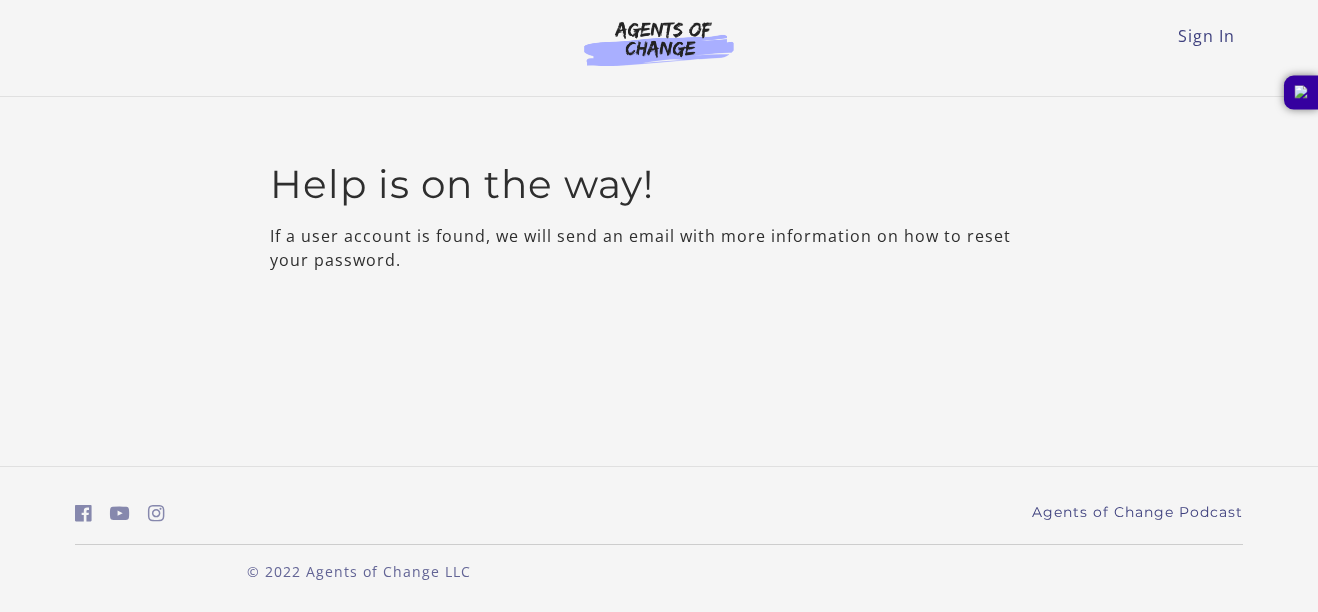 scroll, scrollTop: 0, scrollLeft: 0, axis: both 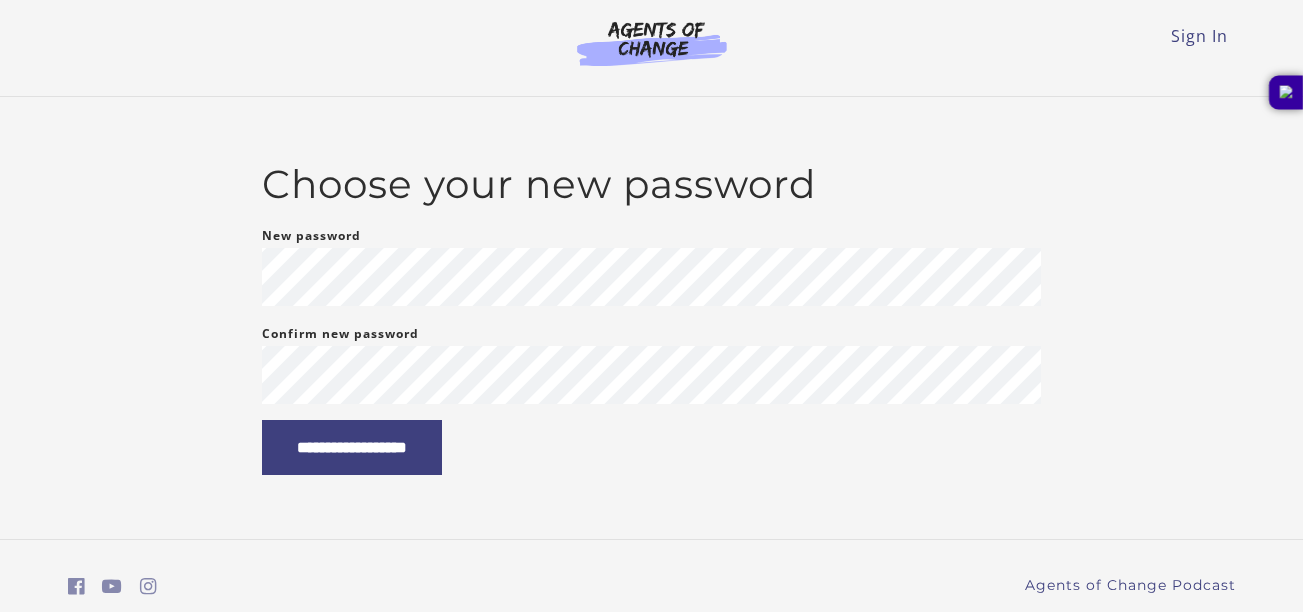 click on "**********" at bounding box center (352, 447) 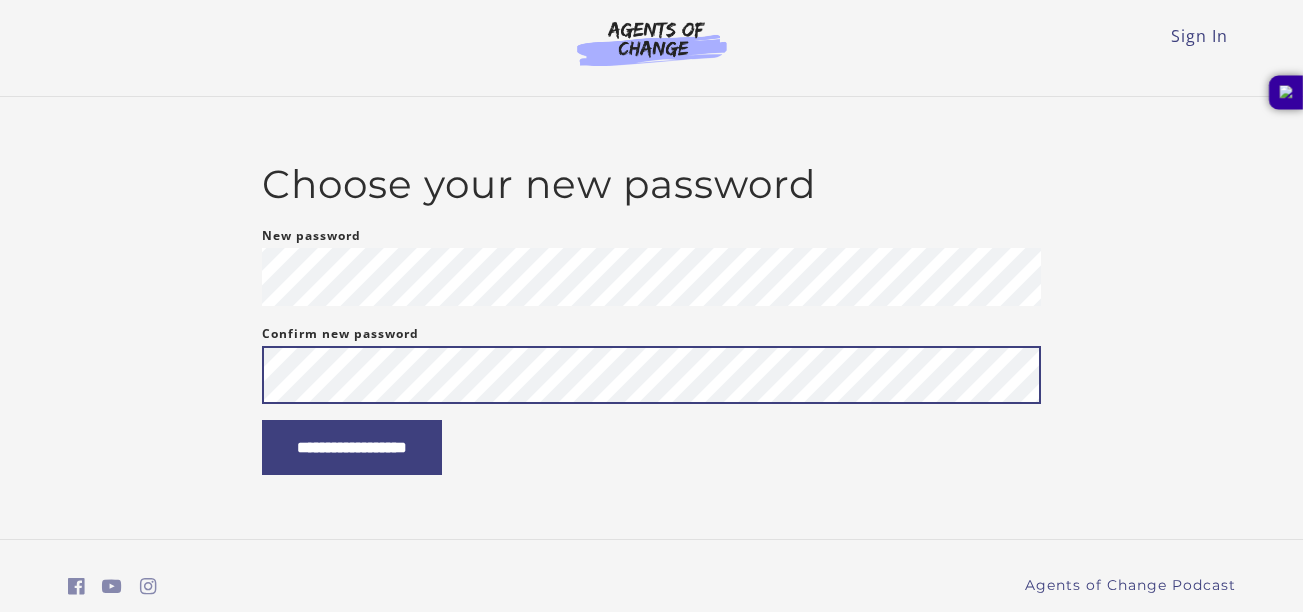 click on "**********" at bounding box center (352, 447) 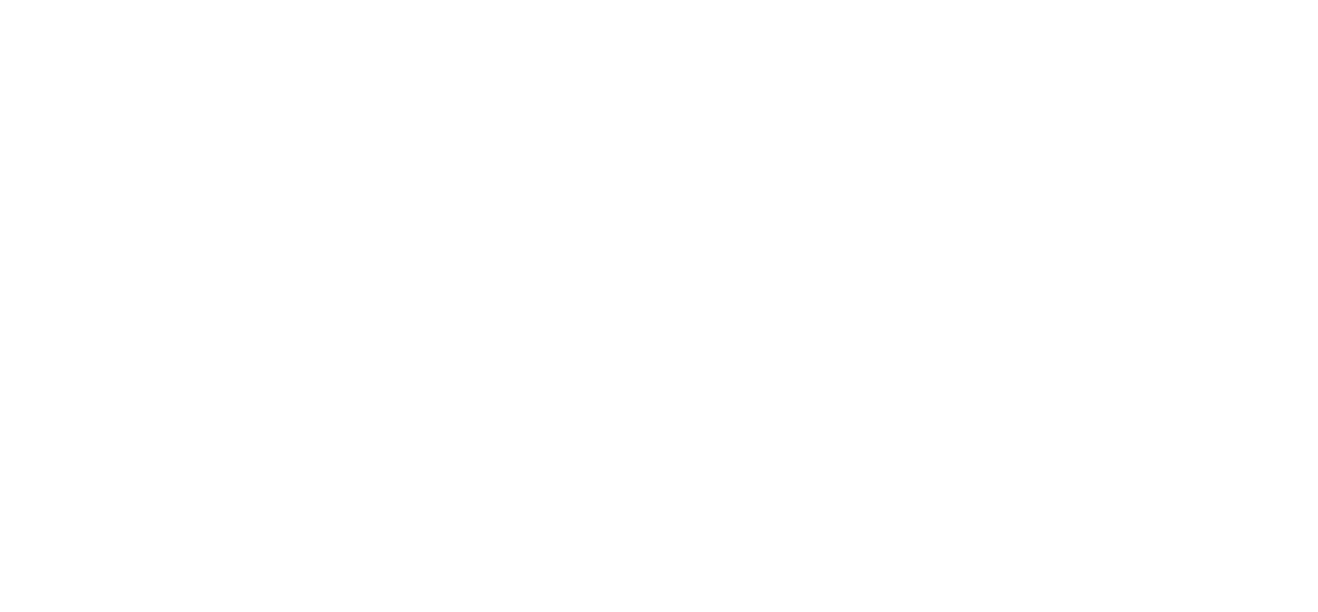 scroll, scrollTop: 0, scrollLeft: 0, axis: both 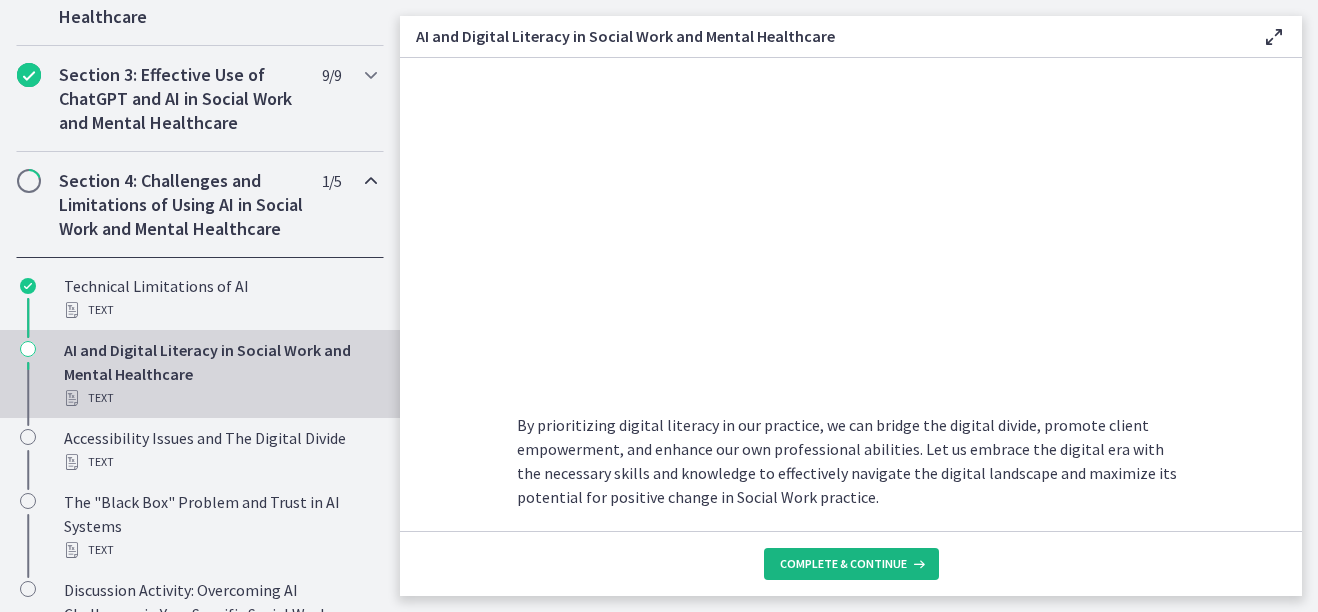 click on "Complete & continue" at bounding box center (843, 564) 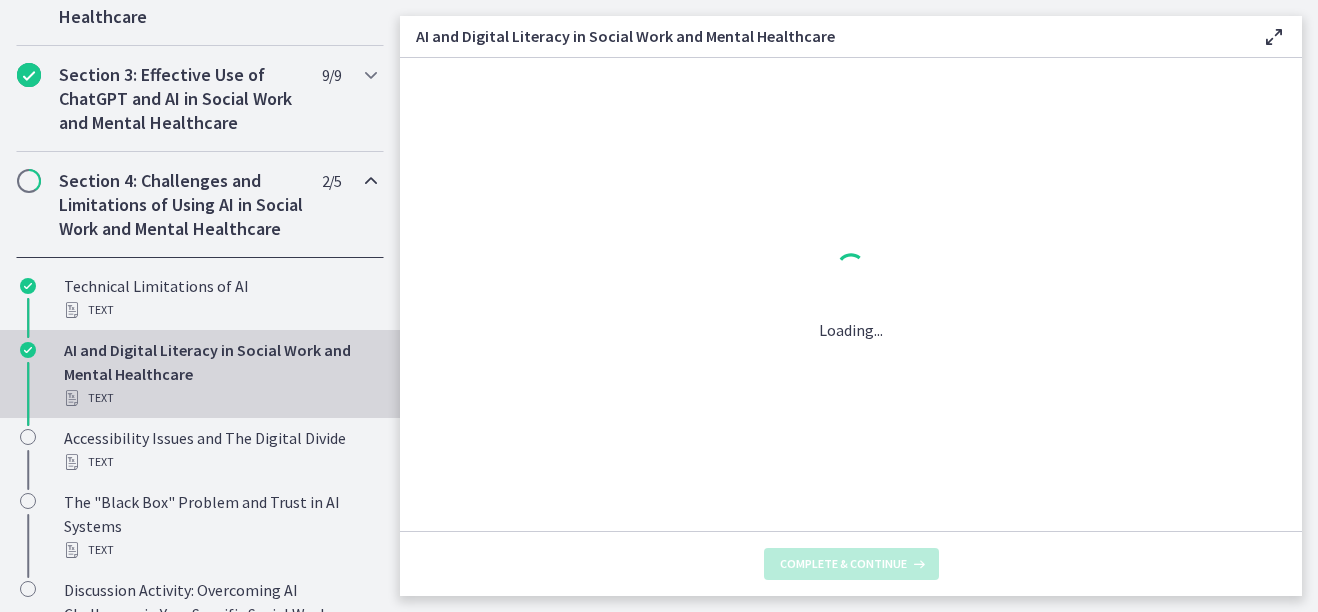 scroll, scrollTop: 0, scrollLeft: 0, axis: both 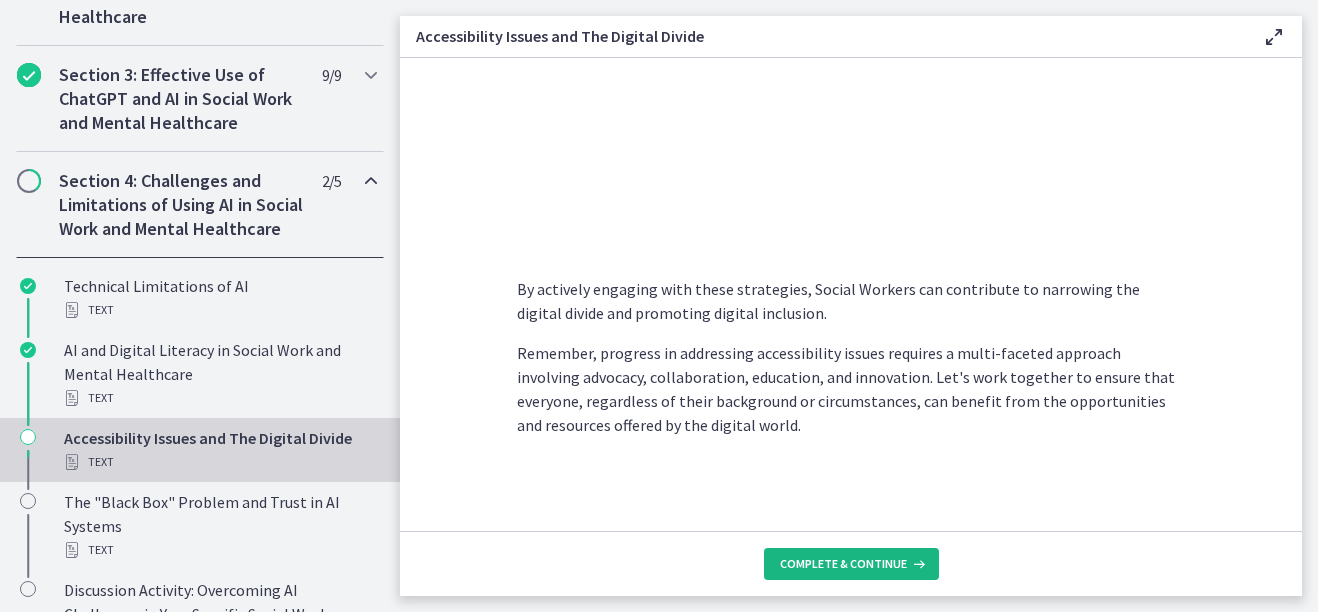 click on "Complete & continue" at bounding box center [851, 564] 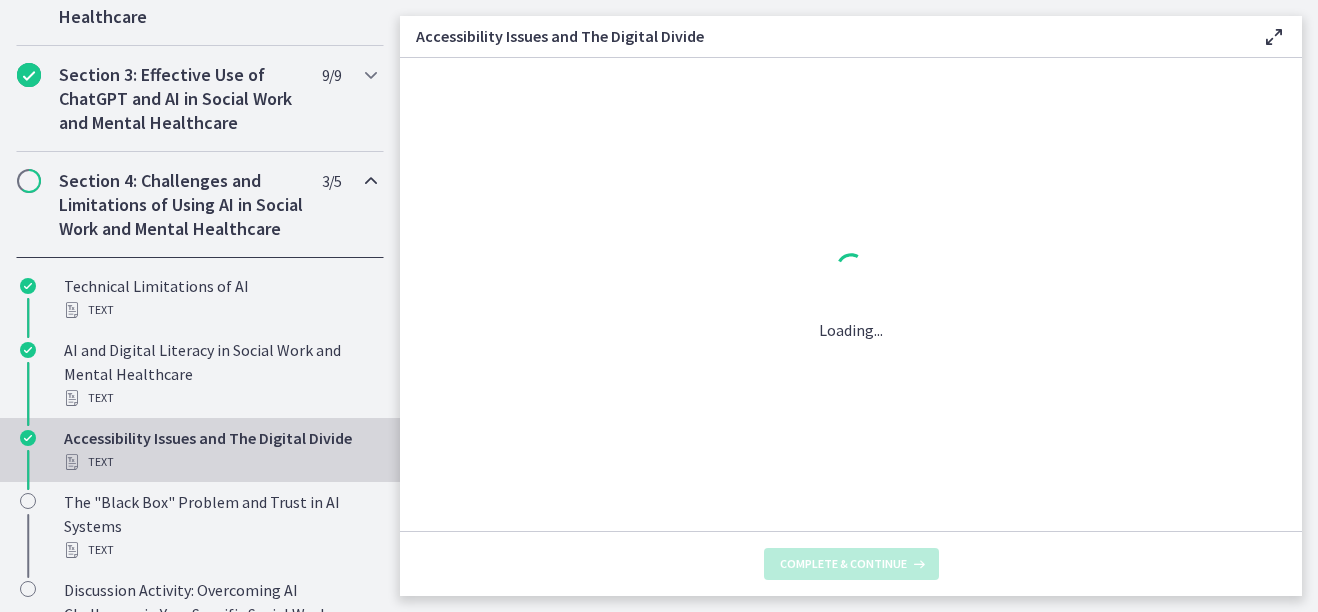 scroll, scrollTop: 0, scrollLeft: 0, axis: both 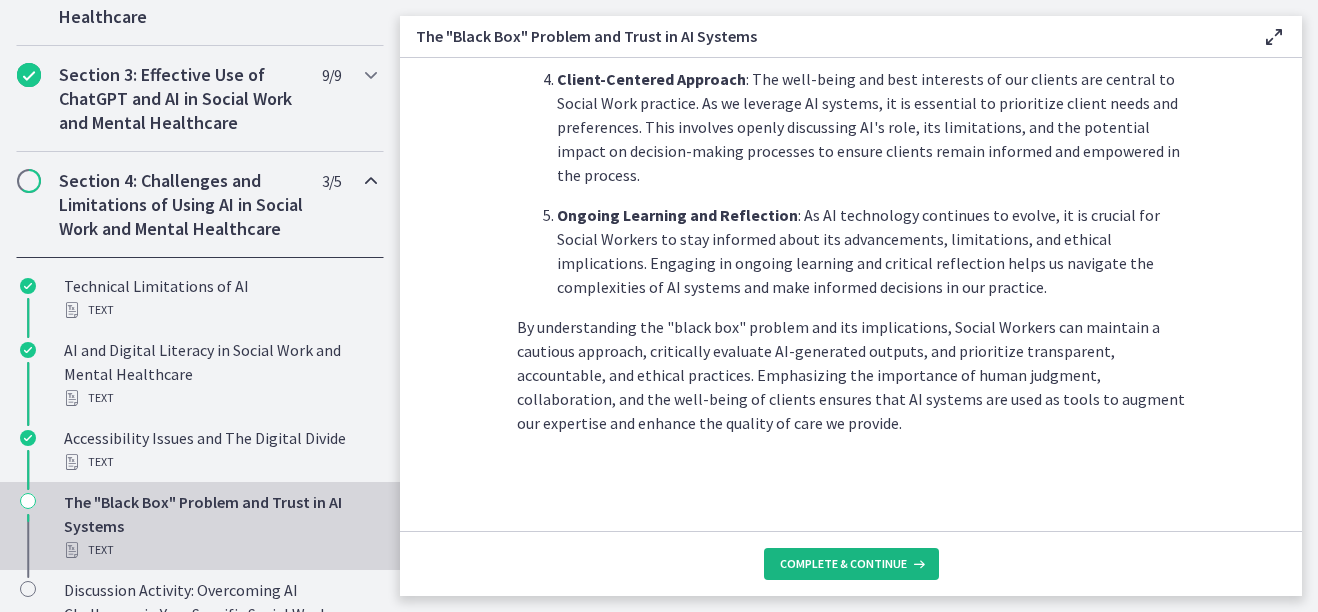 click on "Complete & continue" at bounding box center (843, 564) 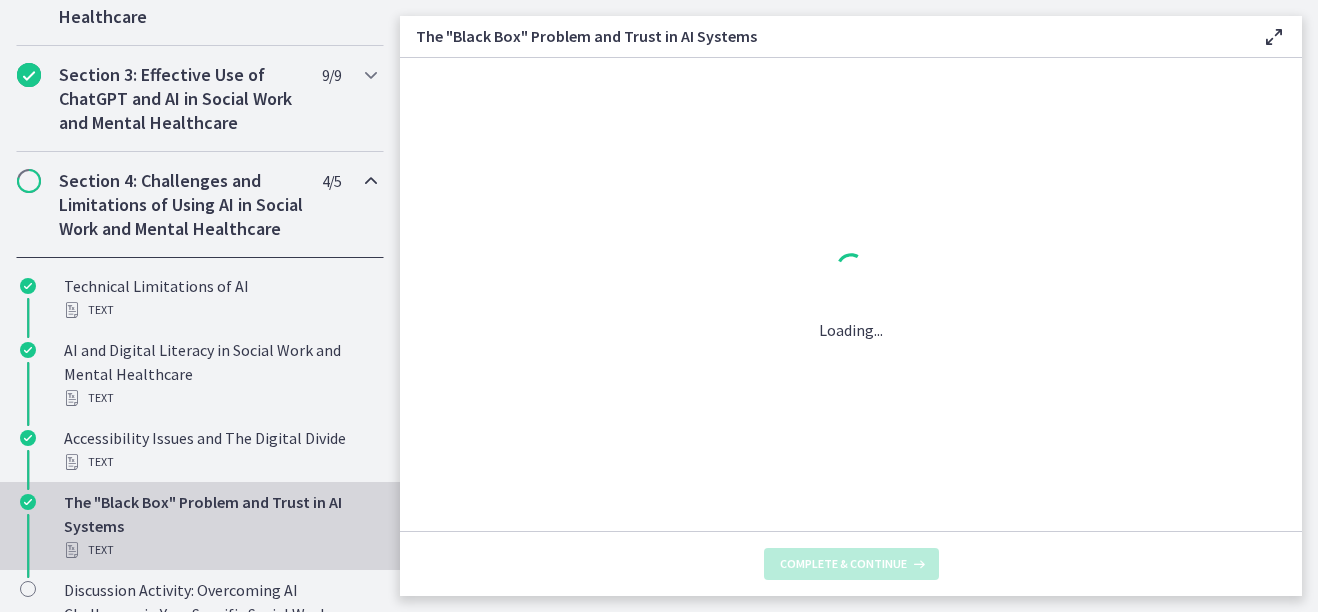 scroll, scrollTop: 0, scrollLeft: 0, axis: both 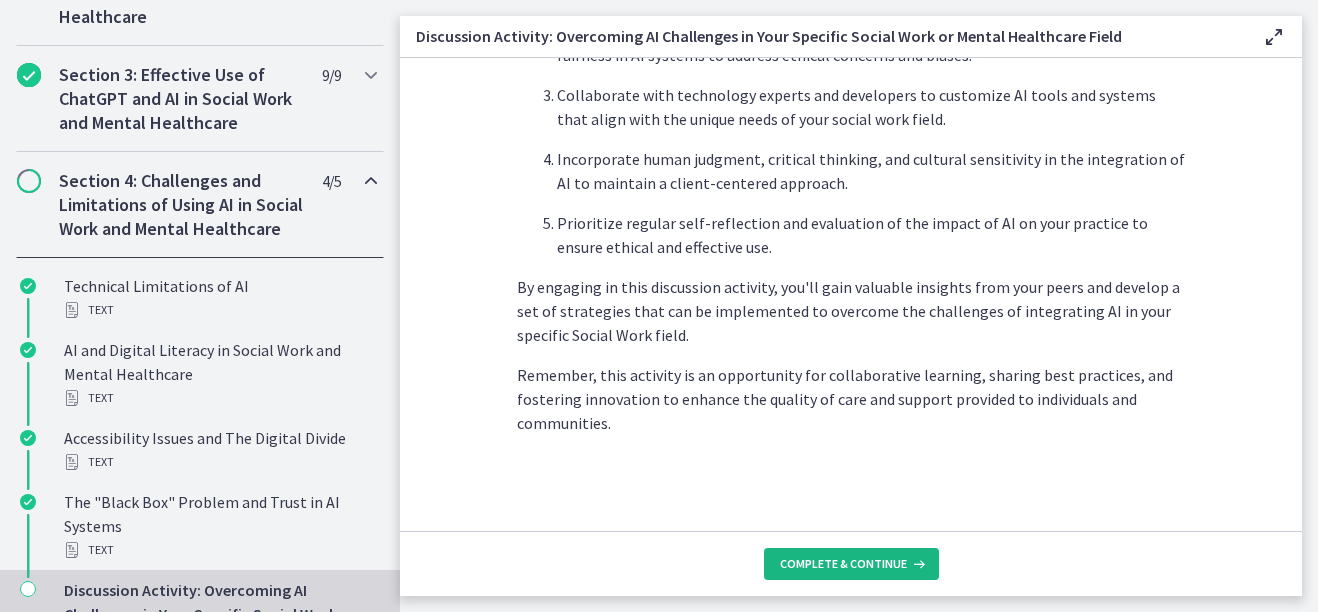 click at bounding box center [917, 564] 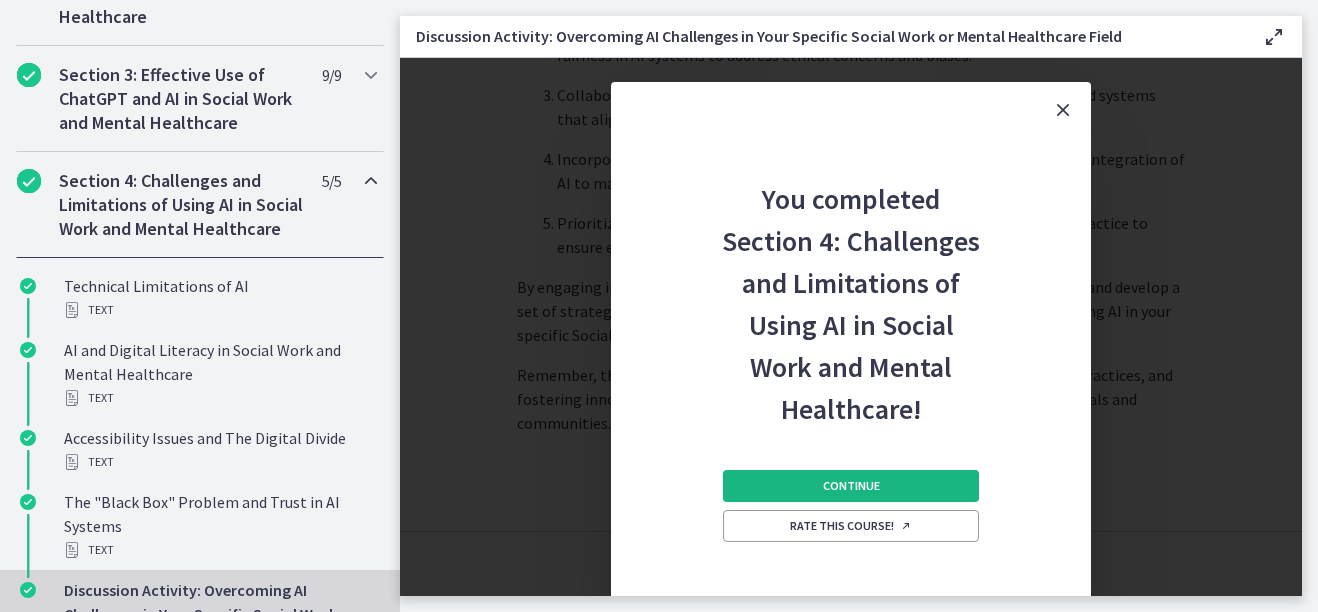click on "Continue" at bounding box center [851, 486] 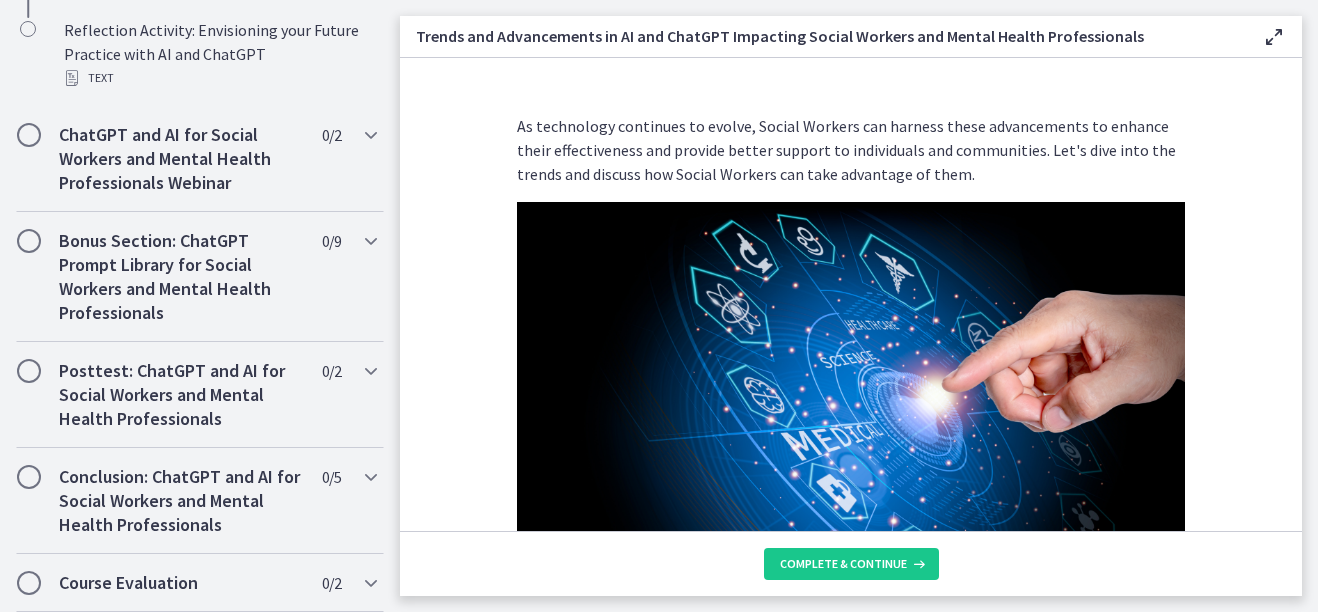 scroll, scrollTop: 1344, scrollLeft: 0, axis: vertical 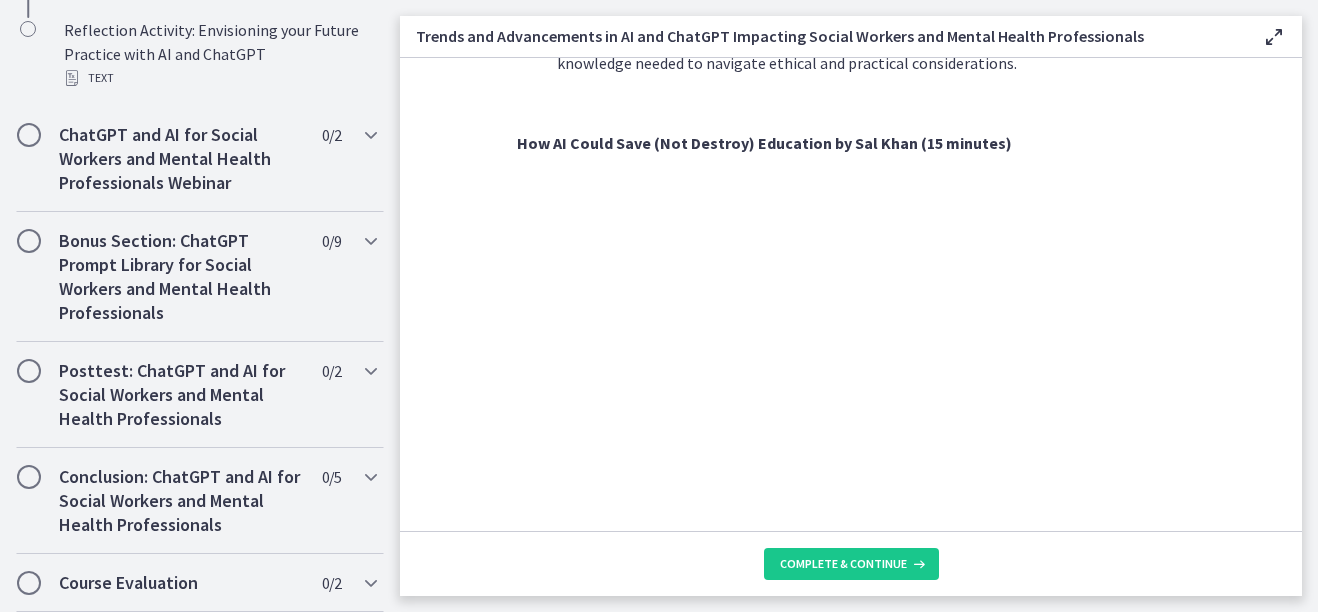click on "As technology continues to evolve, Social Workers can harness these advancements to enhance their effectiveness and provide better support to individuals and communities. Let's dive into the trends and discuss how Social Workers can take advantage of them.
Advancements in Natural Language Processing (NLP) : Natural Language Processing is an area of AI that focuses on understanding and generating human language. Recent advancements have significantly improved the capabilities of ChatGPT and other NLP models, allowing for more accurate and contextually appropriate responses. Social Workers can leverage these advancements to engage in meaningful conversations, gather information, and provide tailored support to clients.
Personalized and Customized Interactions
Multimodal Capabilities
Ethical AI and Bias Mitigation
Integration of AI with Existing Social Work Systems
Continuous Learning and Adaptation" at bounding box center [851, 294] 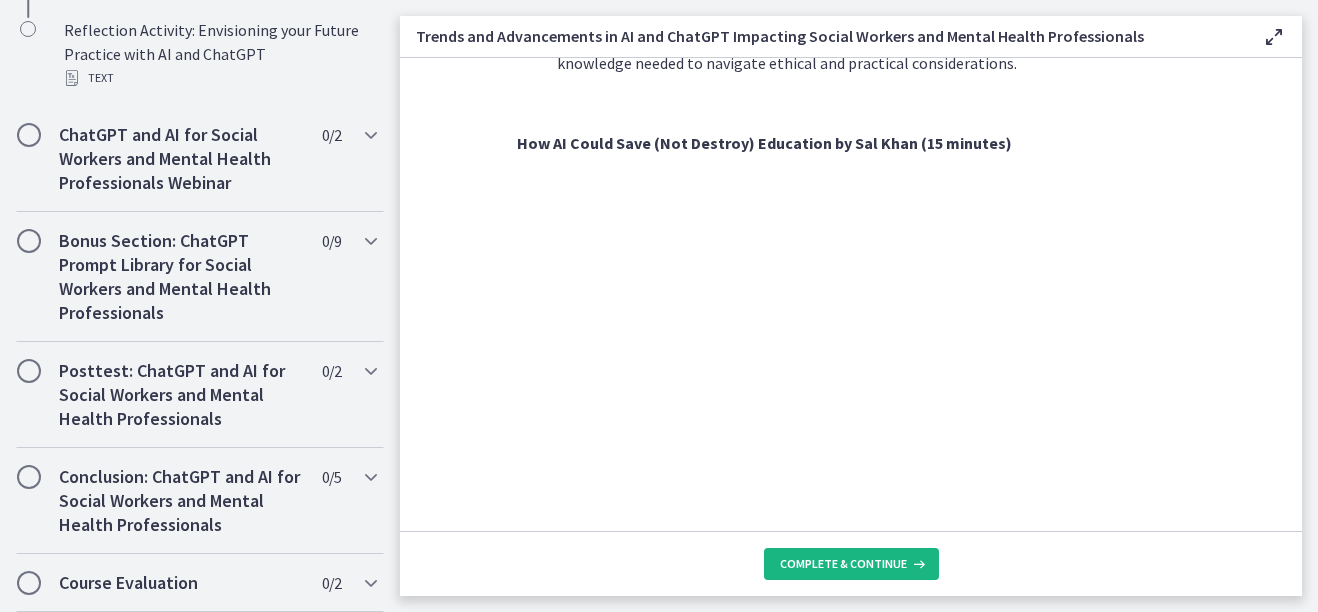 click on "Complete & continue" at bounding box center [843, 564] 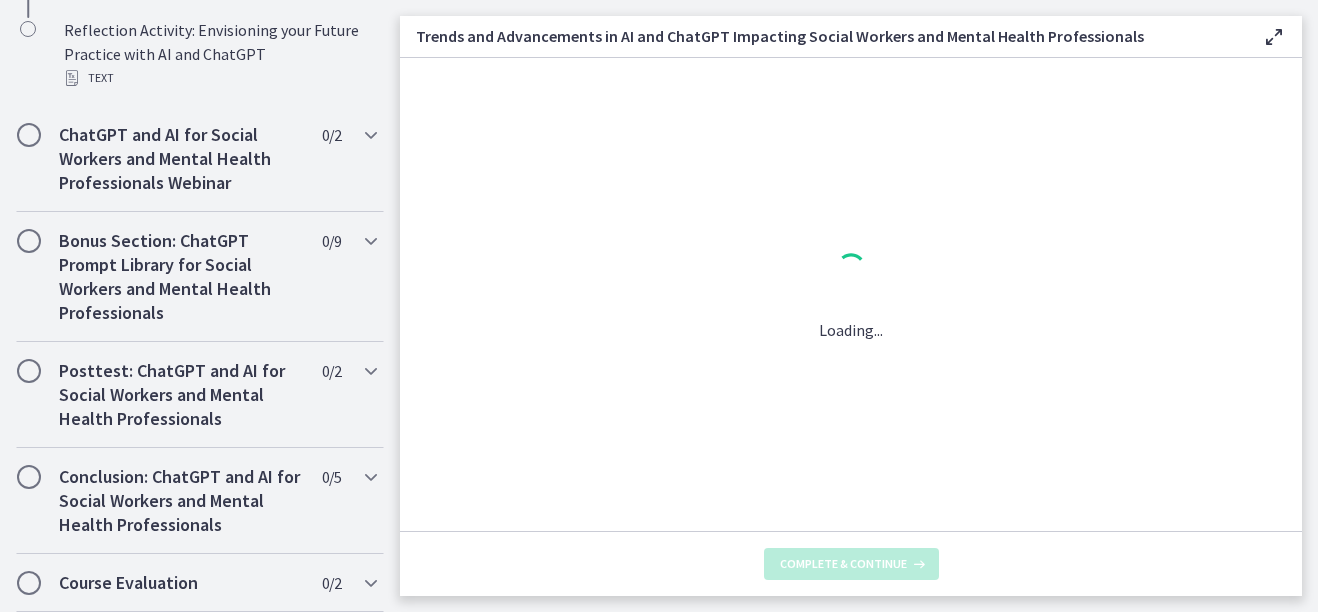 scroll, scrollTop: 0, scrollLeft: 0, axis: both 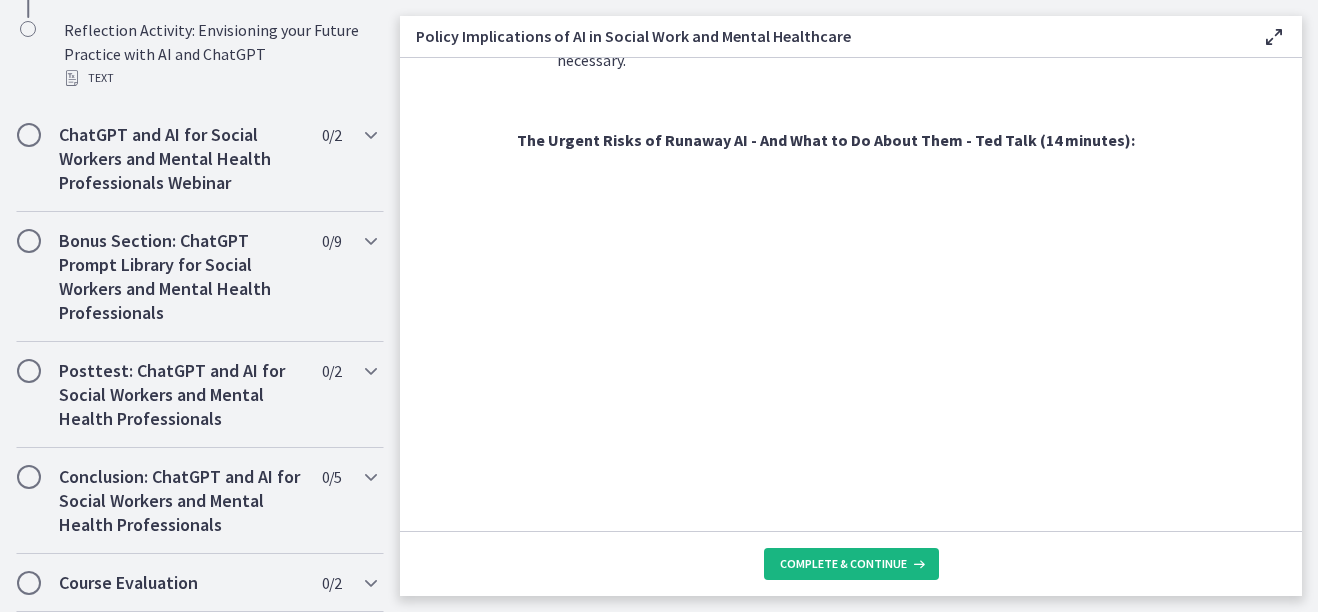 click on "Complete & continue" at bounding box center (843, 564) 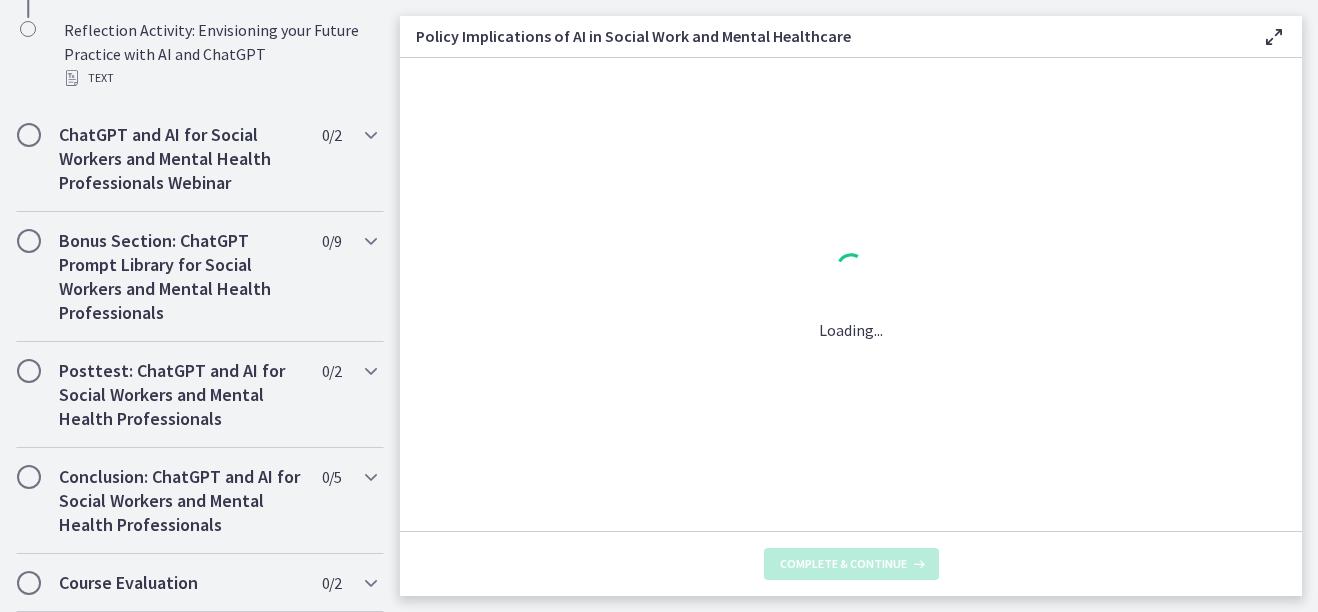 scroll, scrollTop: 0, scrollLeft: 0, axis: both 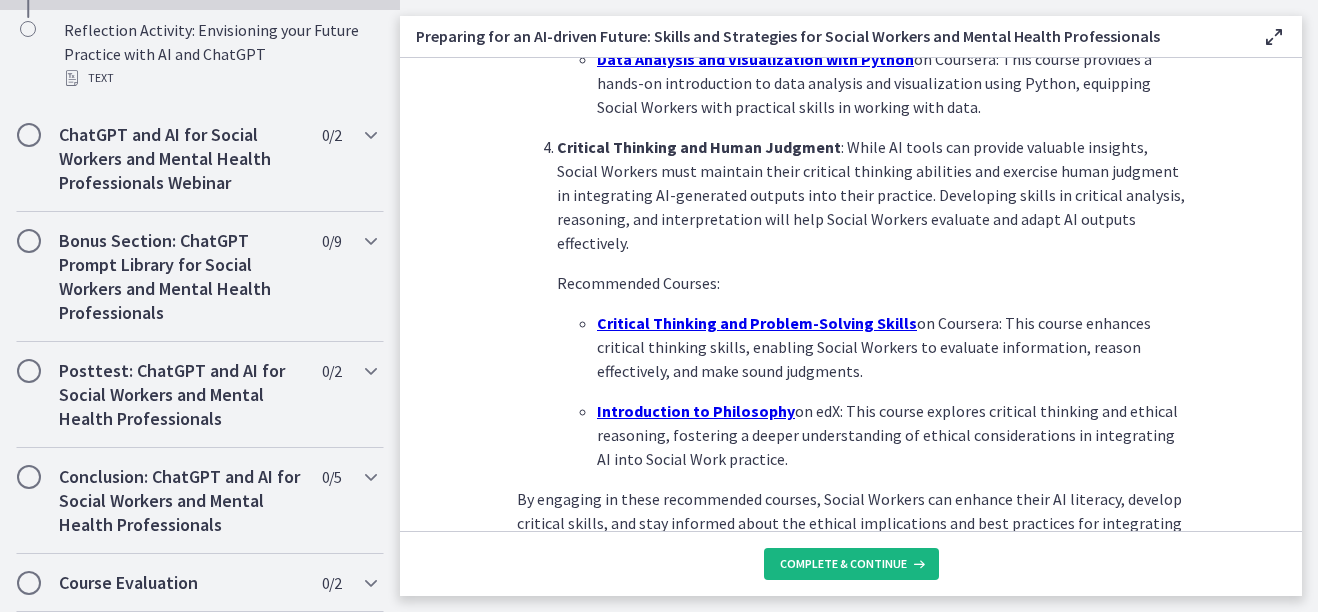 click on "Complete & continue" at bounding box center (851, 564) 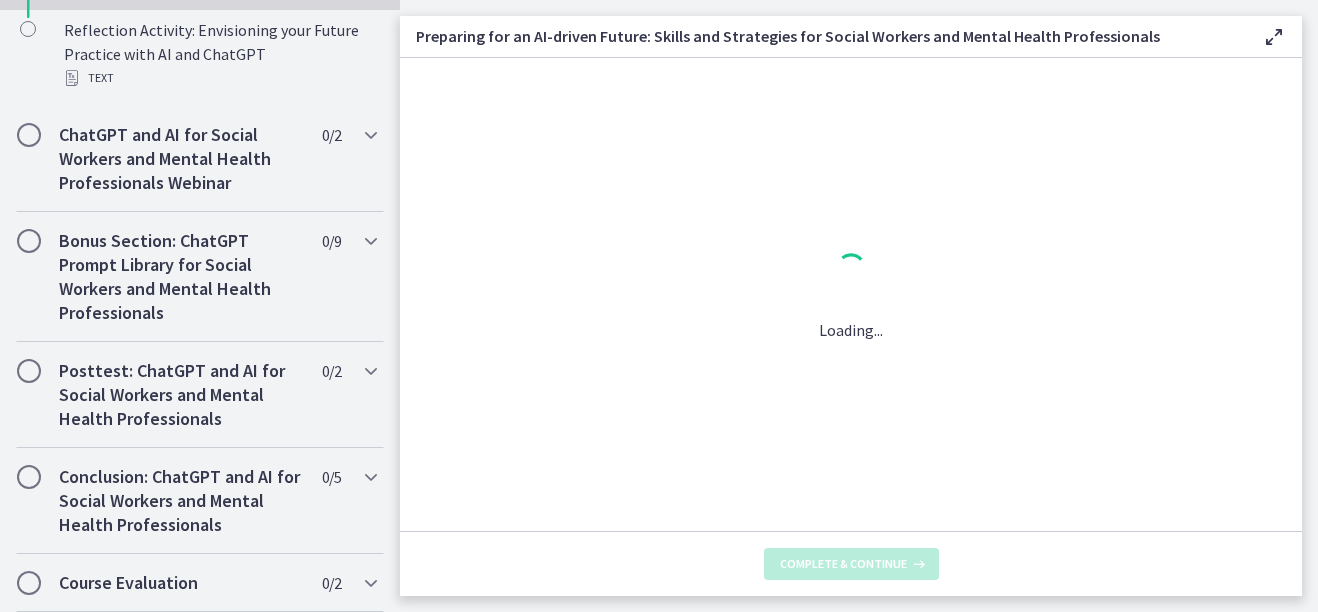 scroll, scrollTop: 0, scrollLeft: 0, axis: both 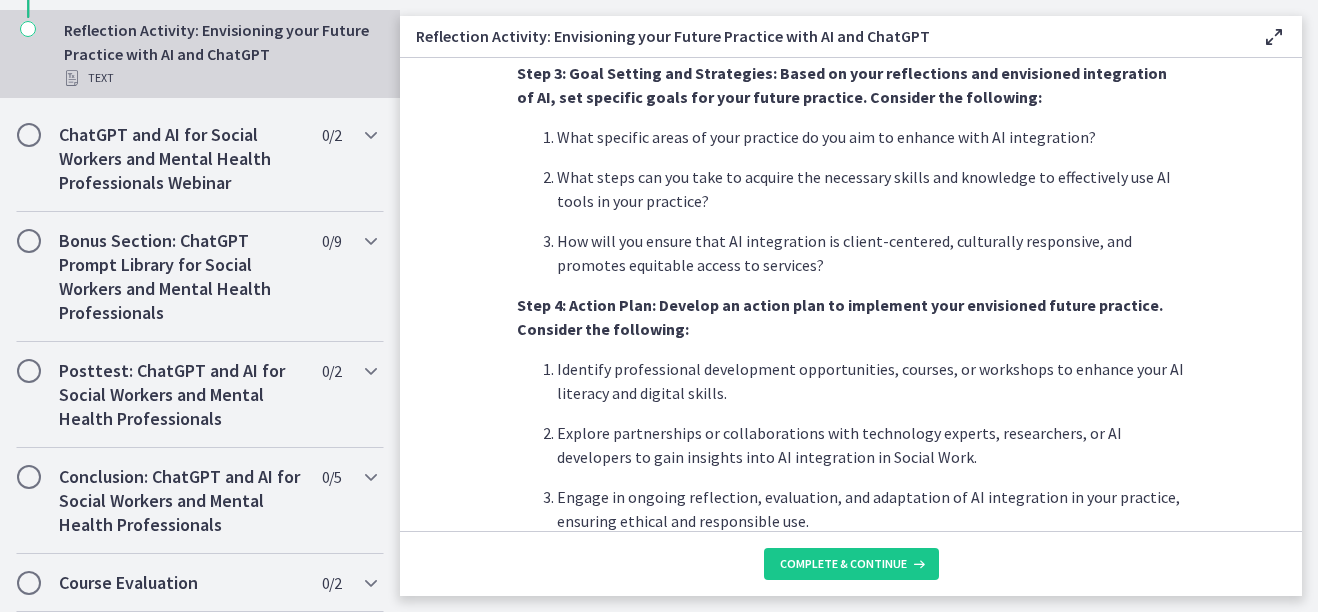 click on "Step 4: Action Plan: Develop an action plan to implement your envisioned future practice. Consider the following:" at bounding box center [840, 317] 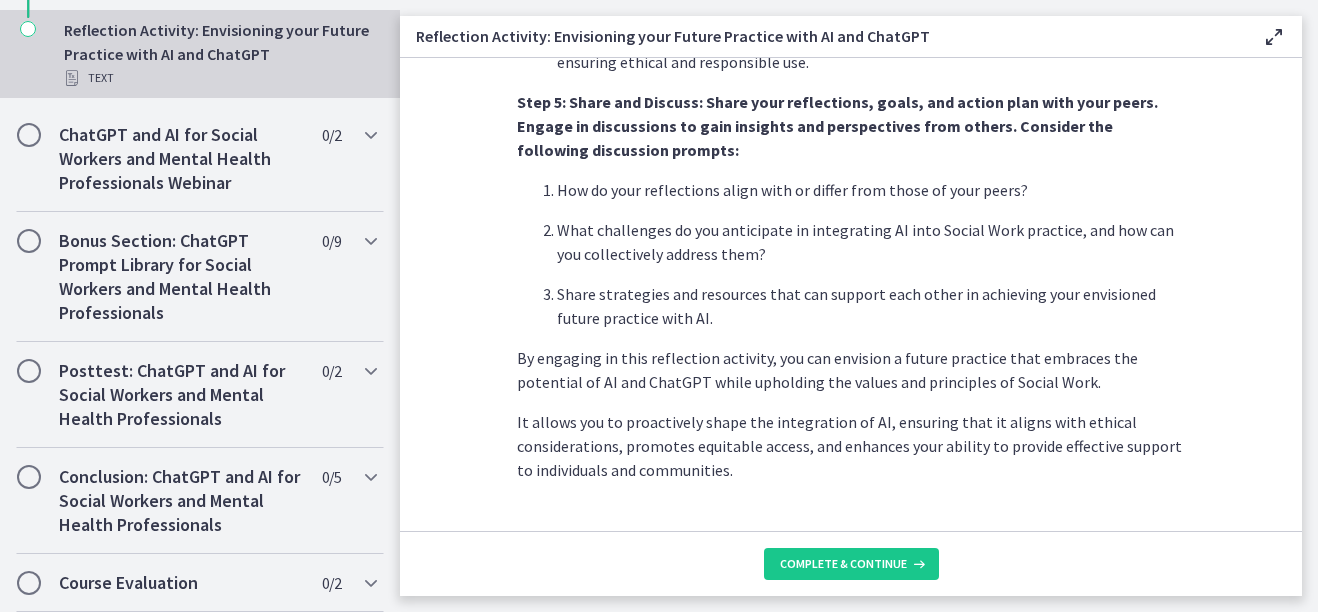 scroll, scrollTop: 1815, scrollLeft: 0, axis: vertical 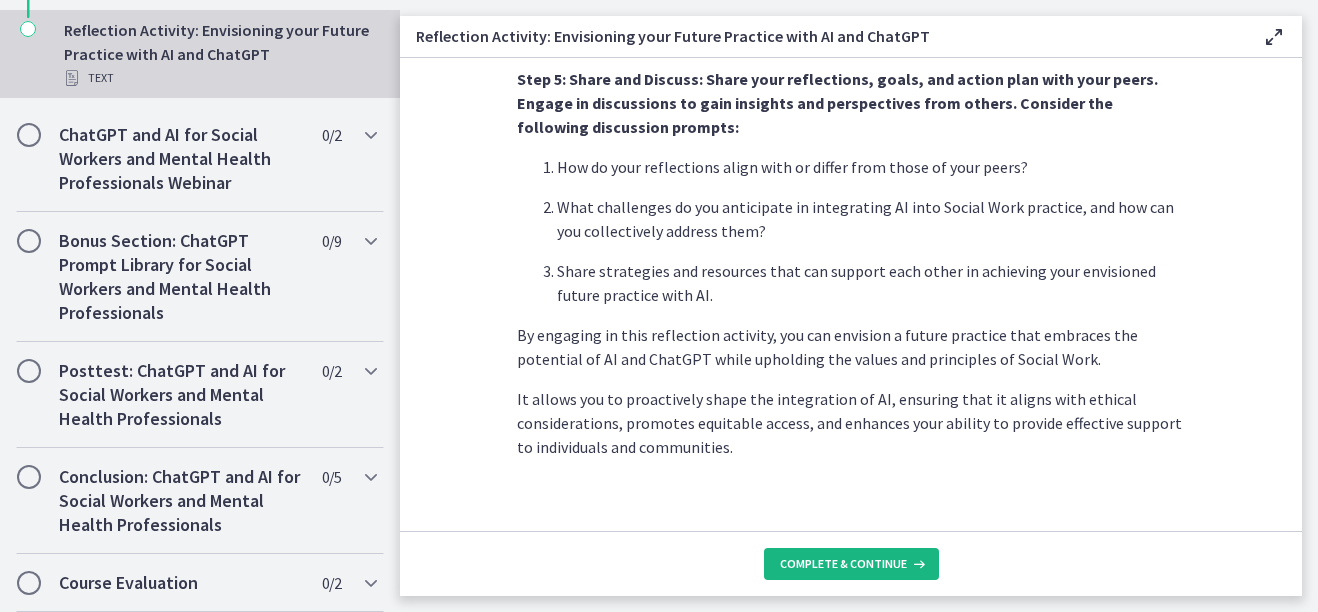click on "Complete & continue" at bounding box center (843, 564) 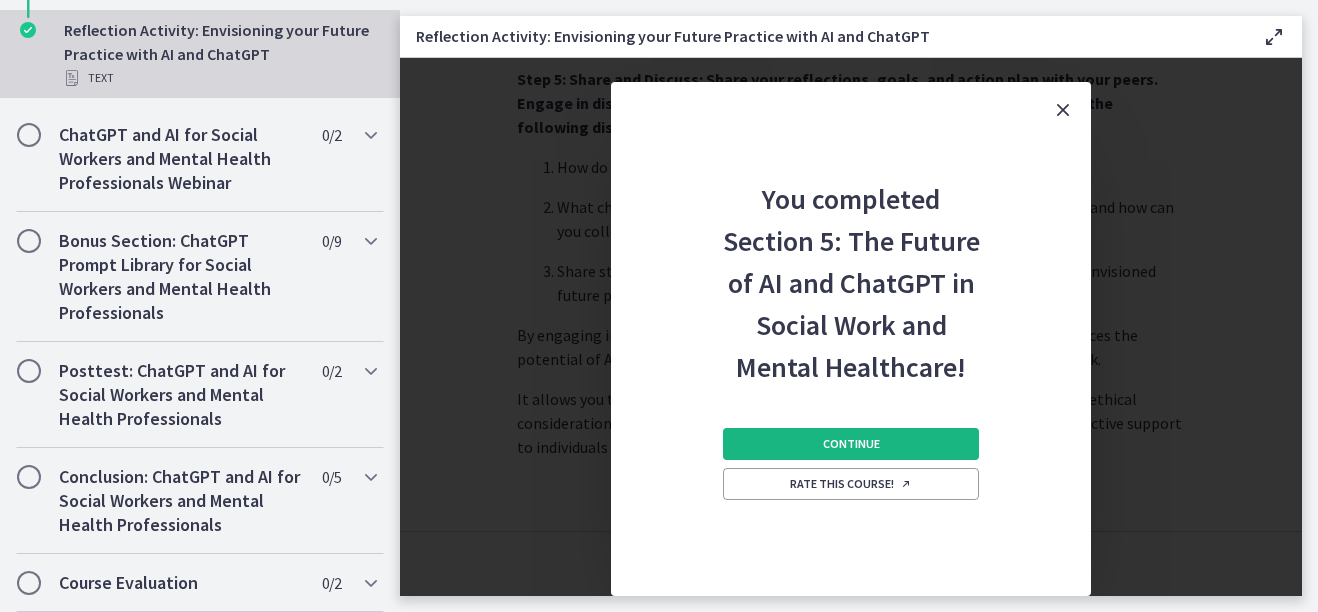 click on "Continue" at bounding box center (851, 444) 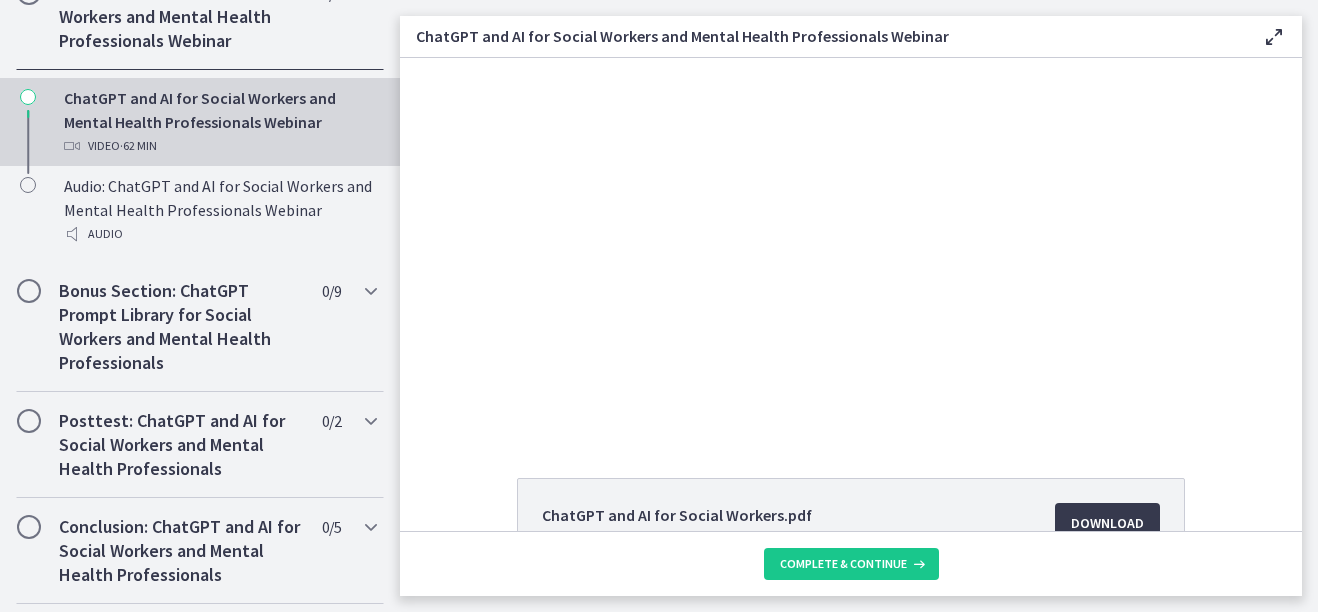 scroll, scrollTop: 1042, scrollLeft: 0, axis: vertical 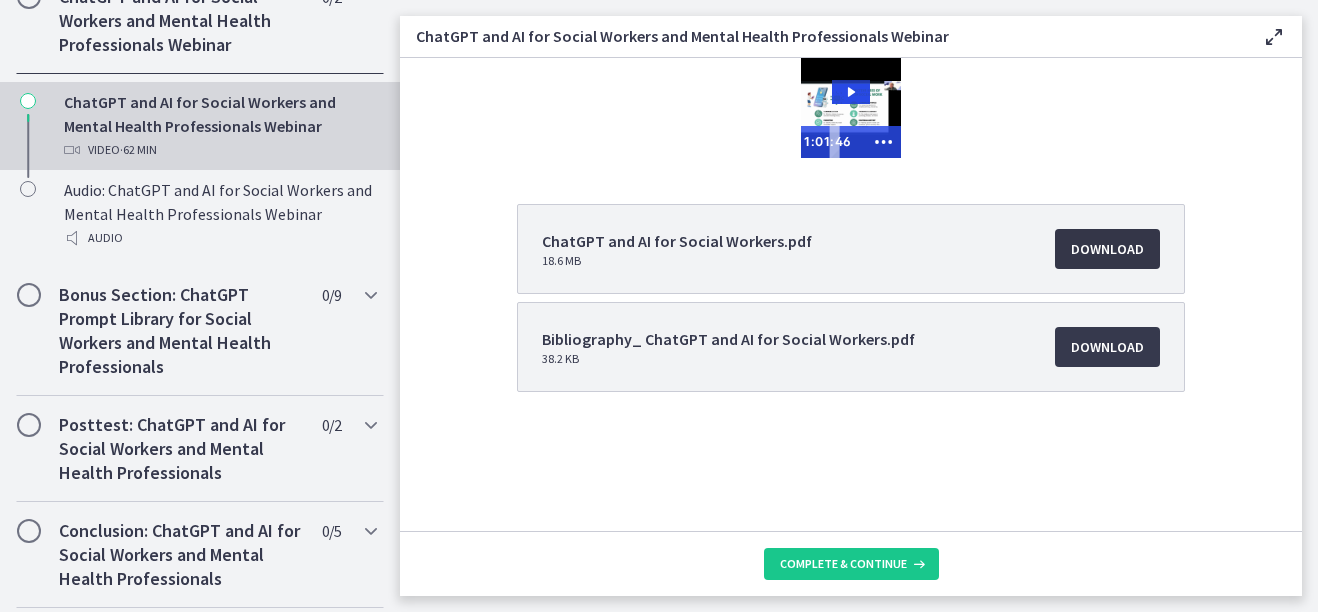 click on "Download
Opens in a new window" at bounding box center (1107, 249) 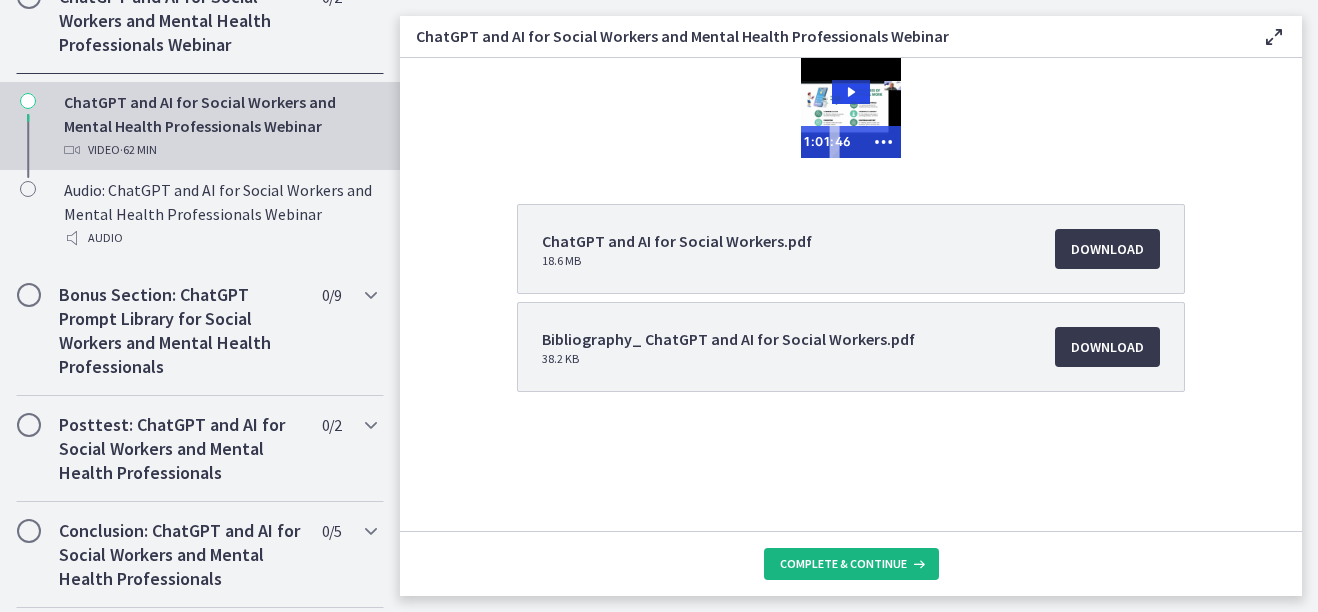 click on "Complete & continue" at bounding box center [843, 564] 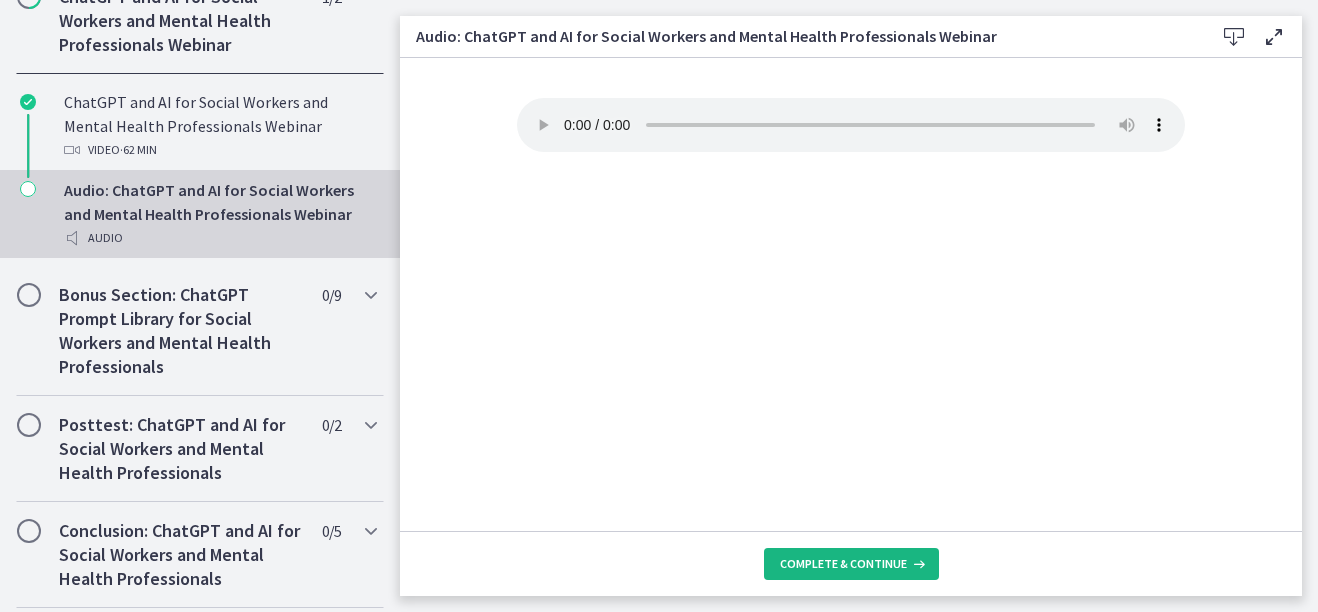 click on "Complete & continue" at bounding box center (843, 564) 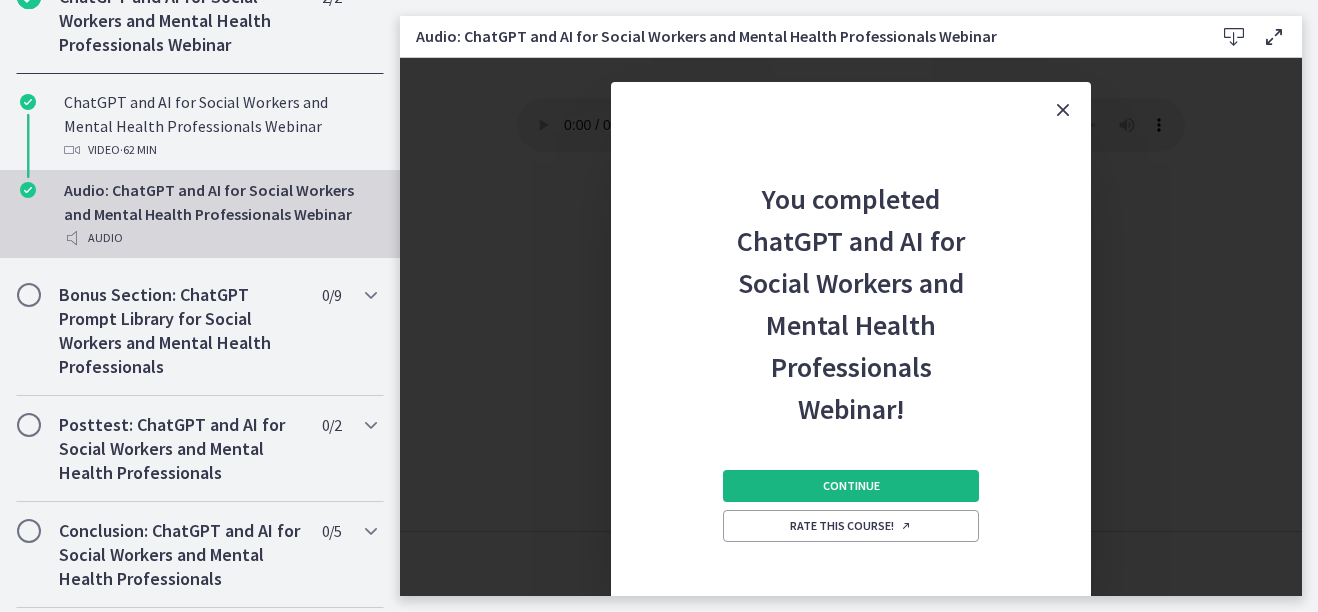 click on "Continue" at bounding box center [851, 486] 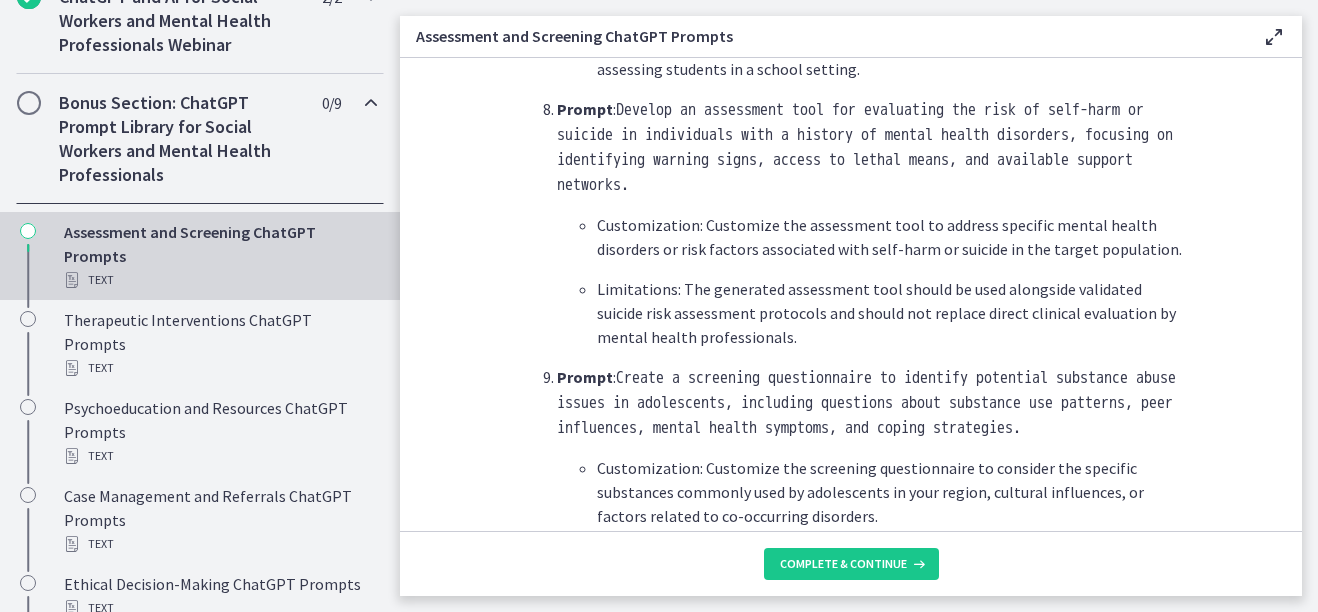 scroll, scrollTop: 2520, scrollLeft: 0, axis: vertical 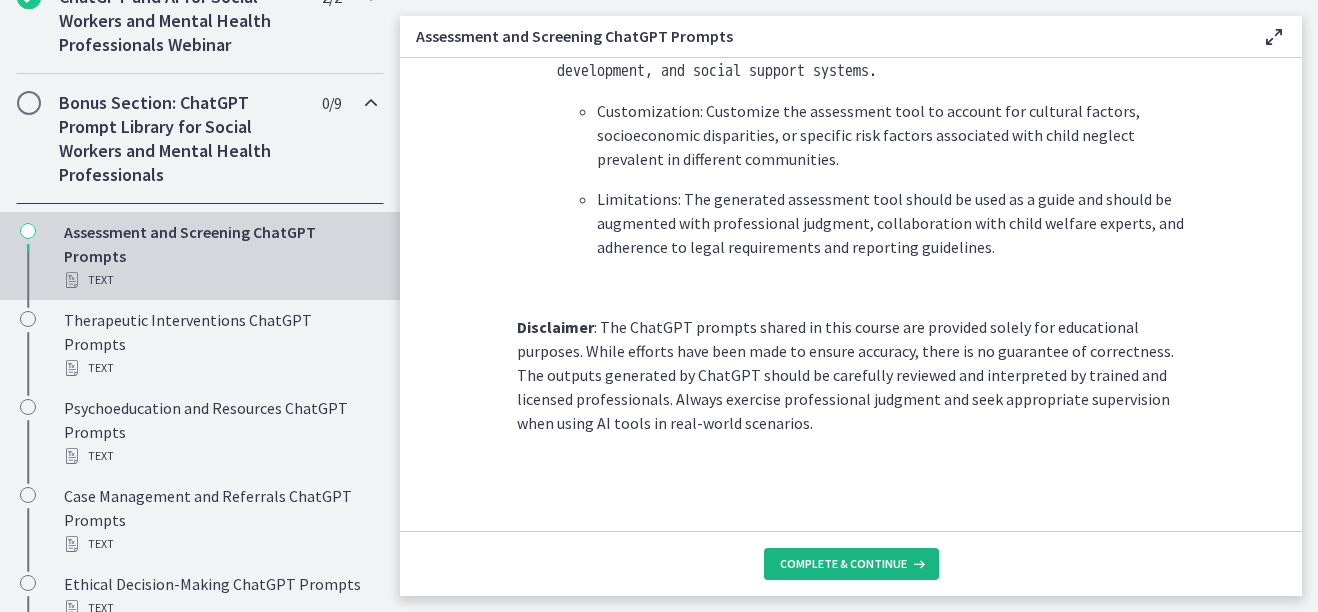 click at bounding box center (917, 564) 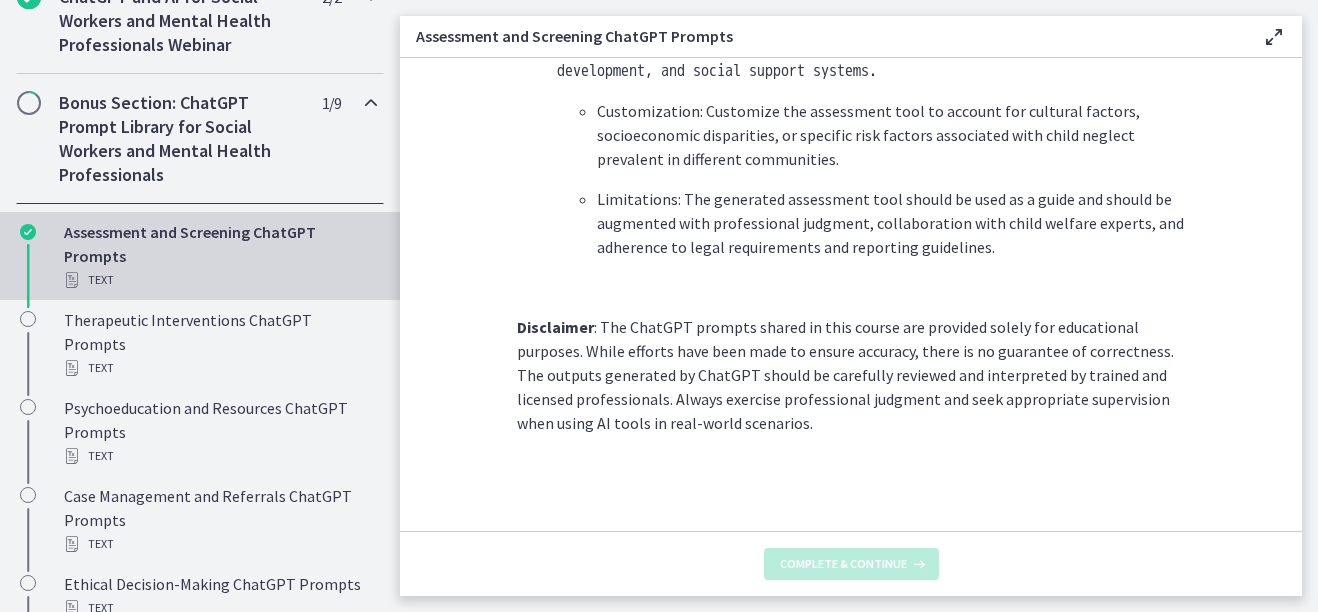 scroll, scrollTop: 0, scrollLeft: 0, axis: both 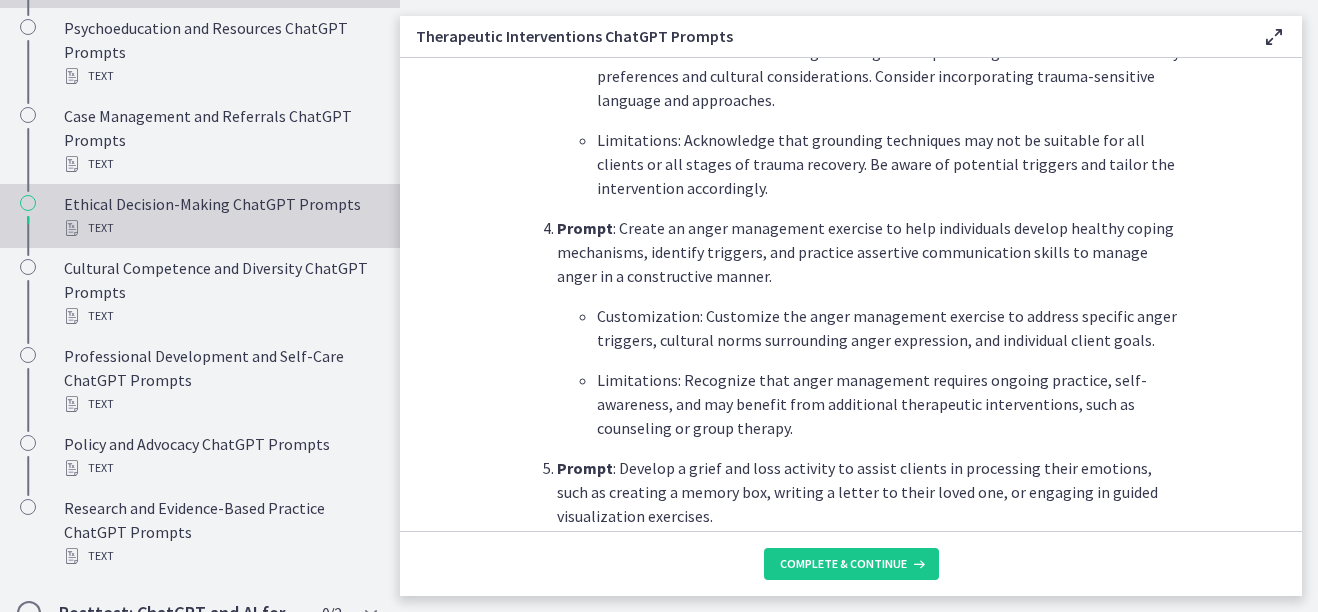 click on "Text" at bounding box center [220, 228] 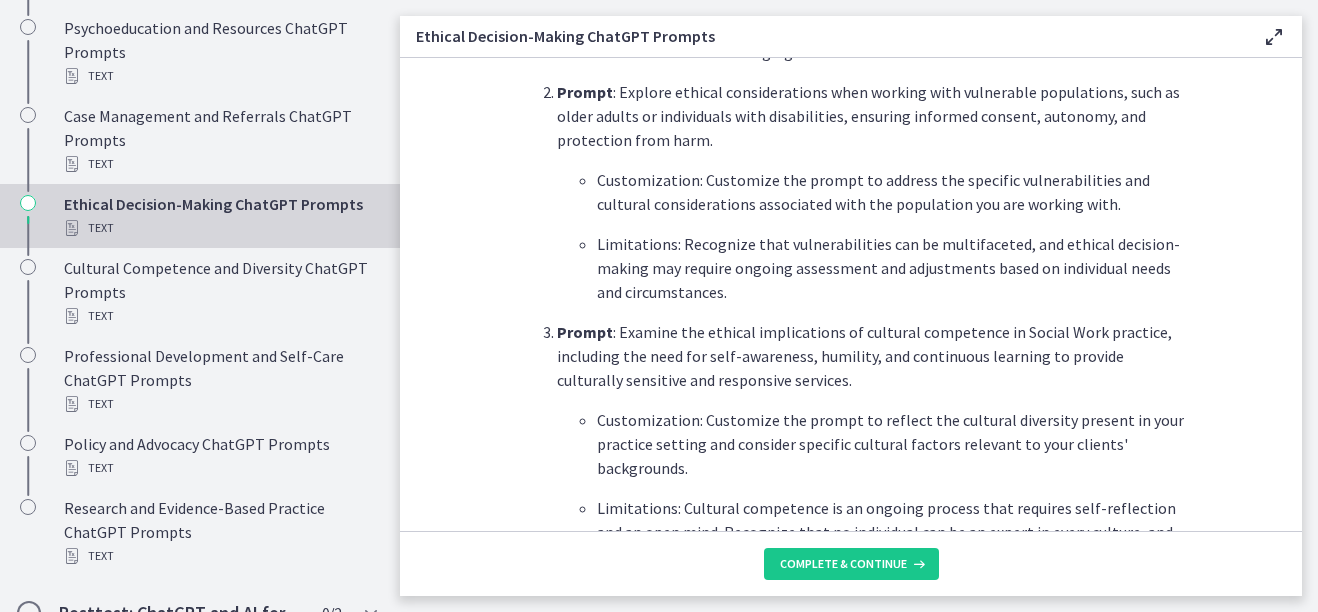 scroll, scrollTop: 836, scrollLeft: 0, axis: vertical 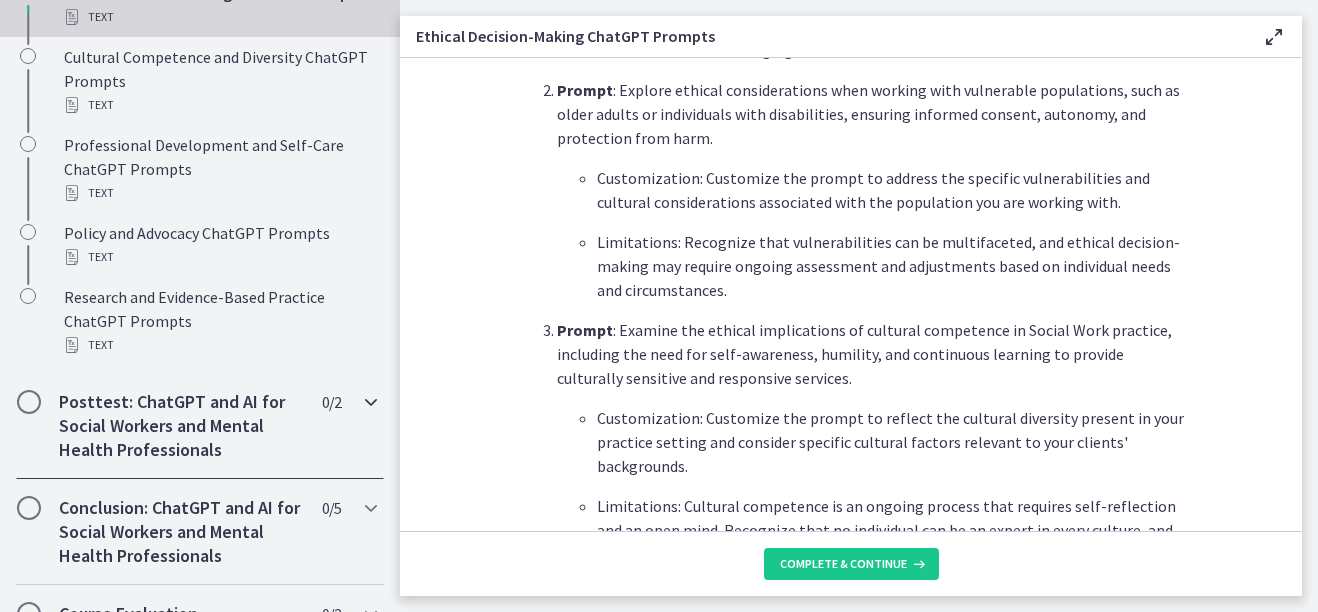 click on "Posttest: ChatGPT and AI for Social Workers and Mental Health Professionals" at bounding box center (181, 426) 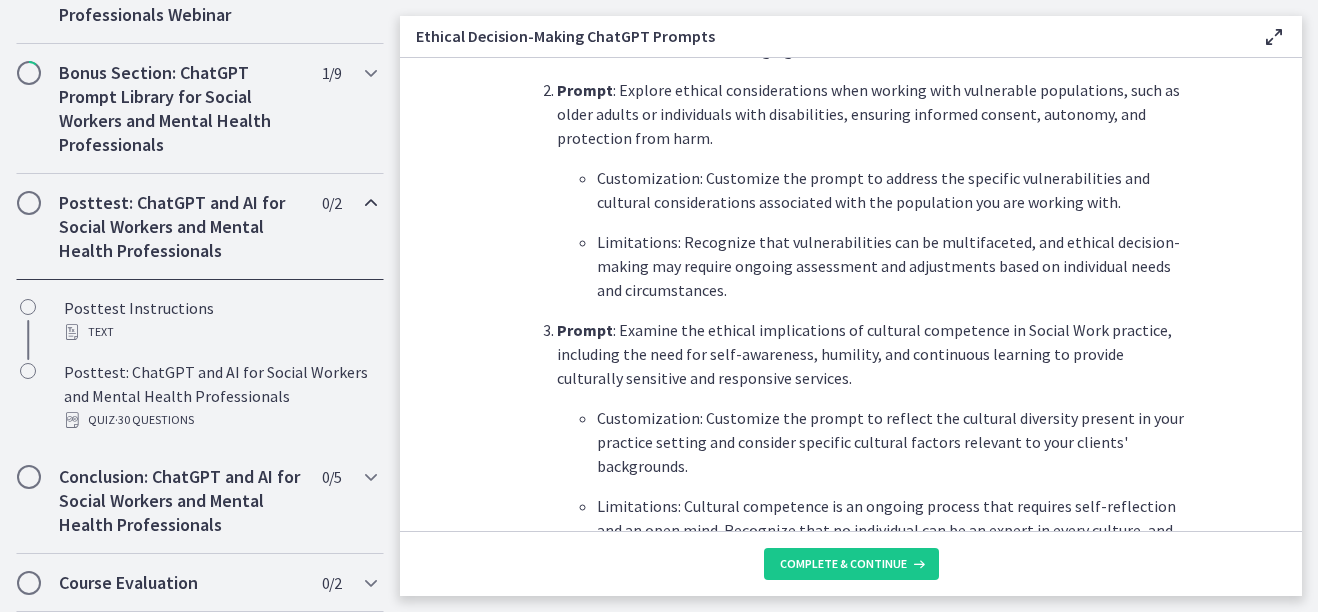 scroll, scrollTop: 1096, scrollLeft: 0, axis: vertical 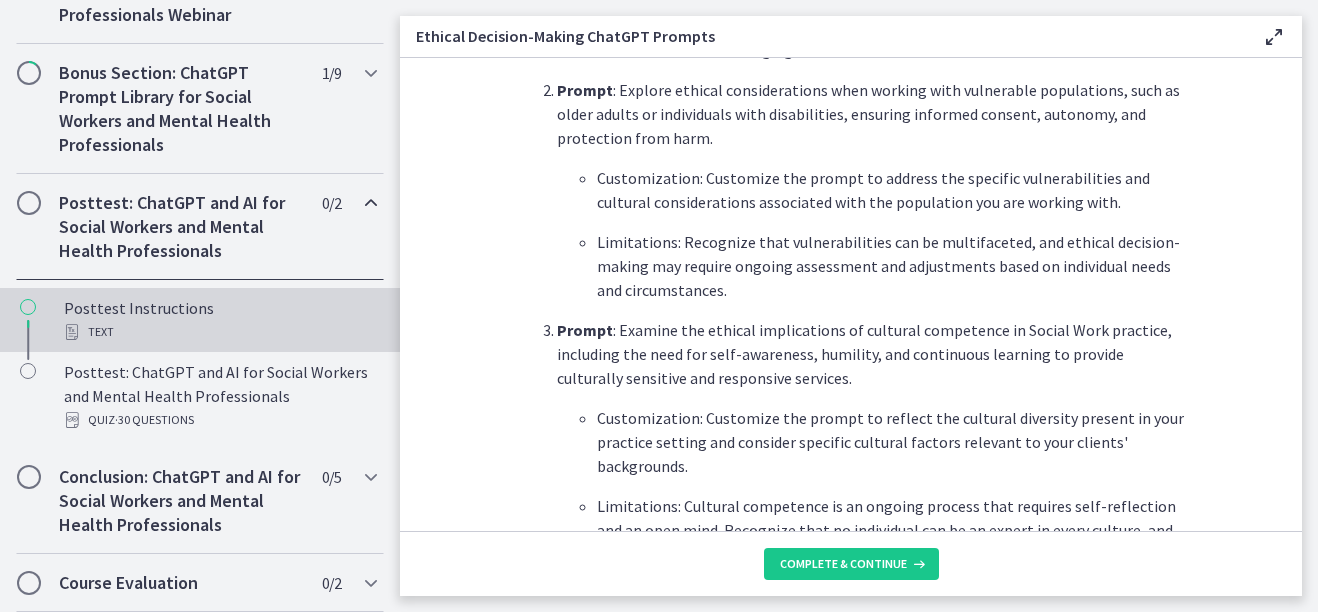 click on "Text" at bounding box center (220, 332) 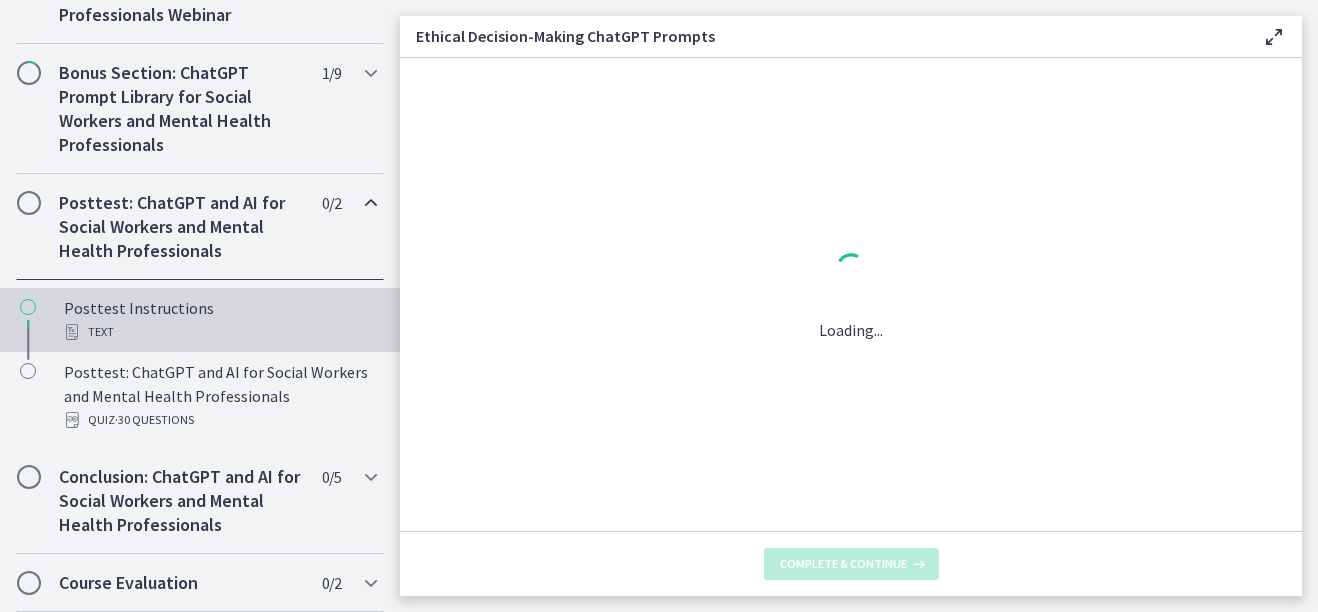 scroll, scrollTop: 0, scrollLeft: 0, axis: both 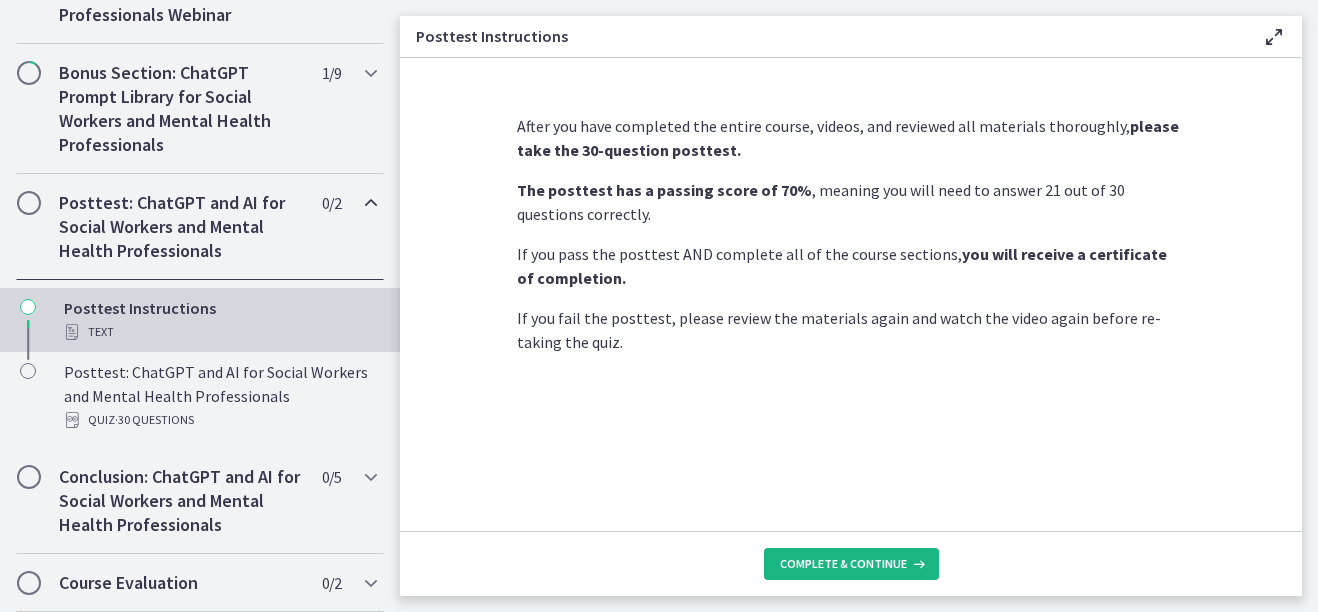 click on "Complete & continue" at bounding box center [843, 564] 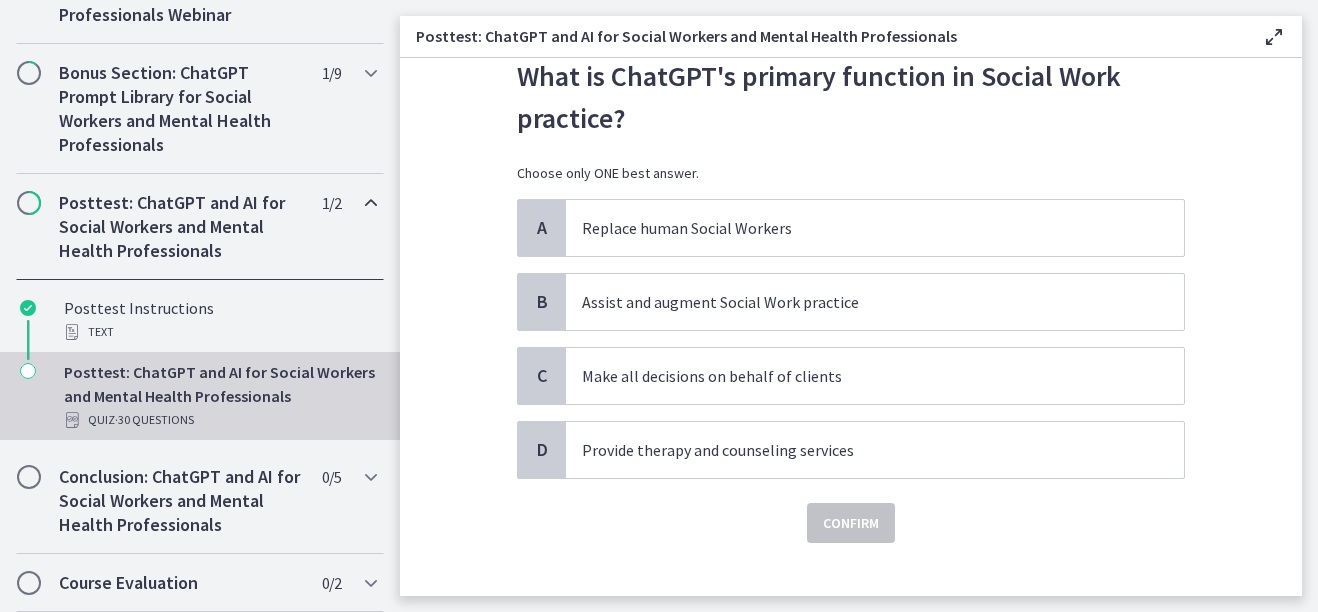 scroll, scrollTop: 94, scrollLeft: 0, axis: vertical 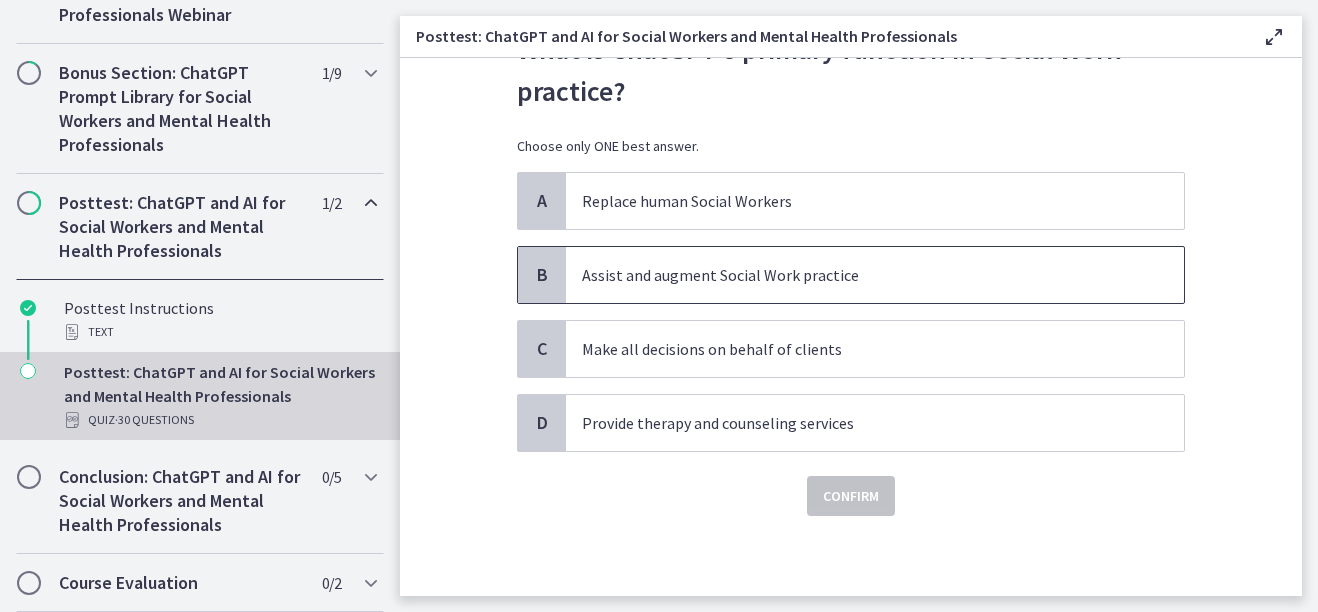 click on "Assist and augment Social Work practice" at bounding box center (855, 275) 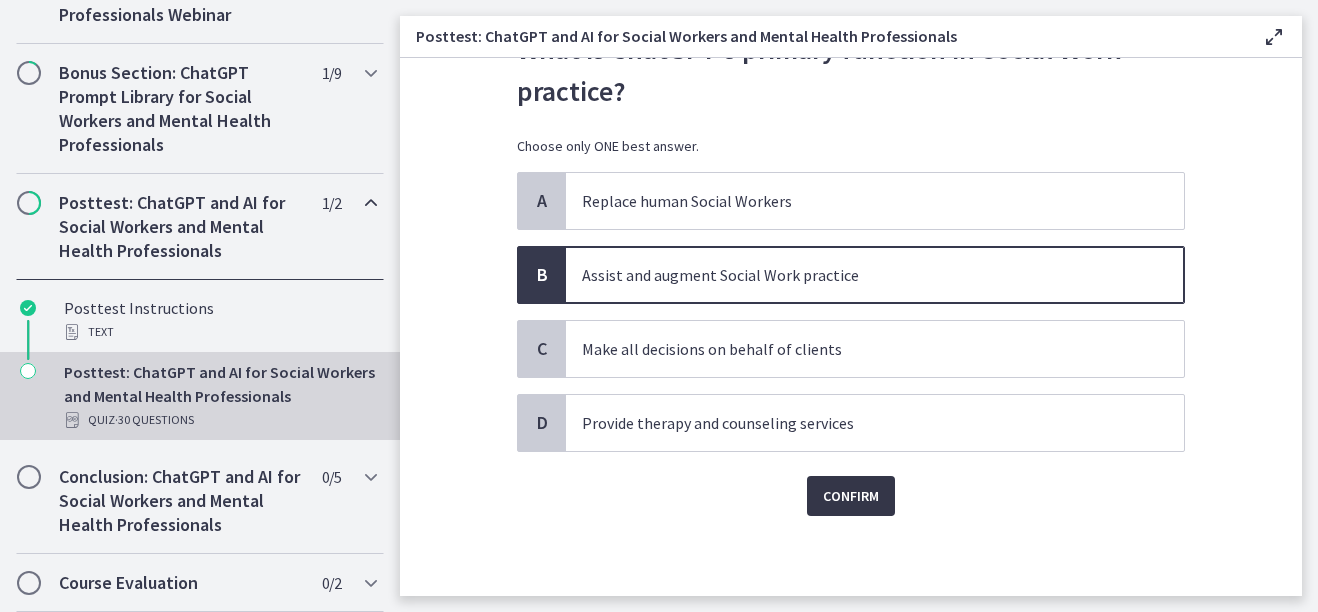 click on "Confirm" at bounding box center (851, 496) 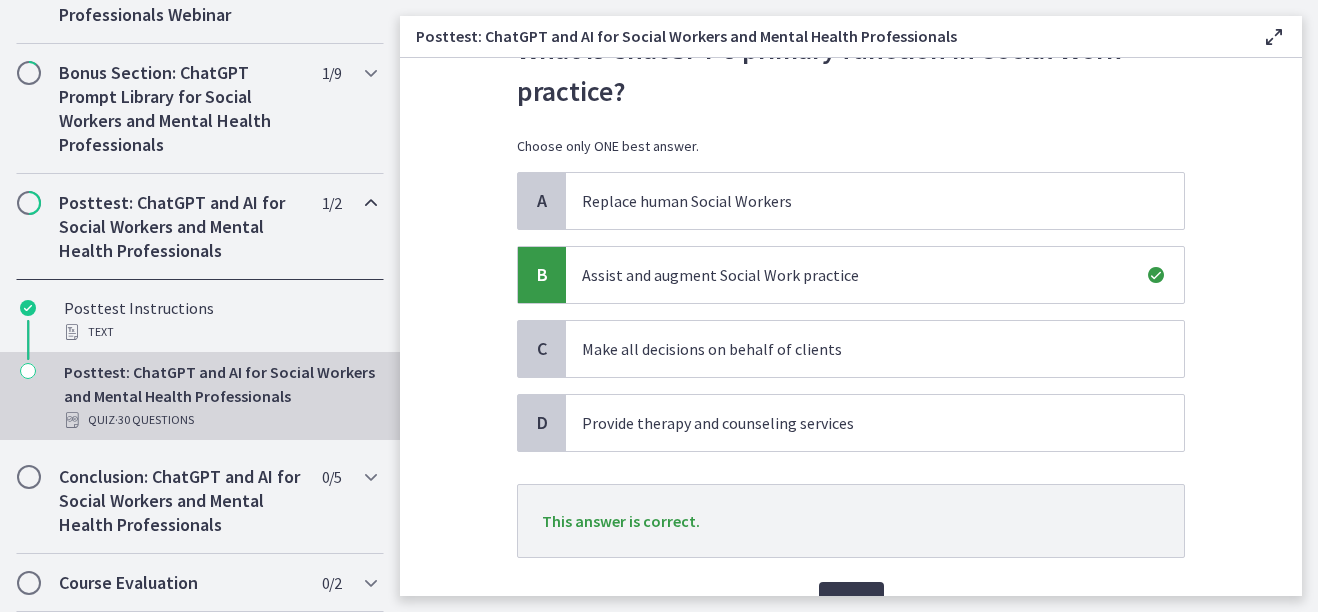 scroll, scrollTop: 200, scrollLeft: 0, axis: vertical 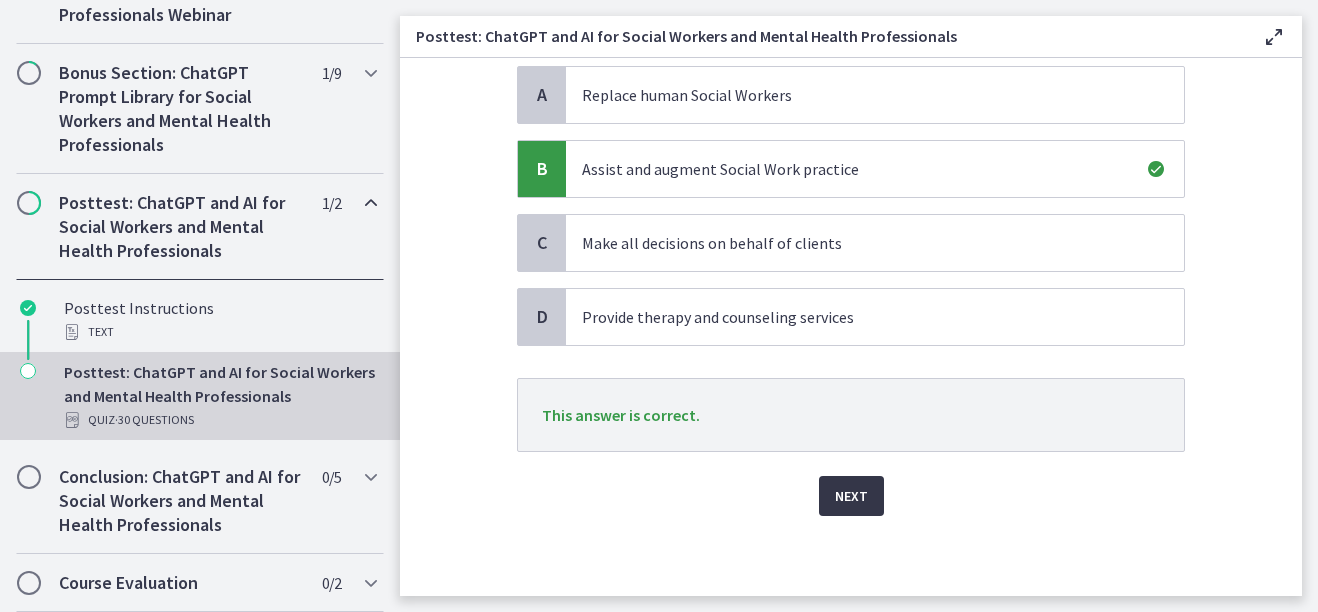 click on "Next" at bounding box center (851, 496) 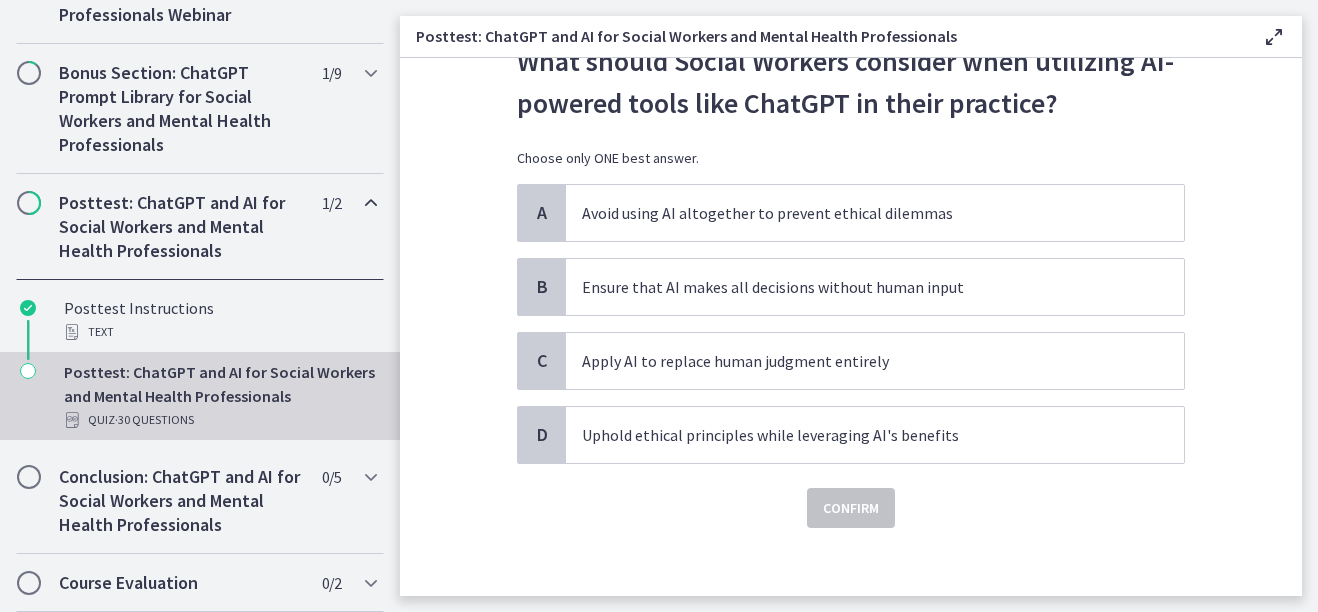 scroll, scrollTop: 94, scrollLeft: 0, axis: vertical 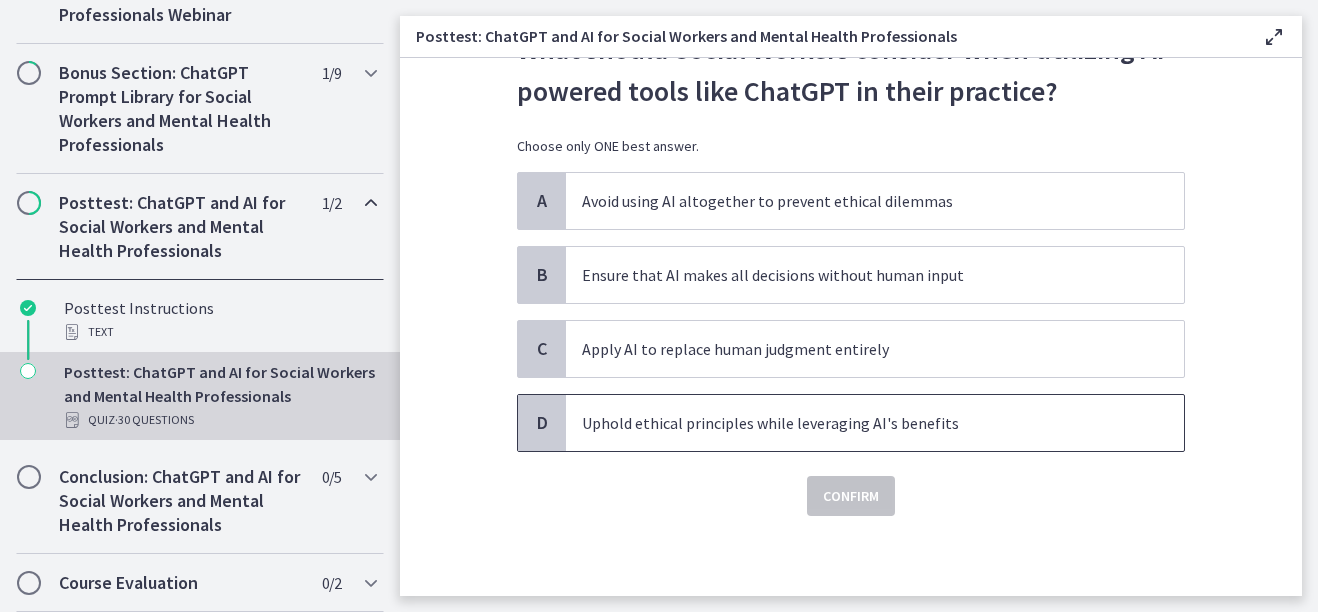 click on "Uphold ethical principles while leveraging AI's benefits" at bounding box center [875, 423] 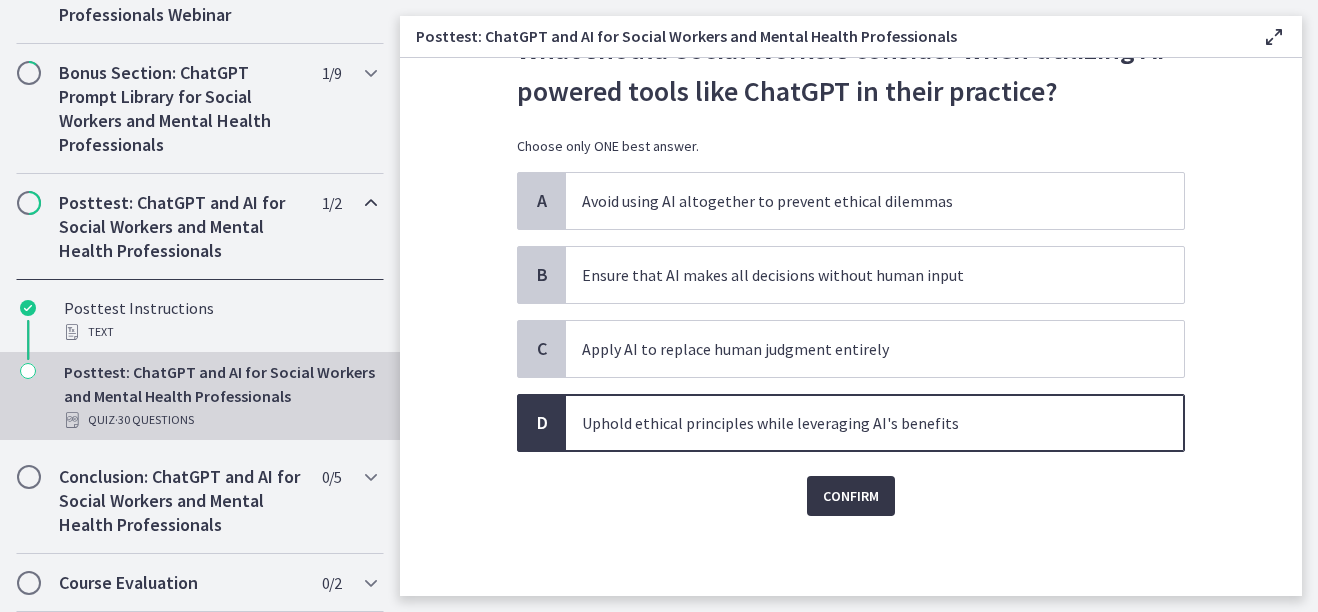 click on "Confirm" at bounding box center (851, 496) 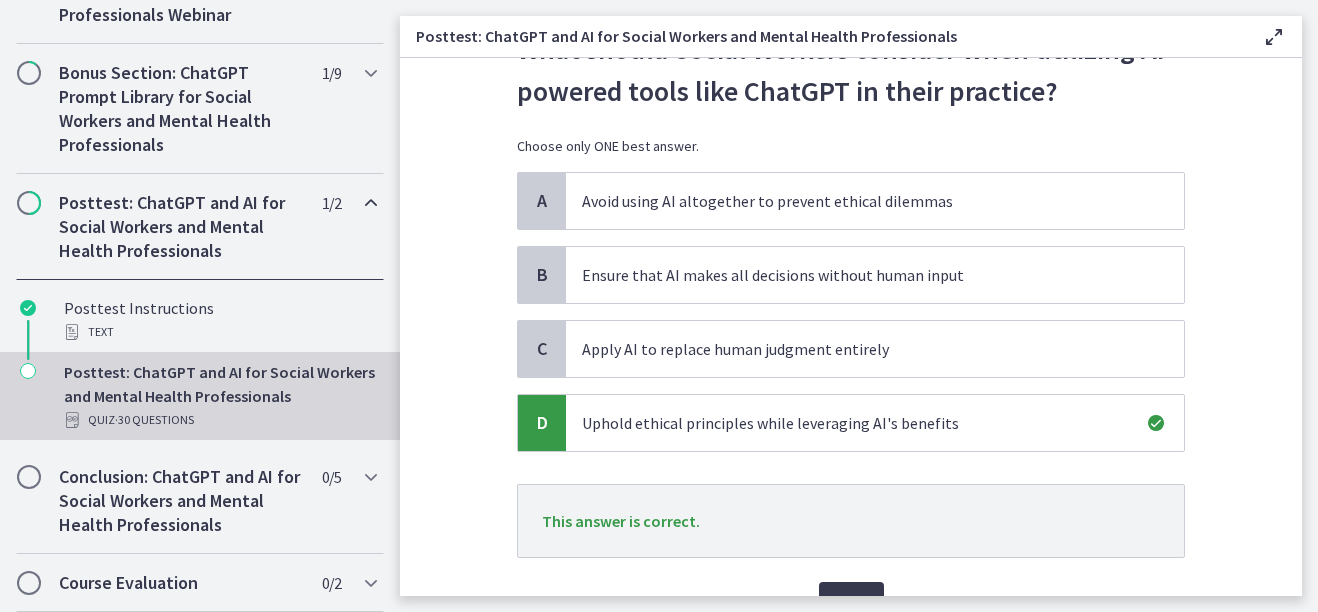scroll, scrollTop: 200, scrollLeft: 0, axis: vertical 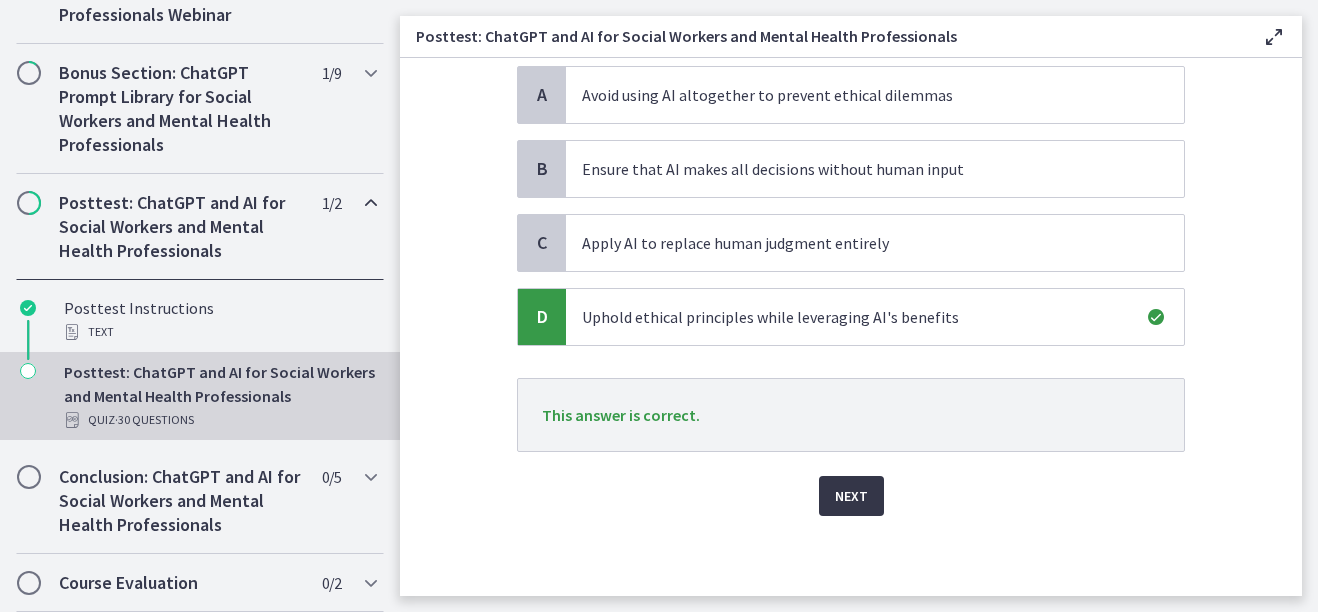 click on "Next" at bounding box center [851, 496] 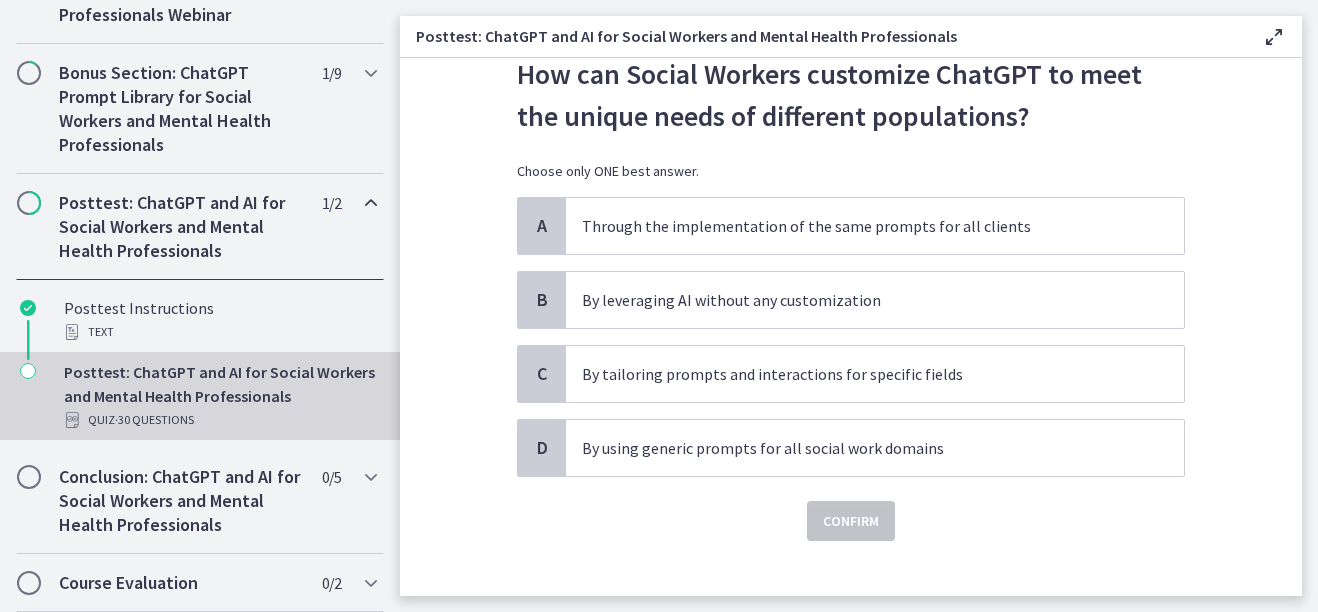 scroll, scrollTop: 70, scrollLeft: 0, axis: vertical 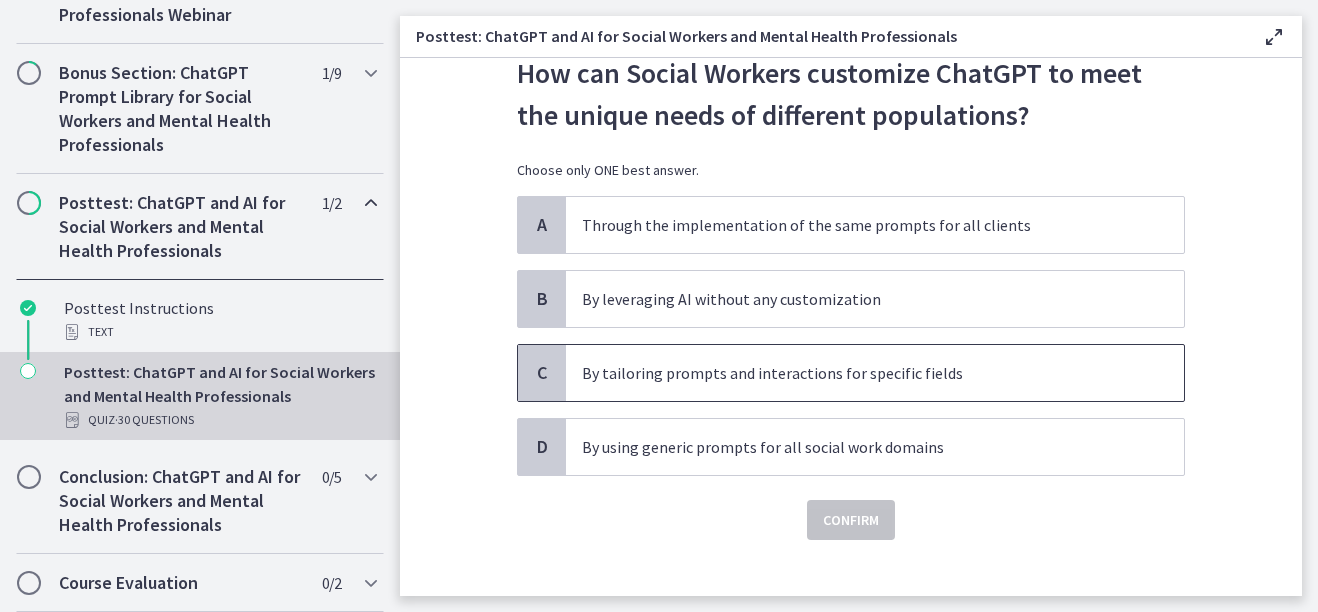 click on "By tailoring prompts and interactions for specific fields" at bounding box center [875, 373] 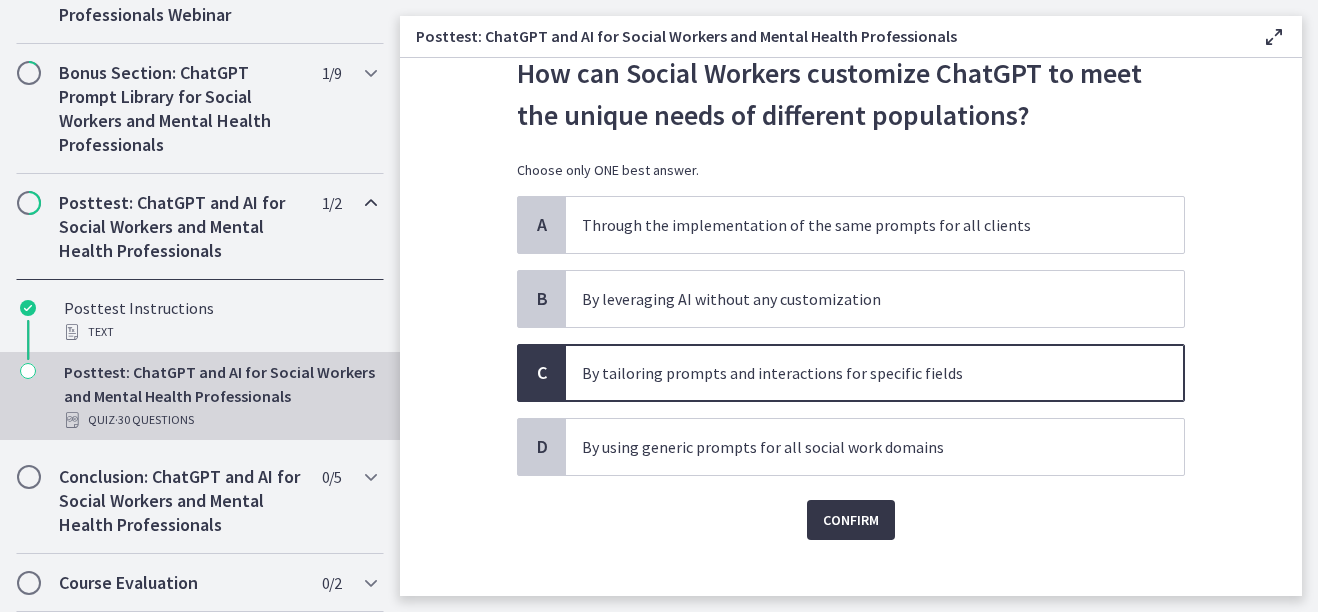 click on "Confirm" at bounding box center (851, 520) 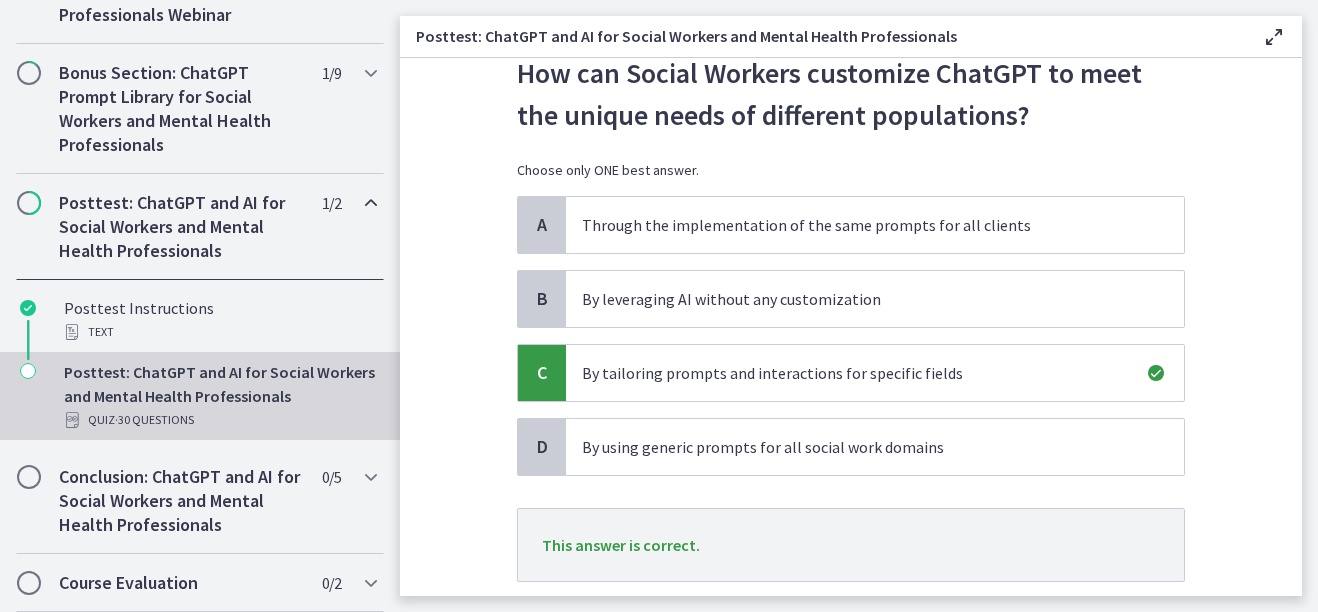 scroll, scrollTop: 200, scrollLeft: 0, axis: vertical 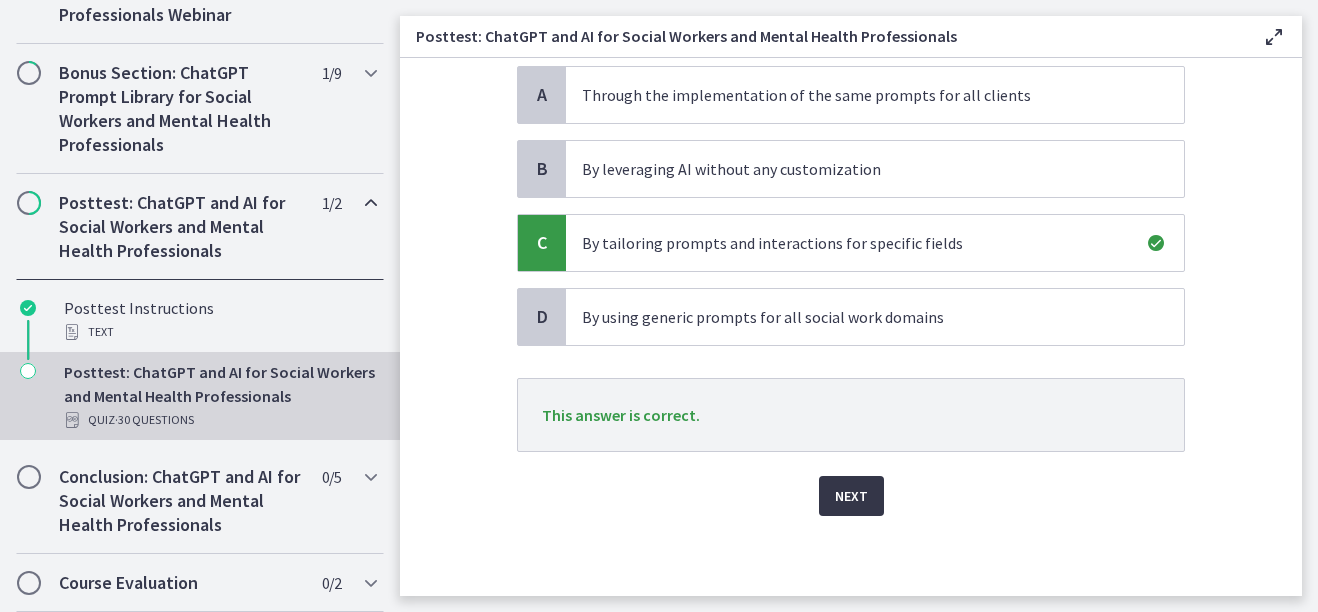 click on "Next" at bounding box center [851, 496] 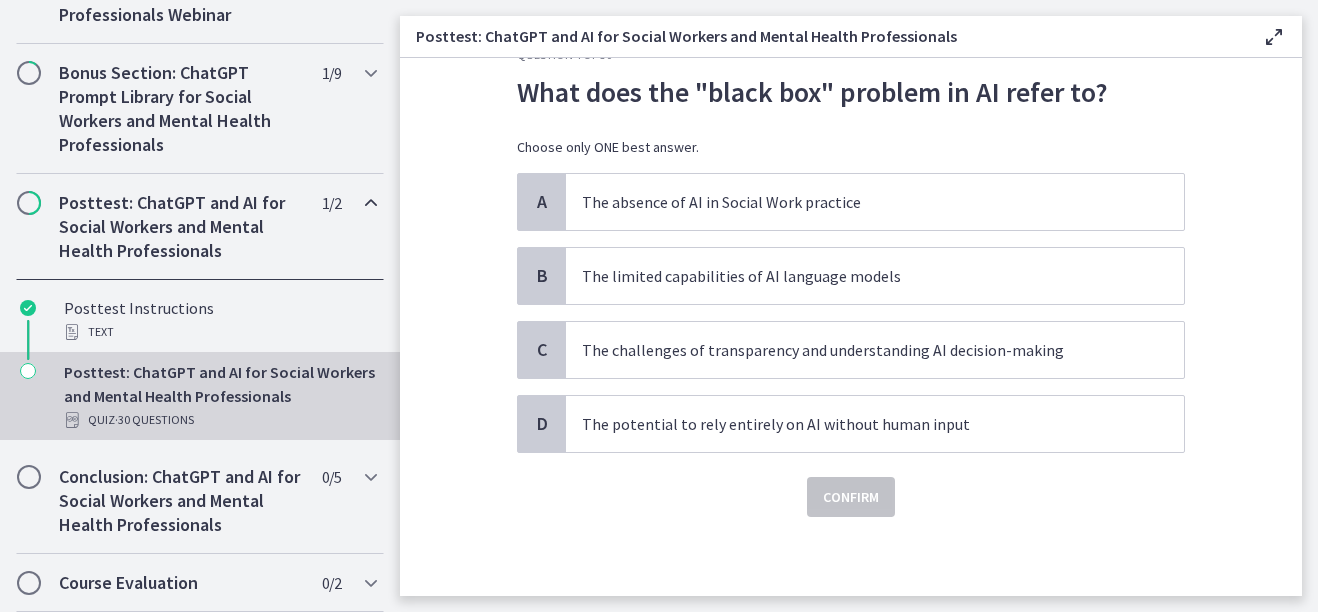 scroll, scrollTop: 52, scrollLeft: 0, axis: vertical 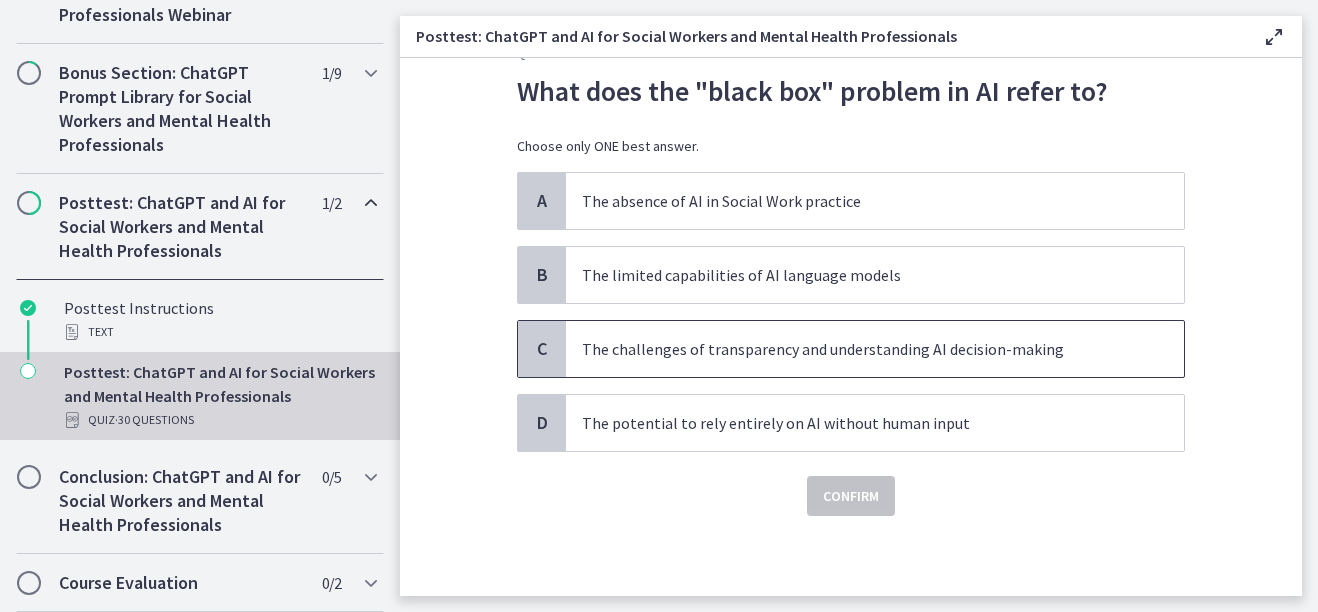 click on "The challenges of transparency and understanding AI decision-making" at bounding box center (855, 349) 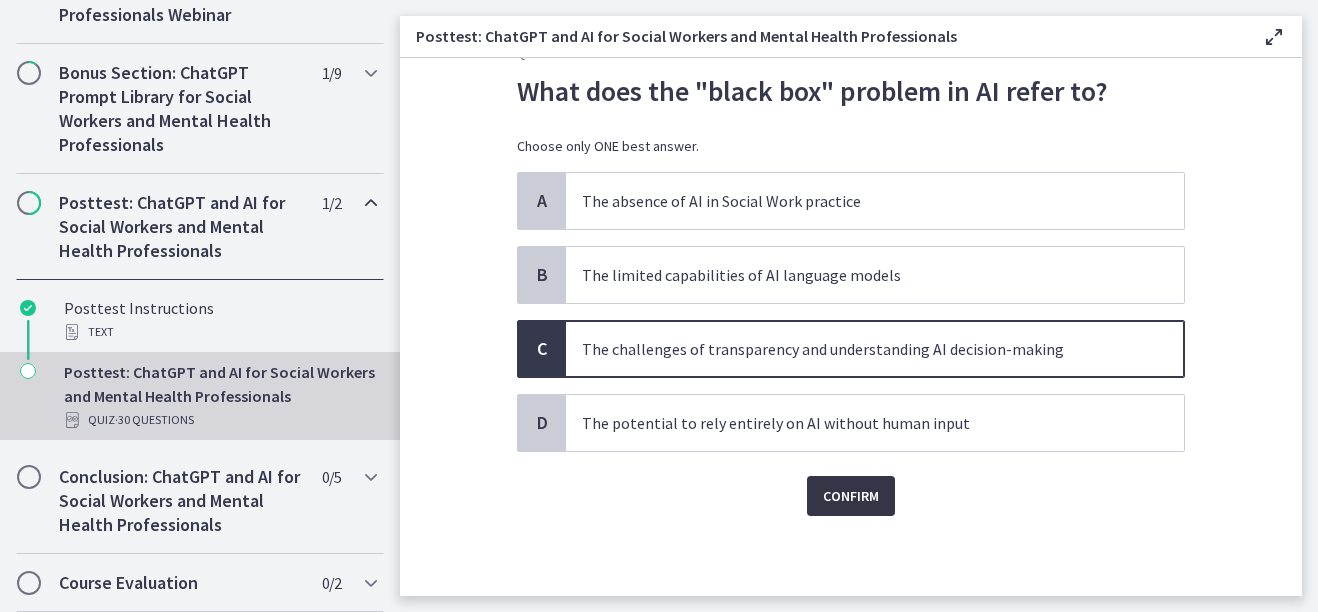 click on "Confirm" at bounding box center [851, 496] 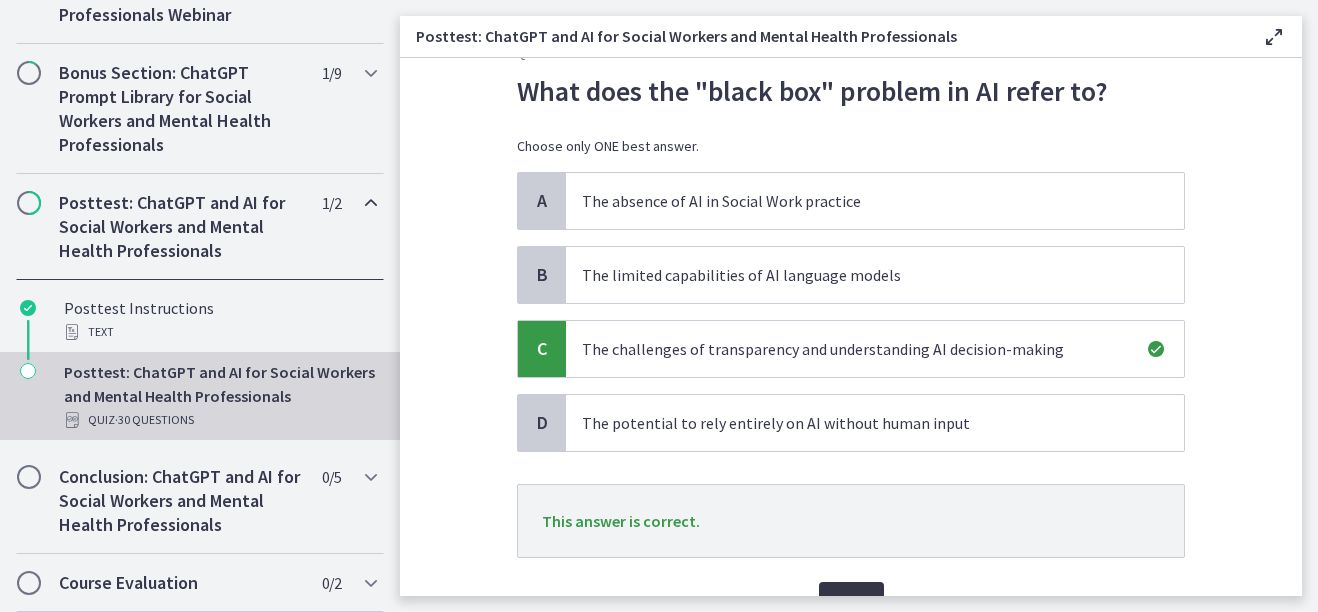 scroll, scrollTop: 158, scrollLeft: 0, axis: vertical 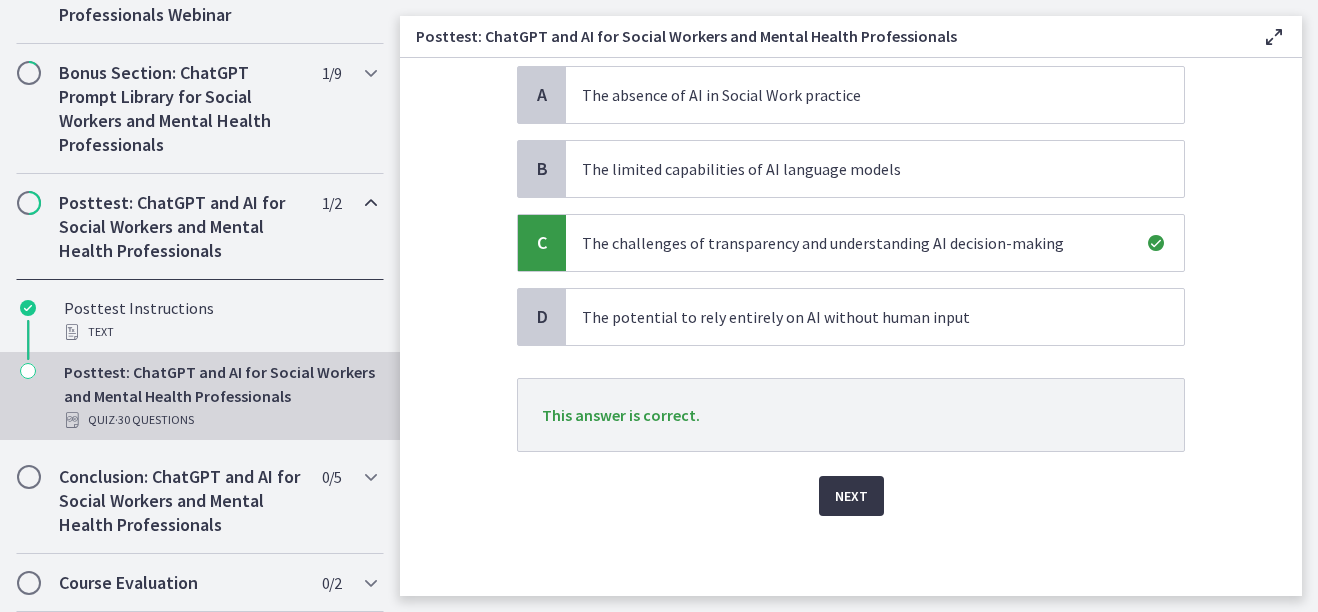 click on "Next" at bounding box center (851, 496) 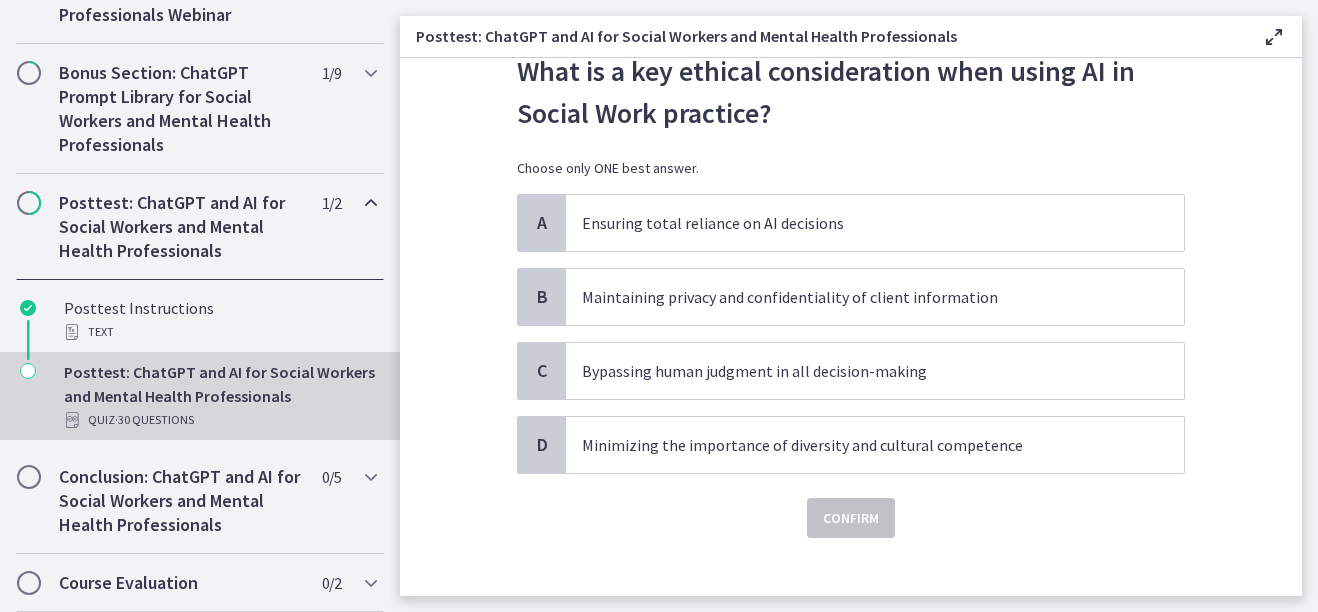 scroll, scrollTop: 94, scrollLeft: 0, axis: vertical 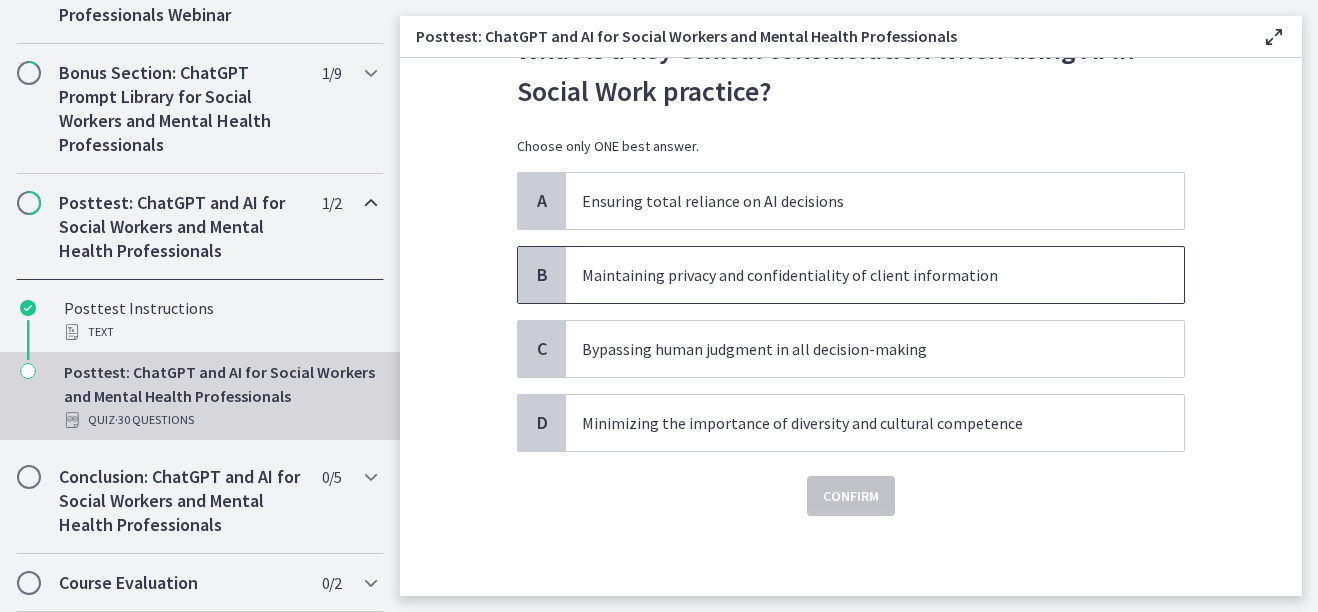 click on "Maintaining privacy and confidentiality of client information" at bounding box center (855, 275) 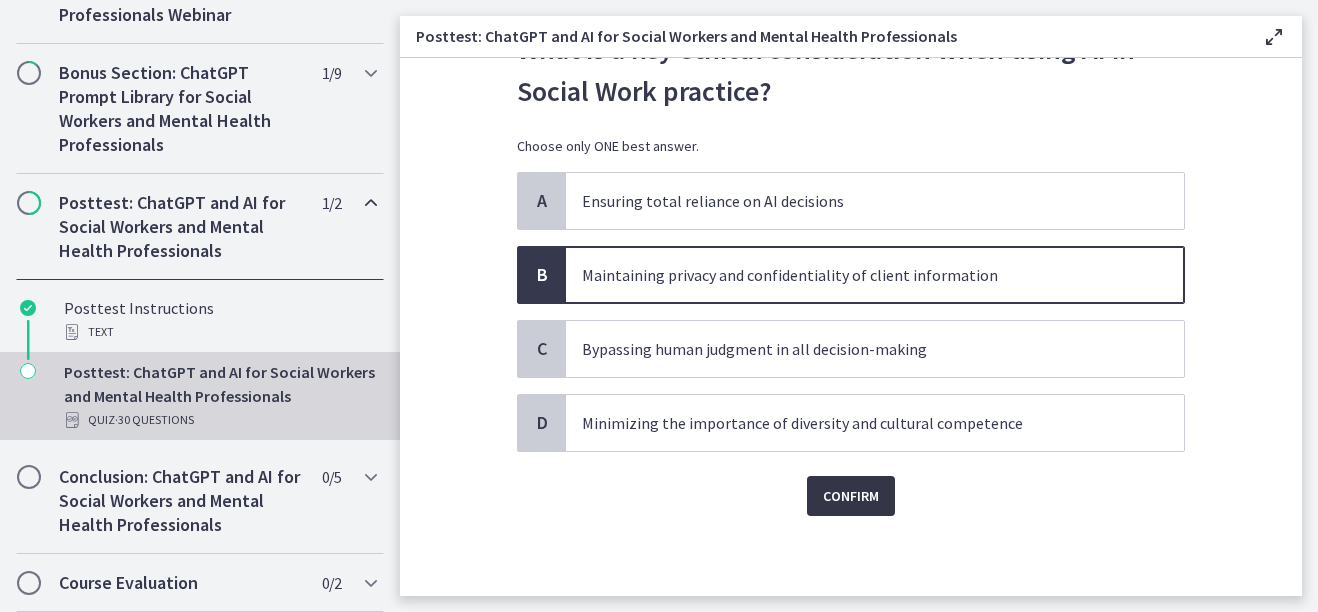 click on "Confirm" at bounding box center (851, 496) 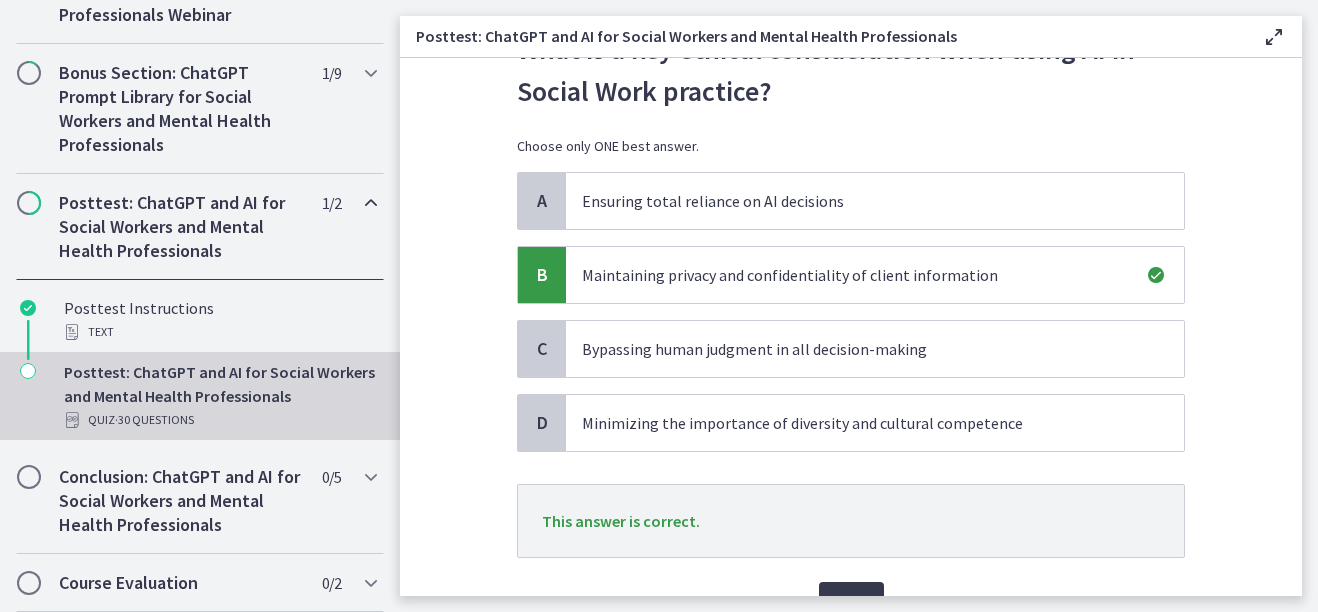 scroll, scrollTop: 200, scrollLeft: 0, axis: vertical 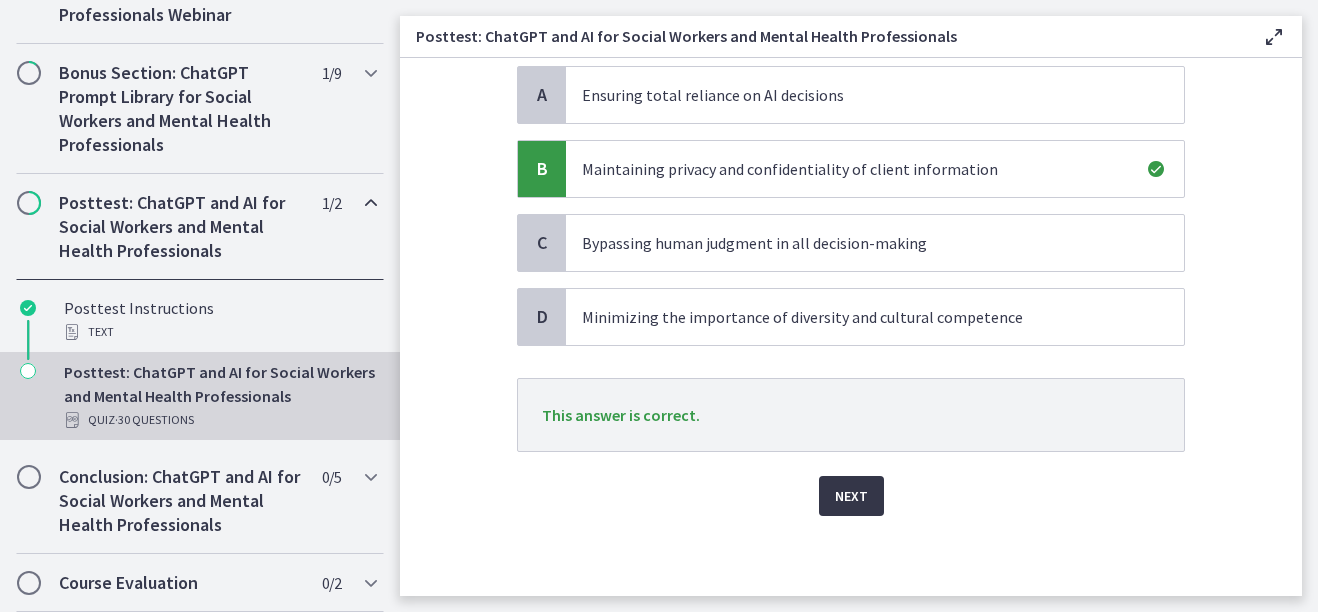 click on "Next" at bounding box center (851, 496) 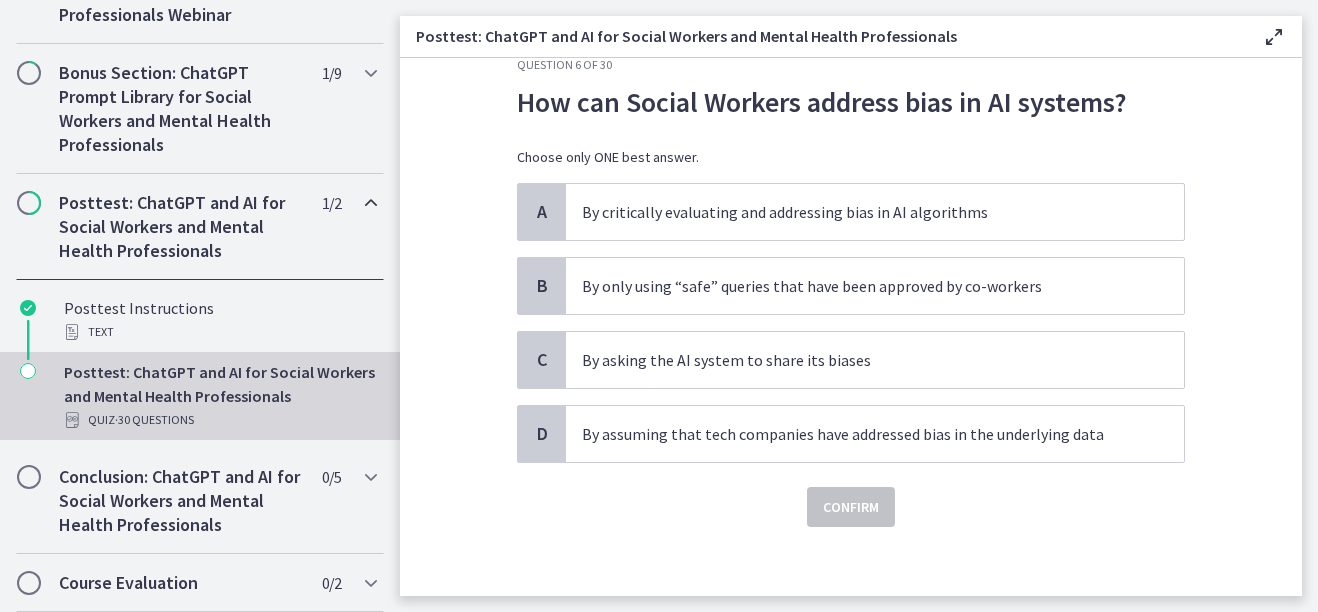 scroll, scrollTop: 52, scrollLeft: 0, axis: vertical 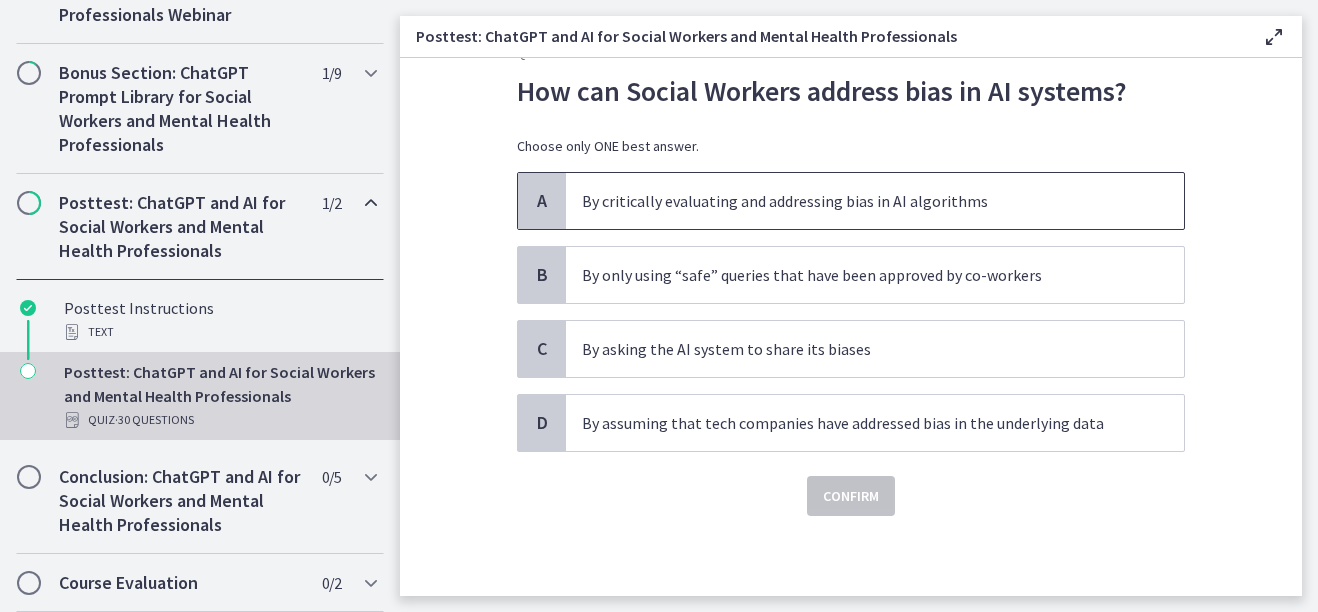 click on "By critically evaluating and addressing bias in AI algorithms" at bounding box center (855, 201) 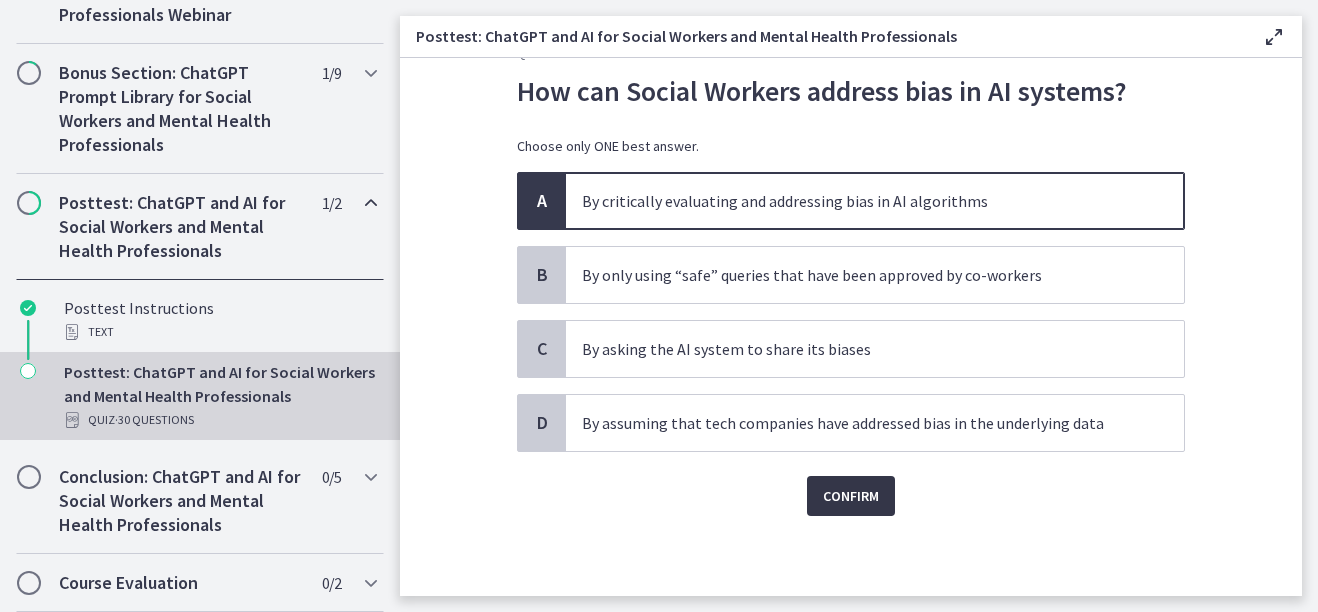 click on "Confirm" at bounding box center (851, 496) 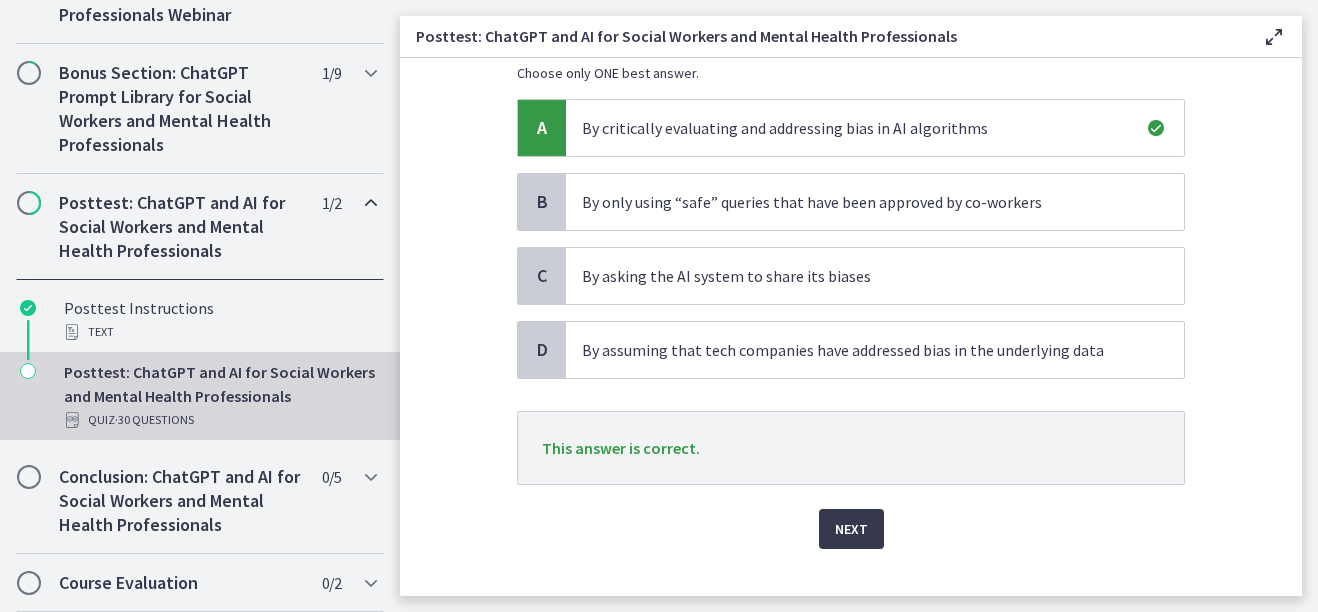 scroll, scrollTop: 158, scrollLeft: 0, axis: vertical 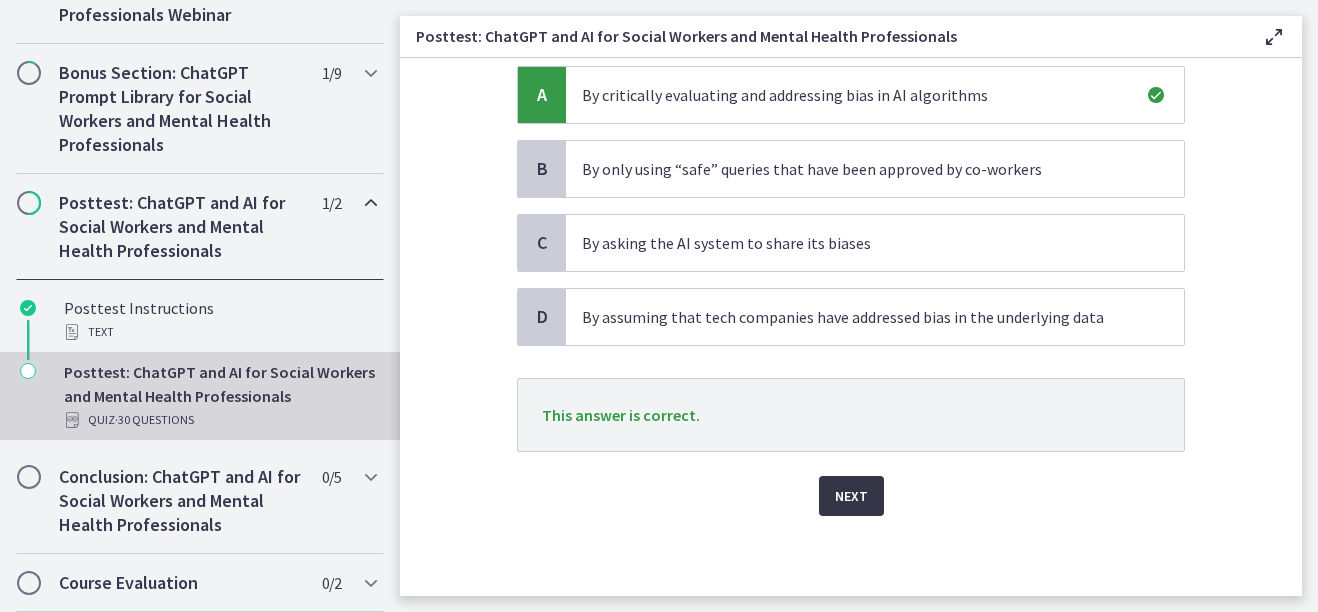 click on "Next" at bounding box center (851, 496) 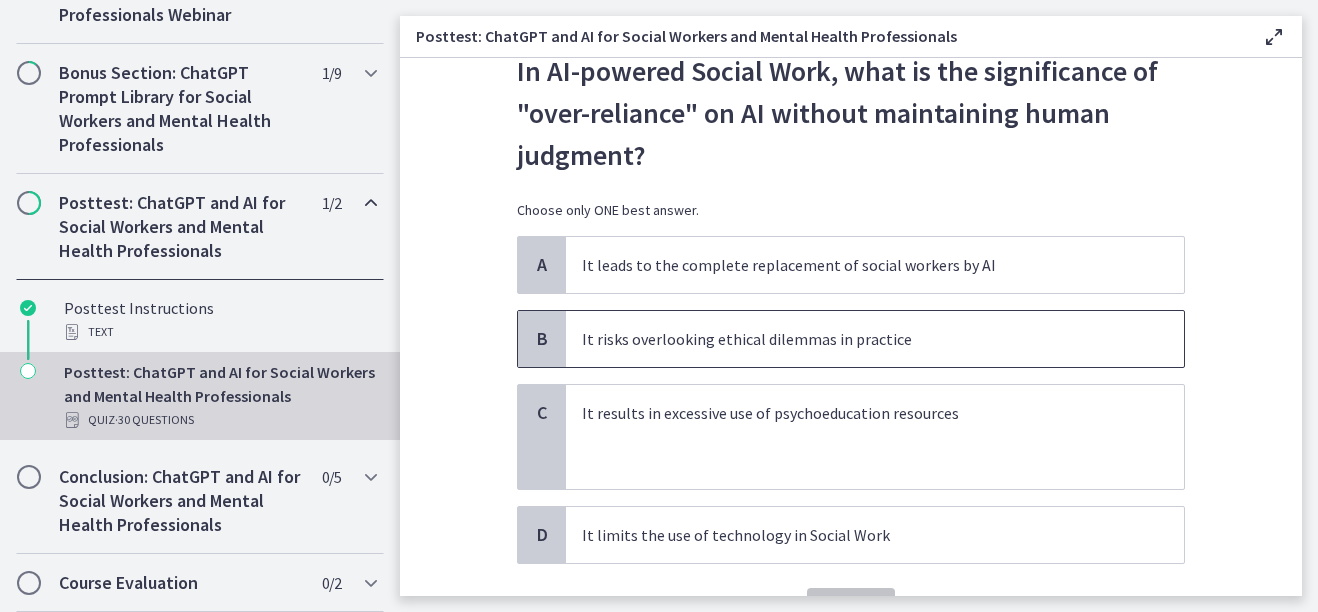 scroll, scrollTop: 73, scrollLeft: 0, axis: vertical 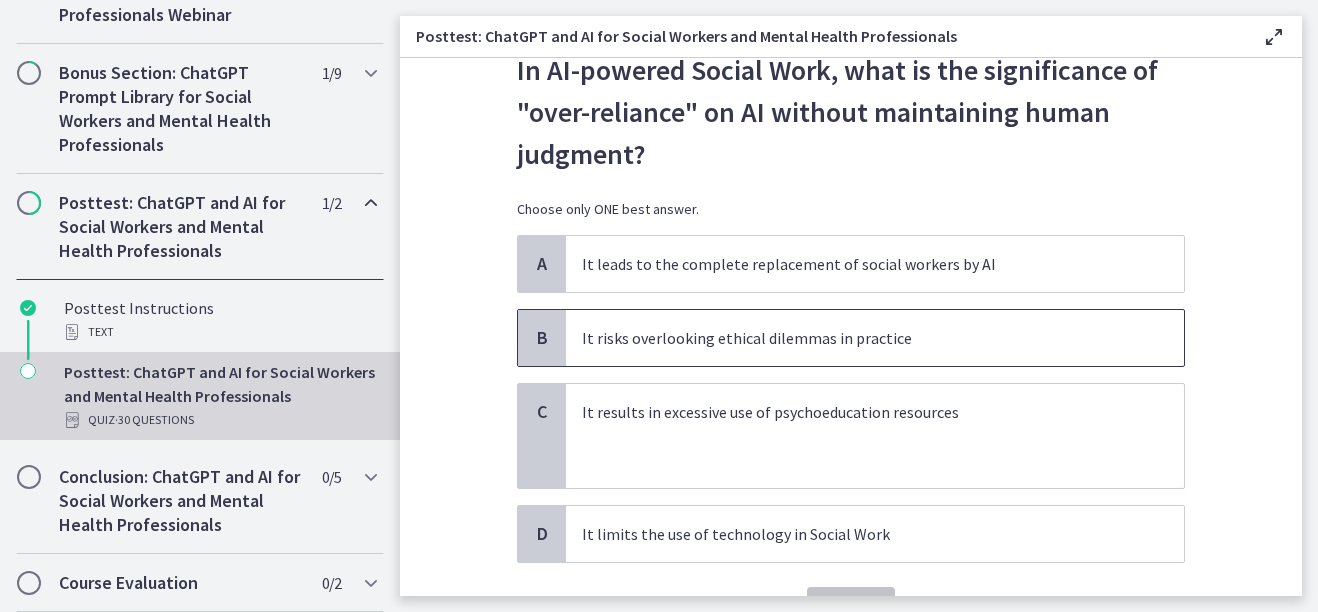 click on "It risks overlooking ethical dilemmas in practice" at bounding box center [875, 338] 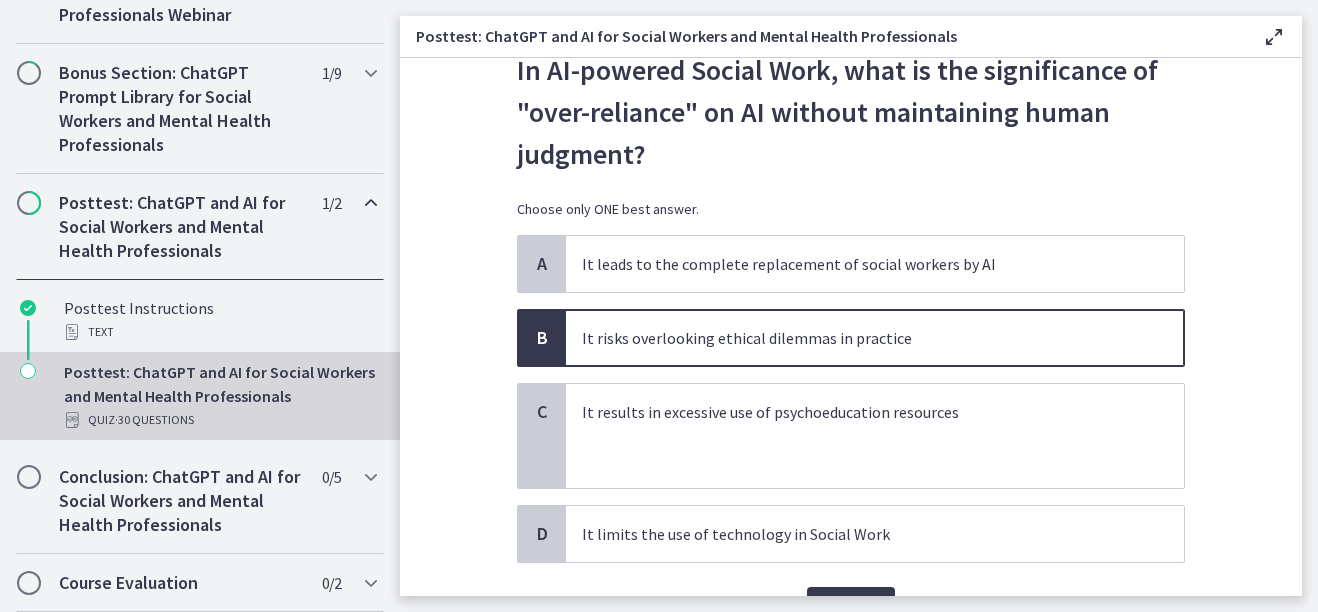 scroll, scrollTop: 184, scrollLeft: 0, axis: vertical 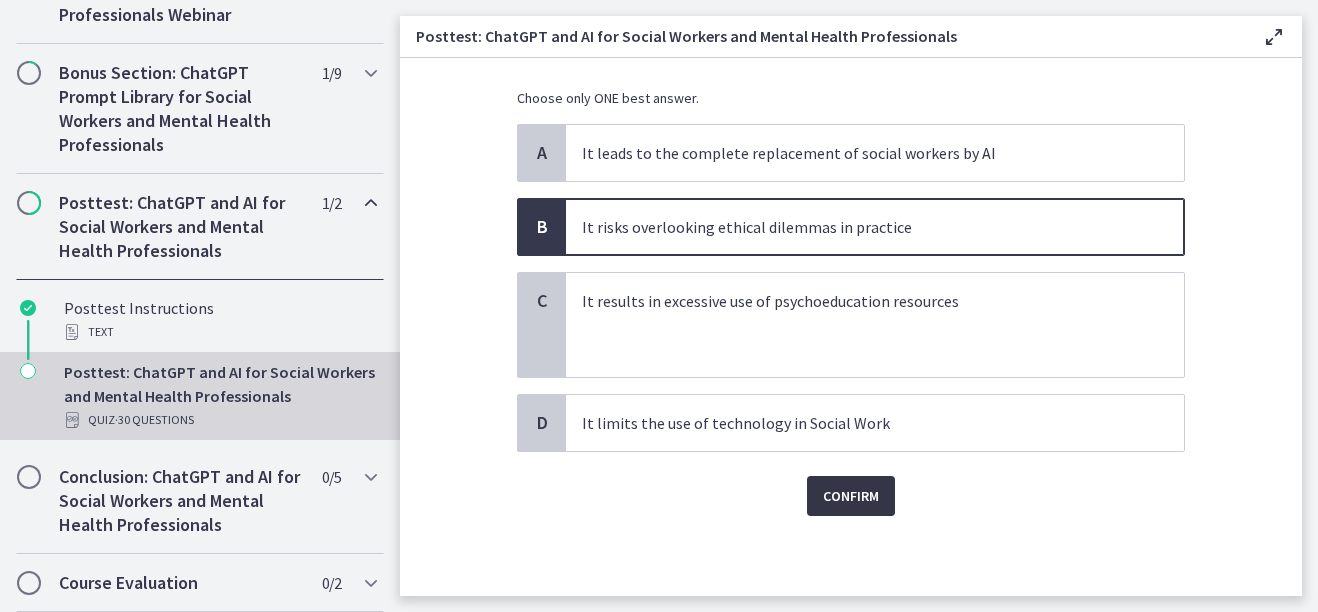 click on "Confirm" at bounding box center [851, 496] 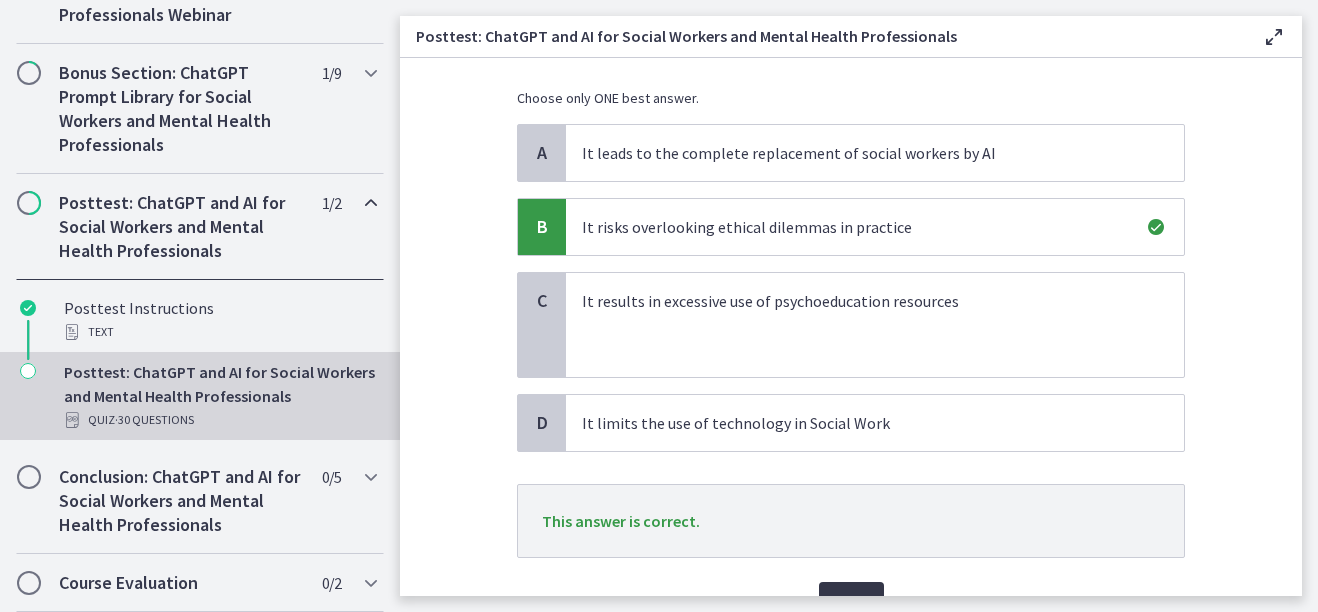 scroll, scrollTop: 290, scrollLeft: 0, axis: vertical 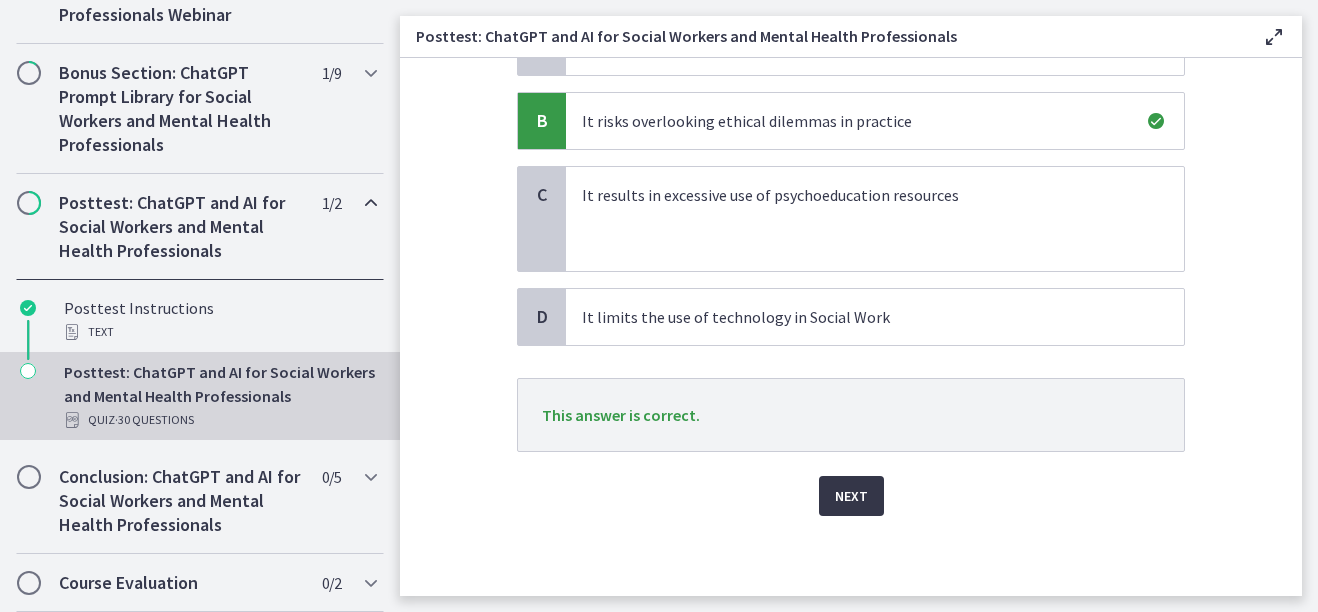 click on "Next" at bounding box center (851, 496) 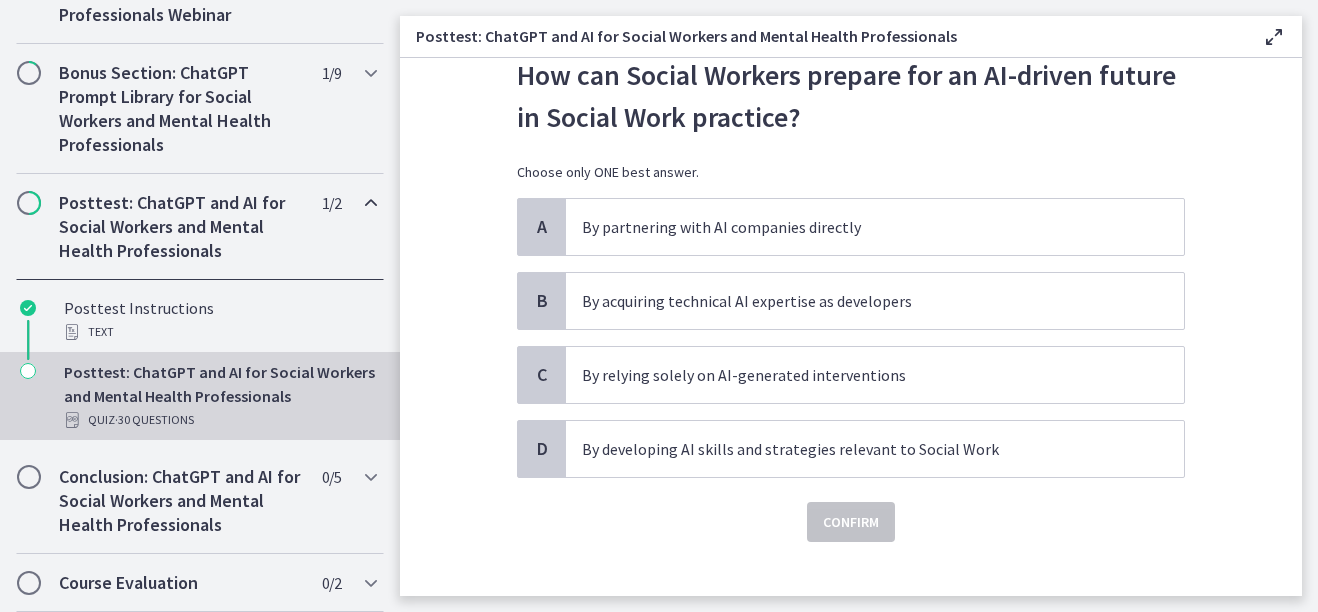 scroll, scrollTop: 69, scrollLeft: 0, axis: vertical 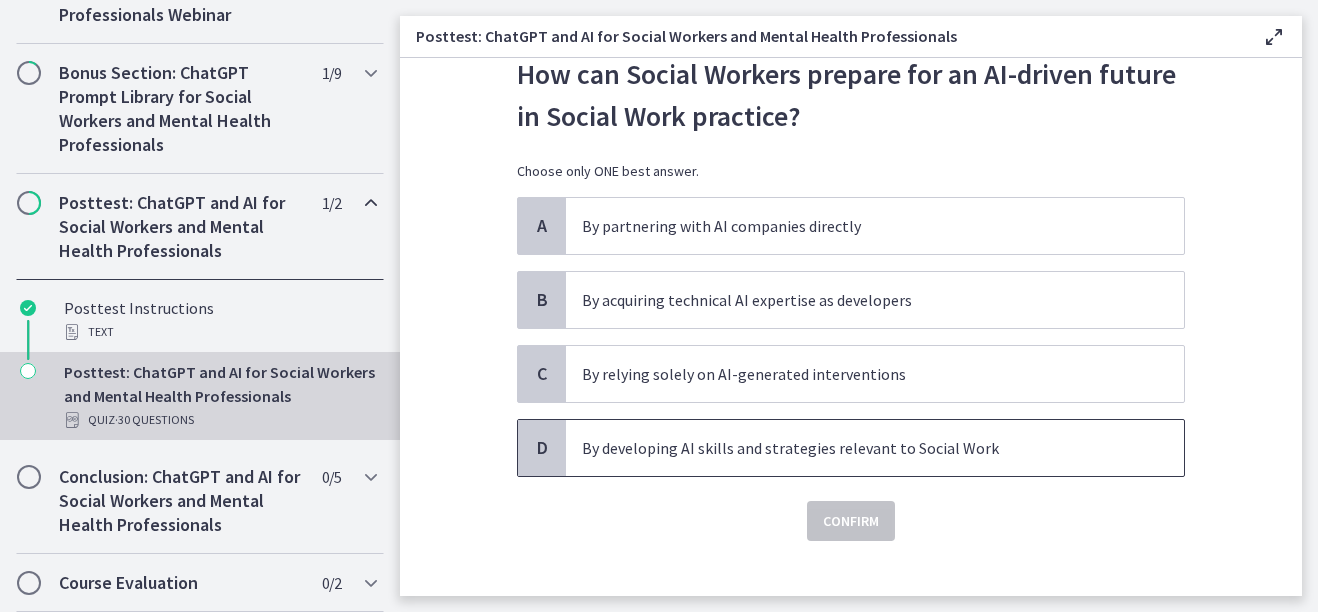 click on "By developing AI skills and strategies relevant to Social Work" at bounding box center [855, 448] 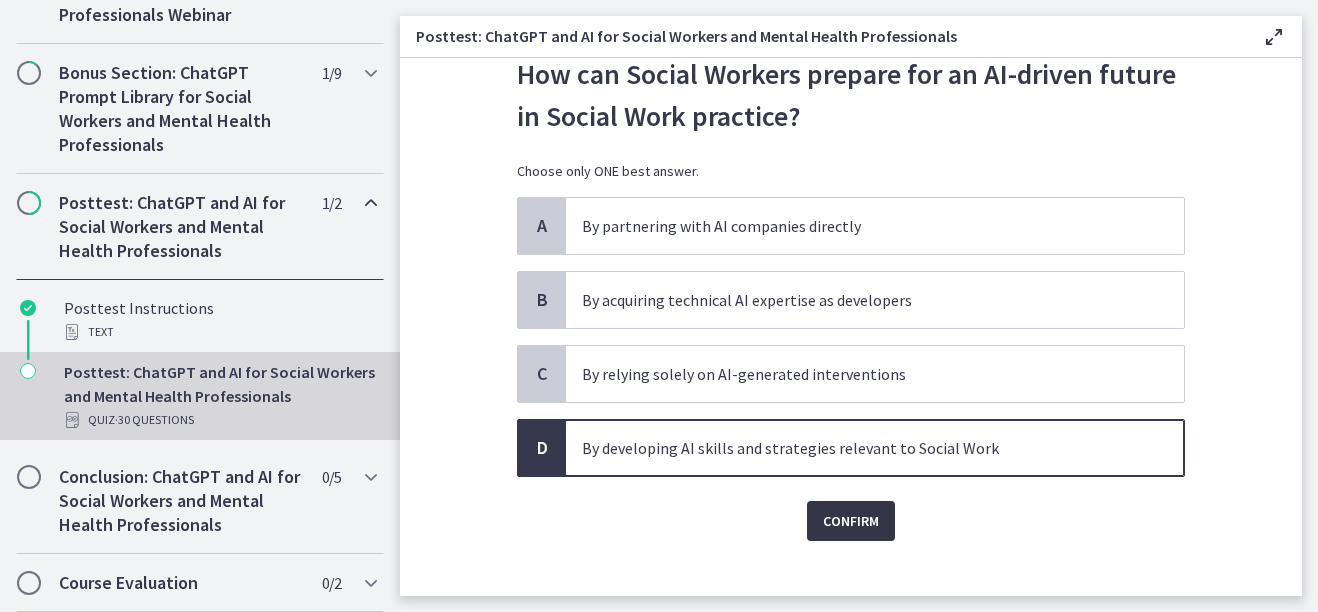 click on "Confirm" at bounding box center (851, 521) 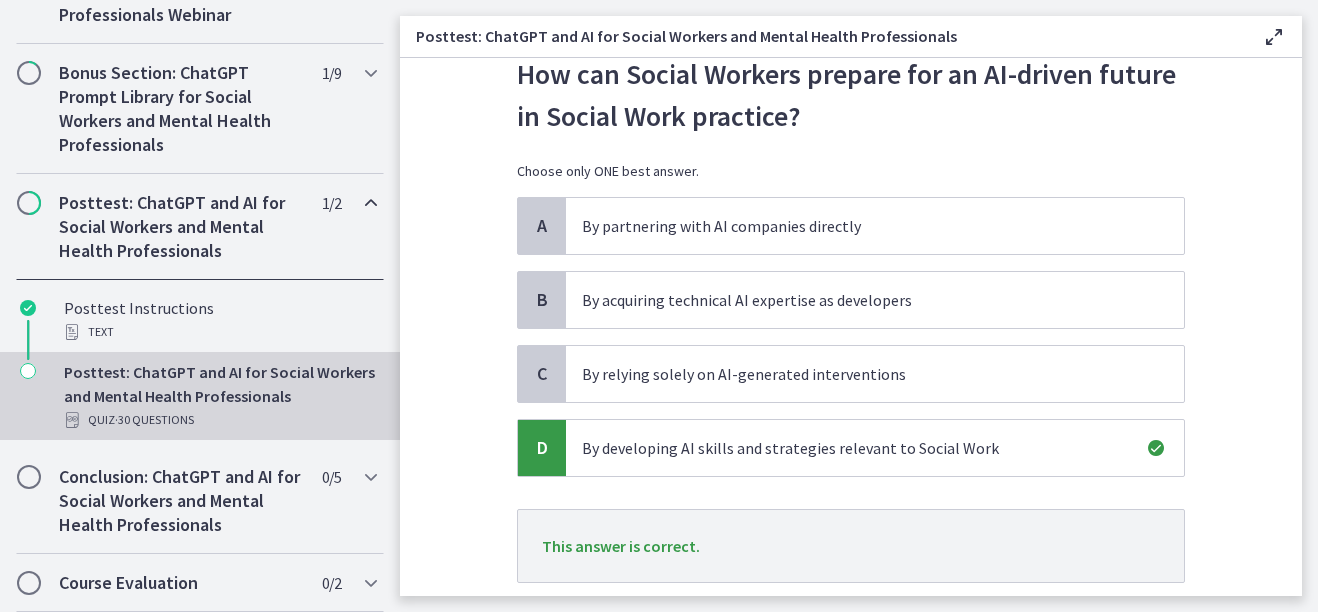 scroll, scrollTop: 200, scrollLeft: 0, axis: vertical 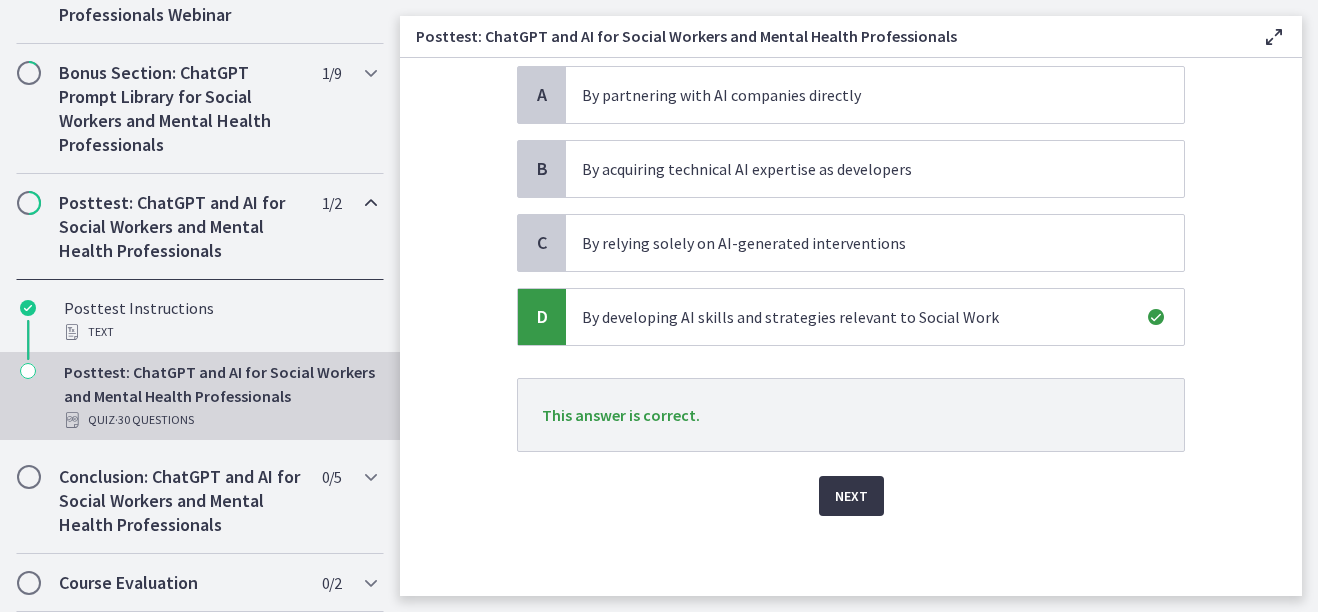 click on "Next" at bounding box center (851, 496) 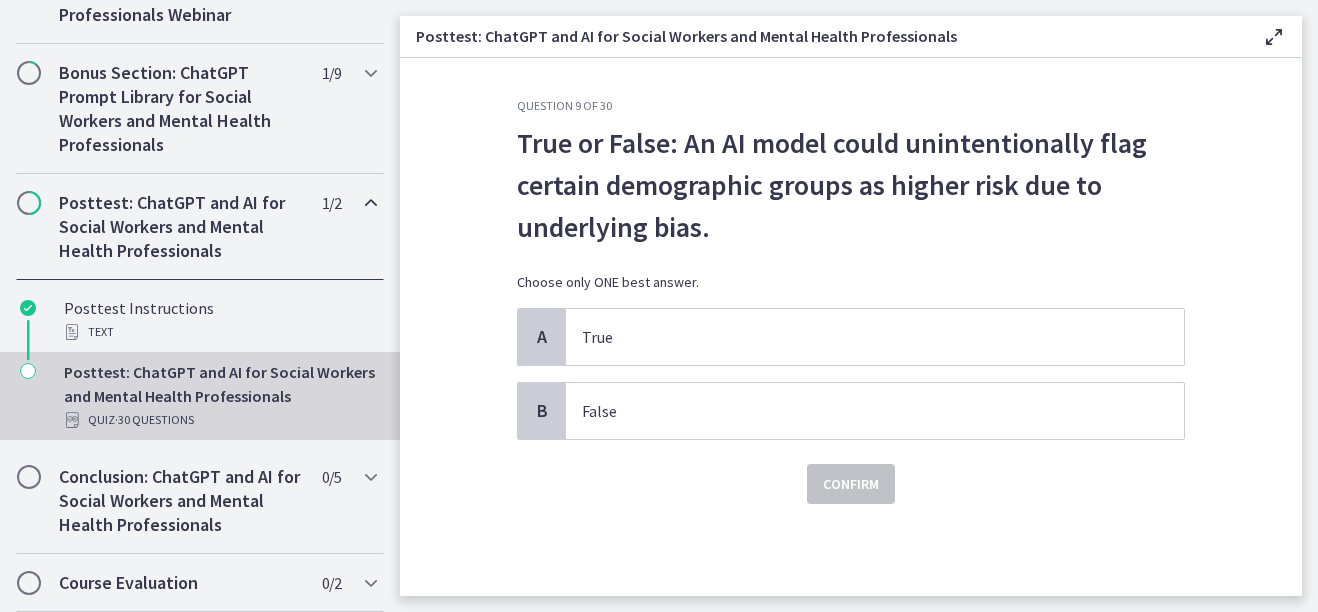 scroll, scrollTop: 0, scrollLeft: 0, axis: both 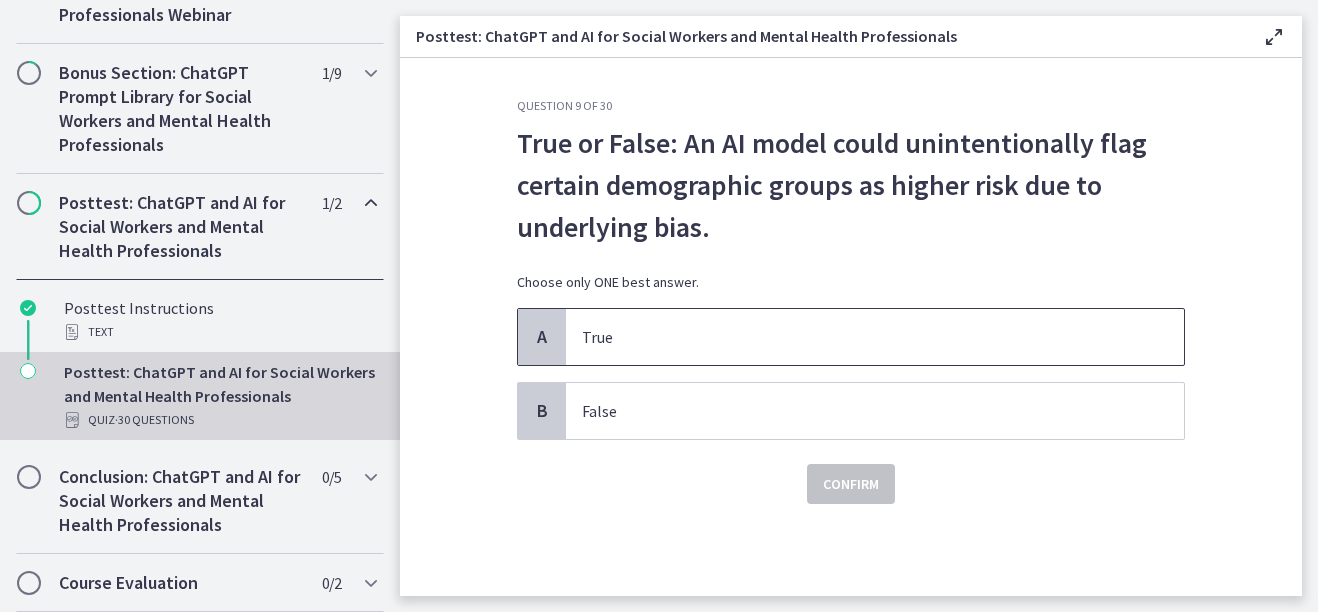 click on "True" at bounding box center (855, 337) 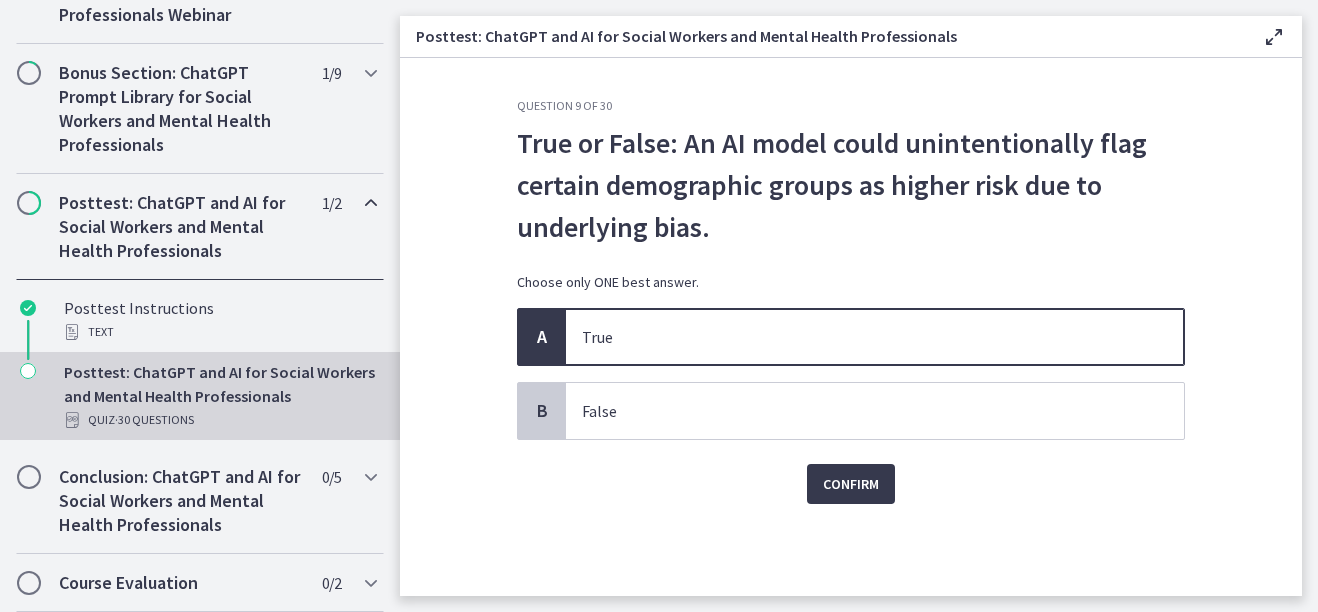 click on "Question   9   of   30
True or False: An AI model could unintentionally flag certain demographic groups as higher risk due to underlying bias.
Choose only ONE best answer.
A
True
B
False
Confirm" 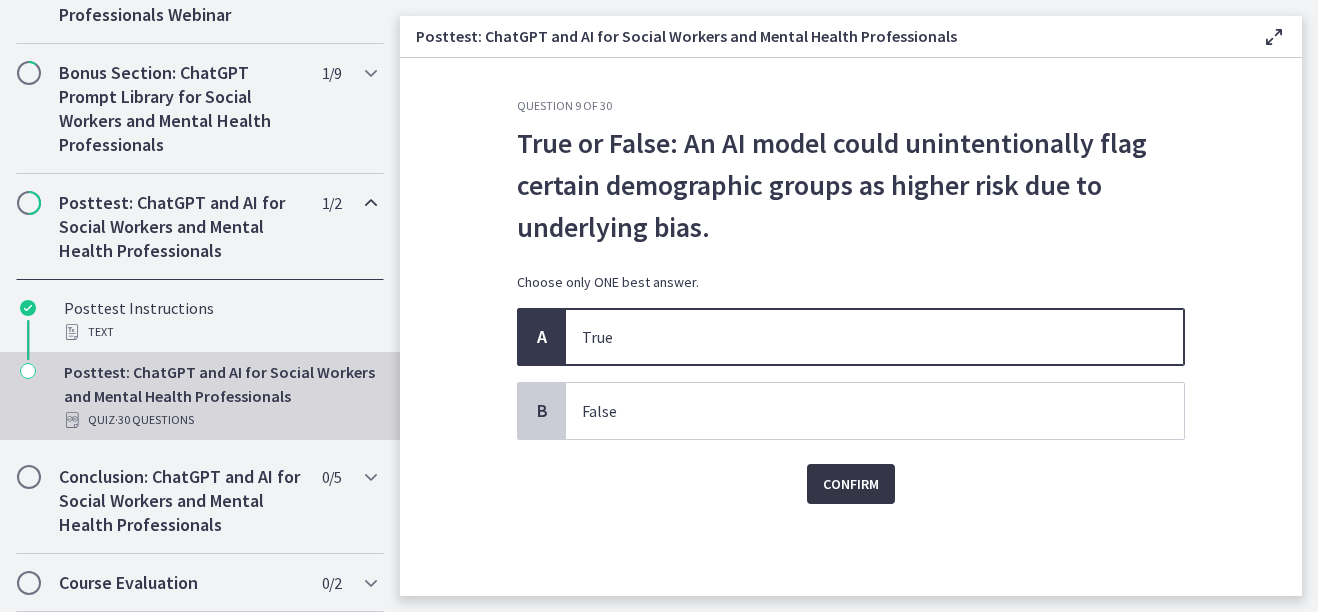 click on "Confirm" at bounding box center (851, 484) 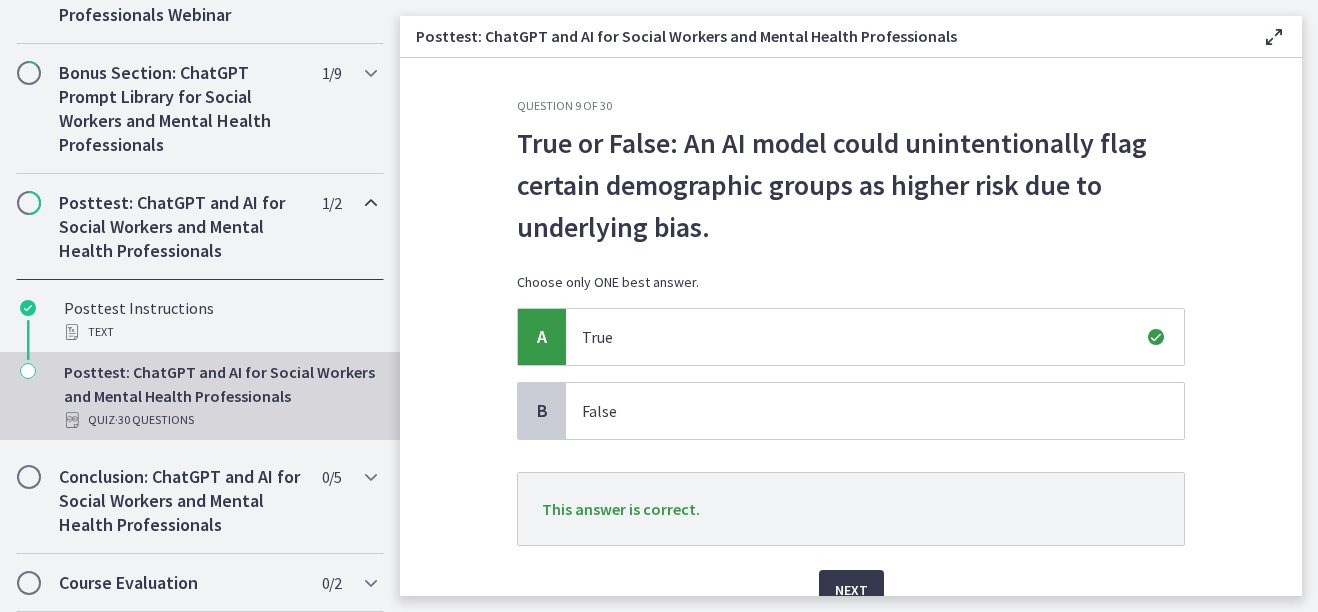 scroll, scrollTop: 94, scrollLeft: 0, axis: vertical 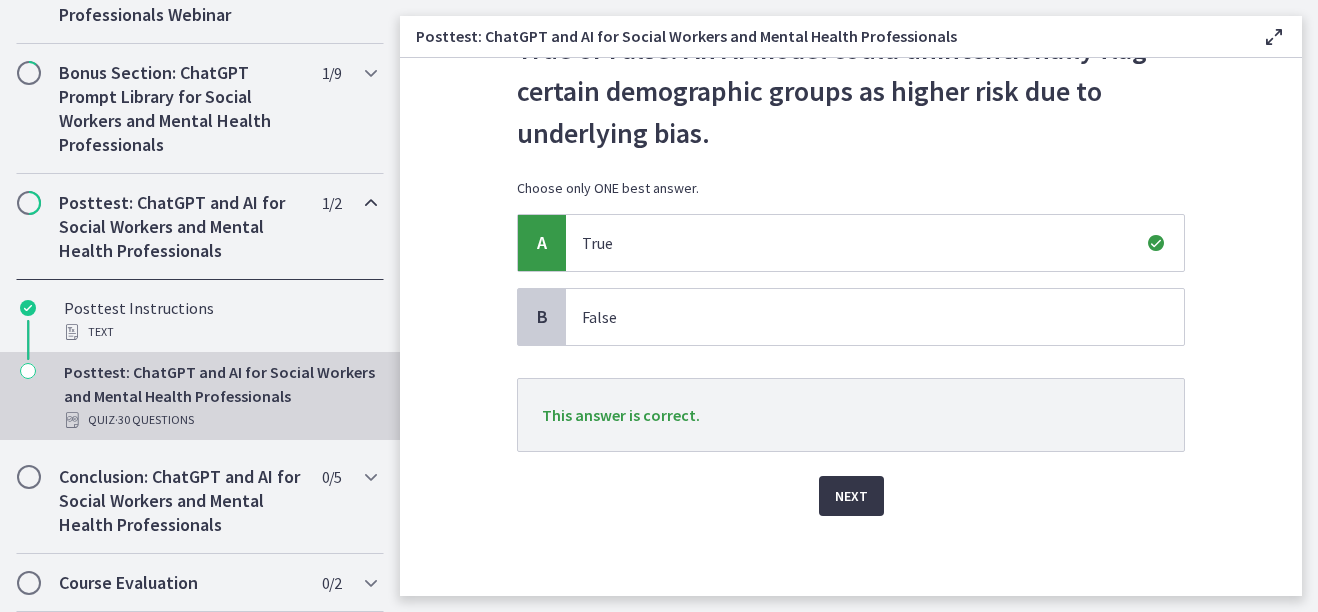 click on "Next" at bounding box center [851, 496] 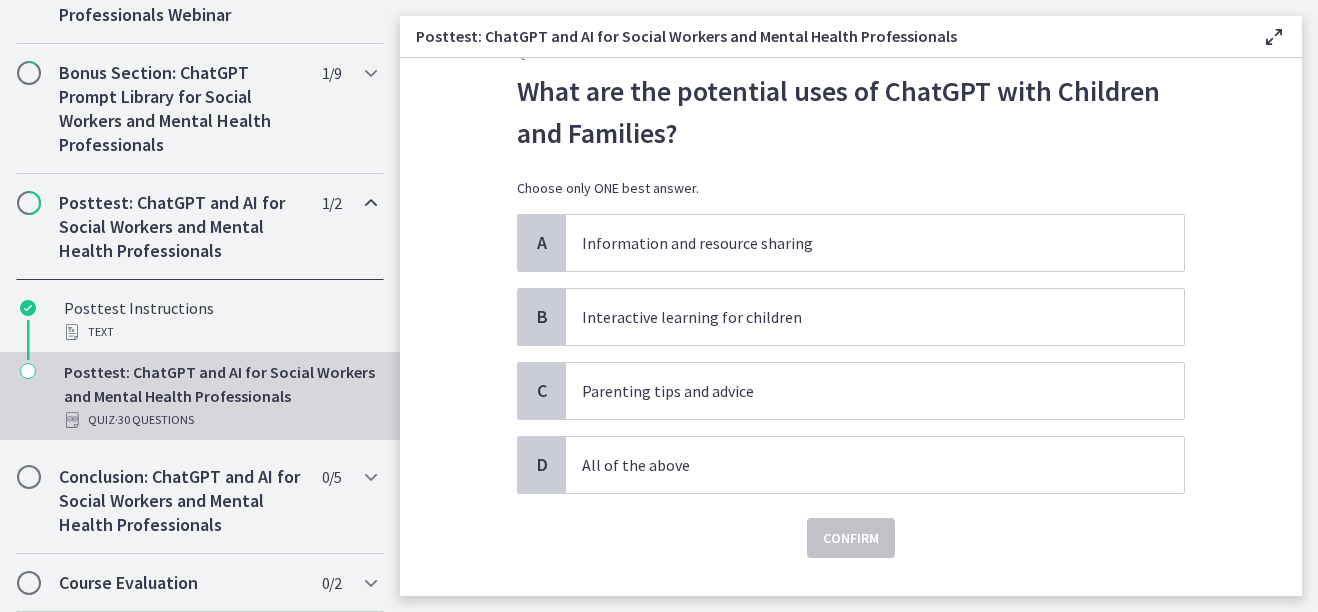 scroll, scrollTop: 59, scrollLeft: 0, axis: vertical 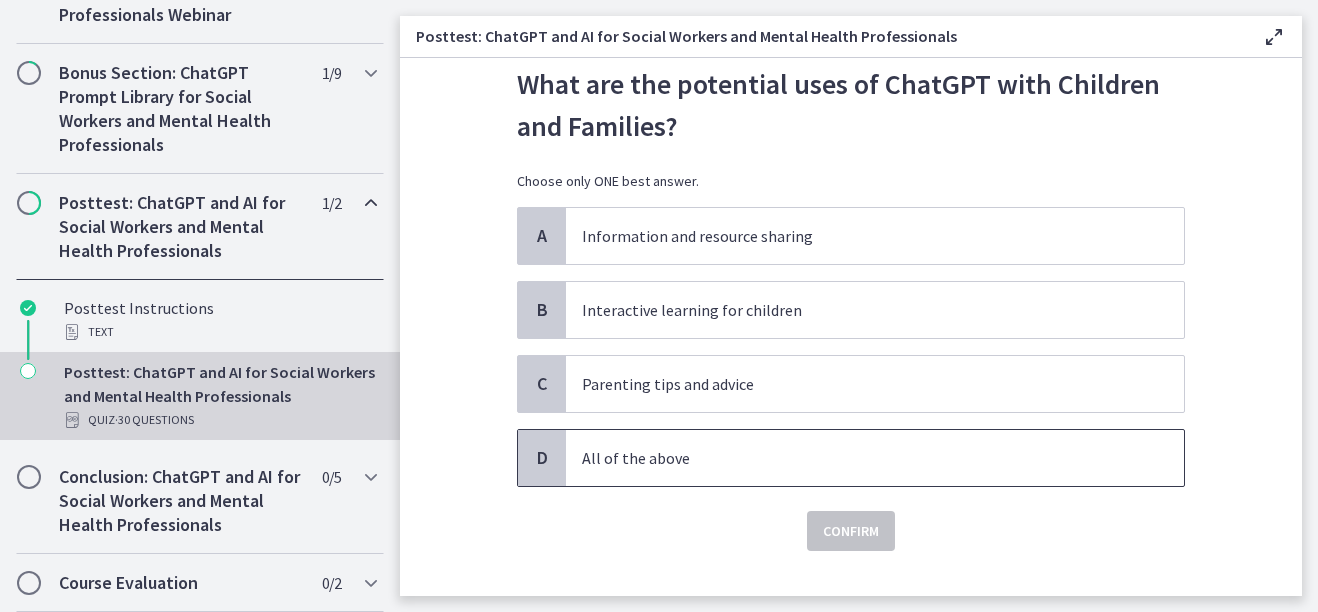 click on "All of the above" at bounding box center (855, 458) 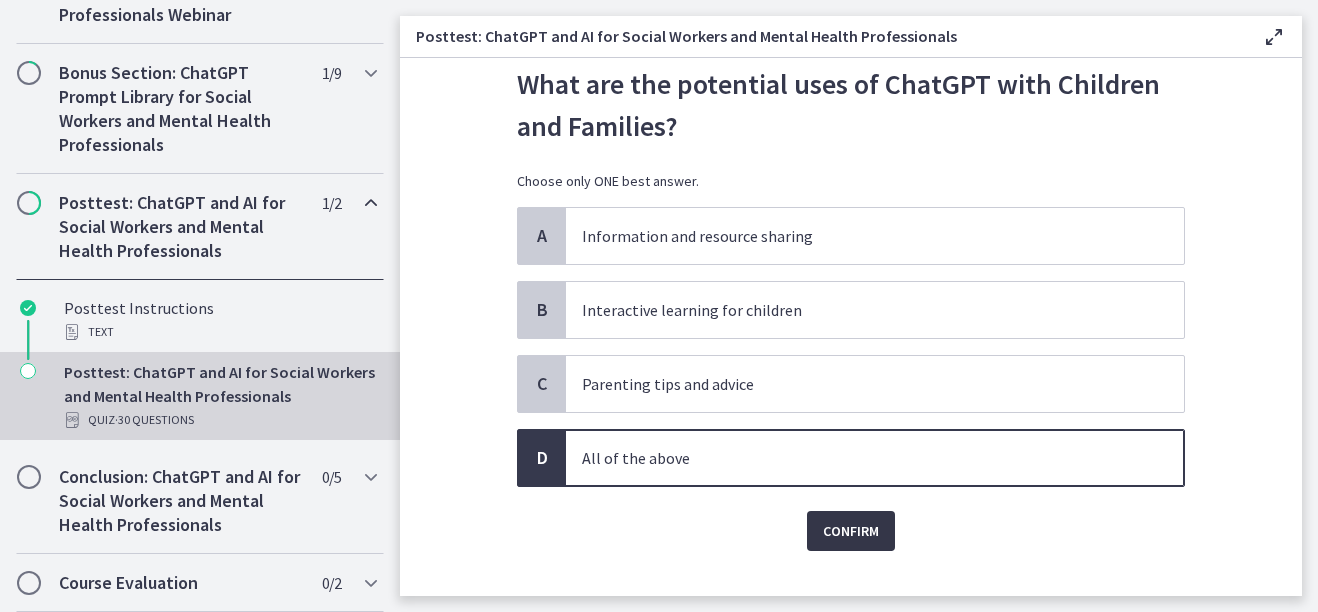 click on "Confirm" at bounding box center (851, 531) 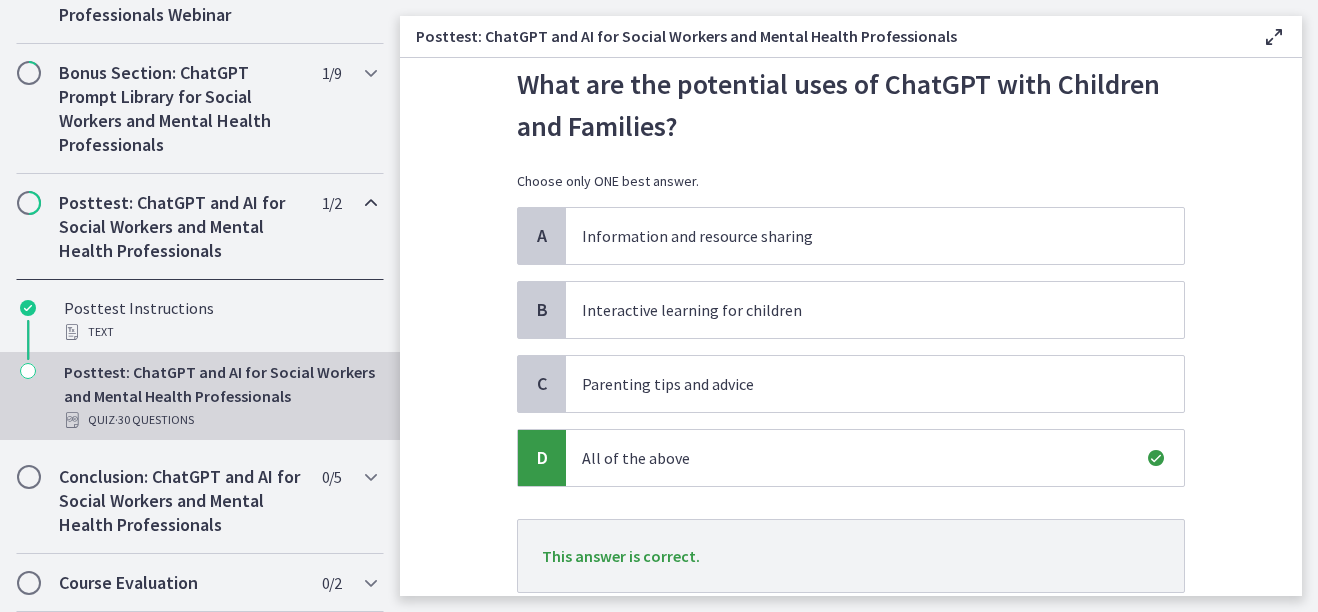 scroll, scrollTop: 200, scrollLeft: 0, axis: vertical 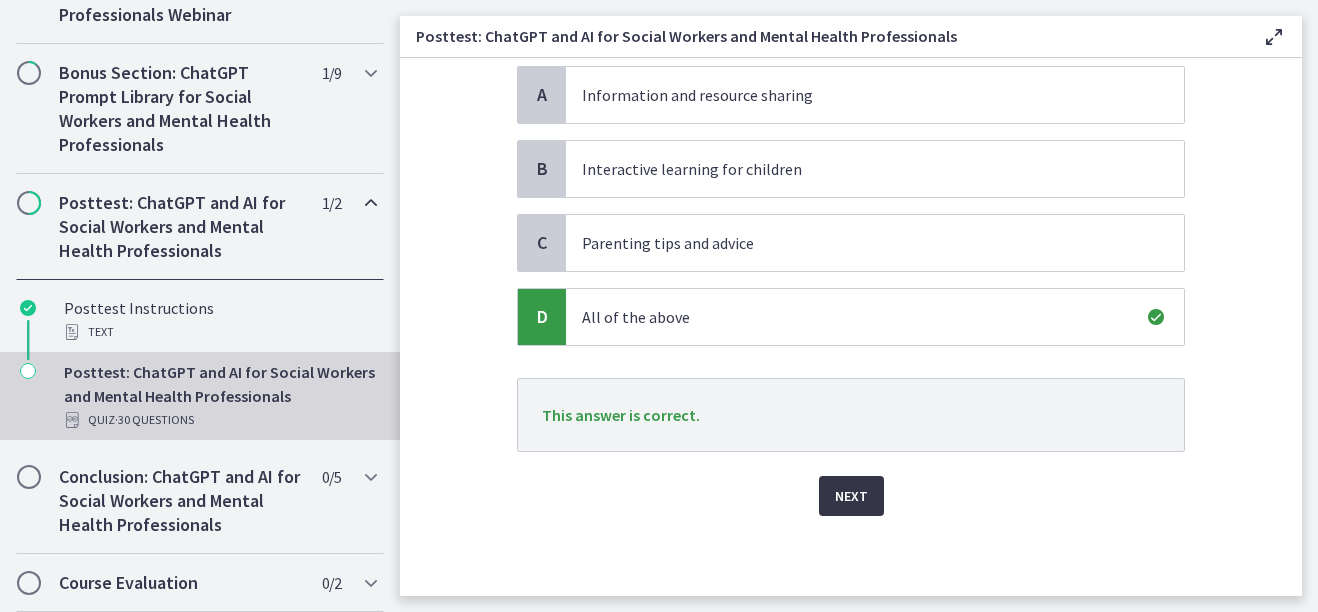 click on "Next" at bounding box center [851, 496] 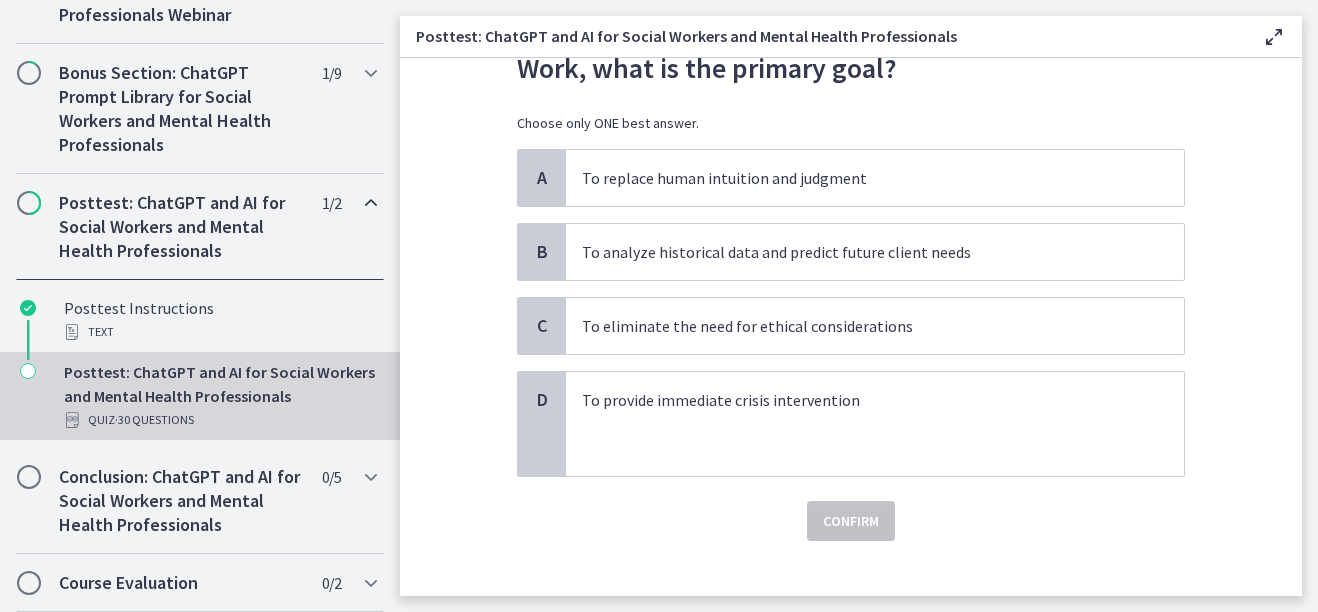 scroll, scrollTop: 118, scrollLeft: 0, axis: vertical 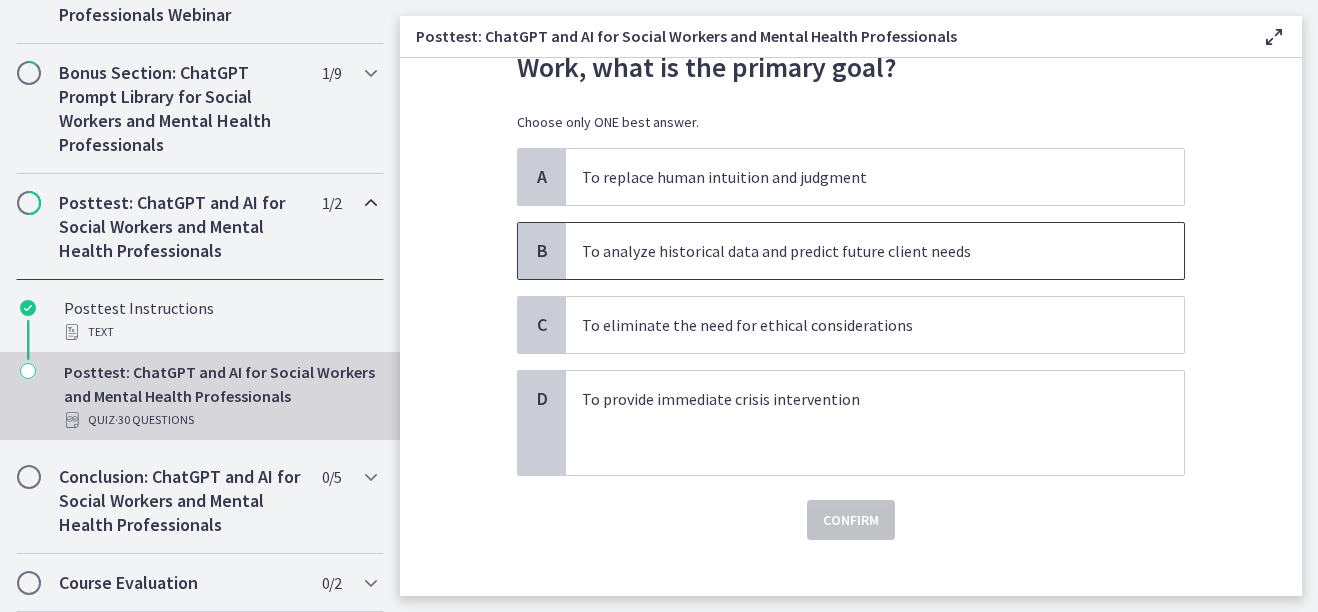 click on "To analyze historical data and predict future client needs" at bounding box center [855, 251] 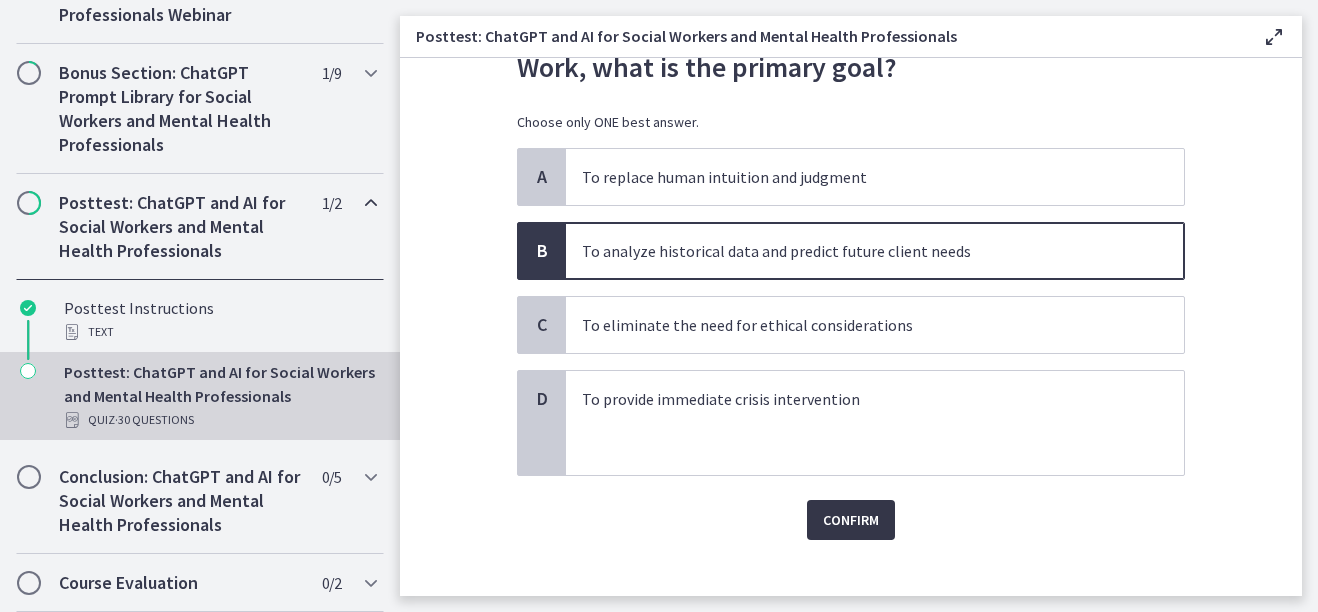 click on "Confirm" at bounding box center [851, 520] 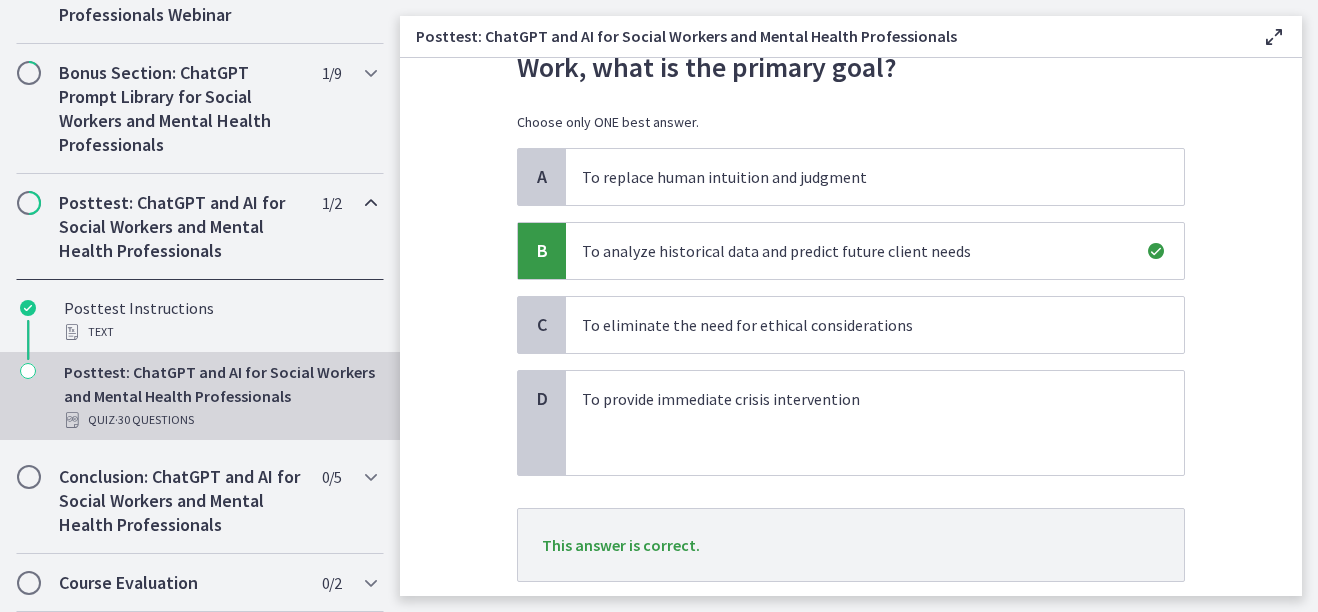 scroll, scrollTop: 248, scrollLeft: 0, axis: vertical 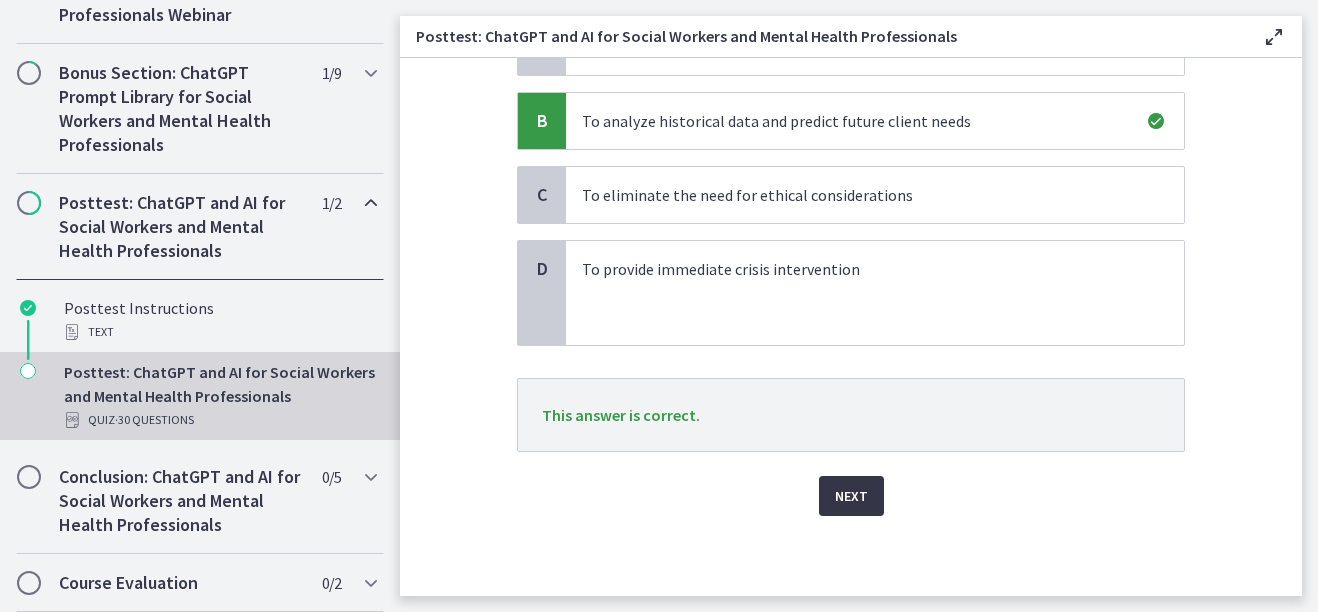 click on "Next" at bounding box center [851, 496] 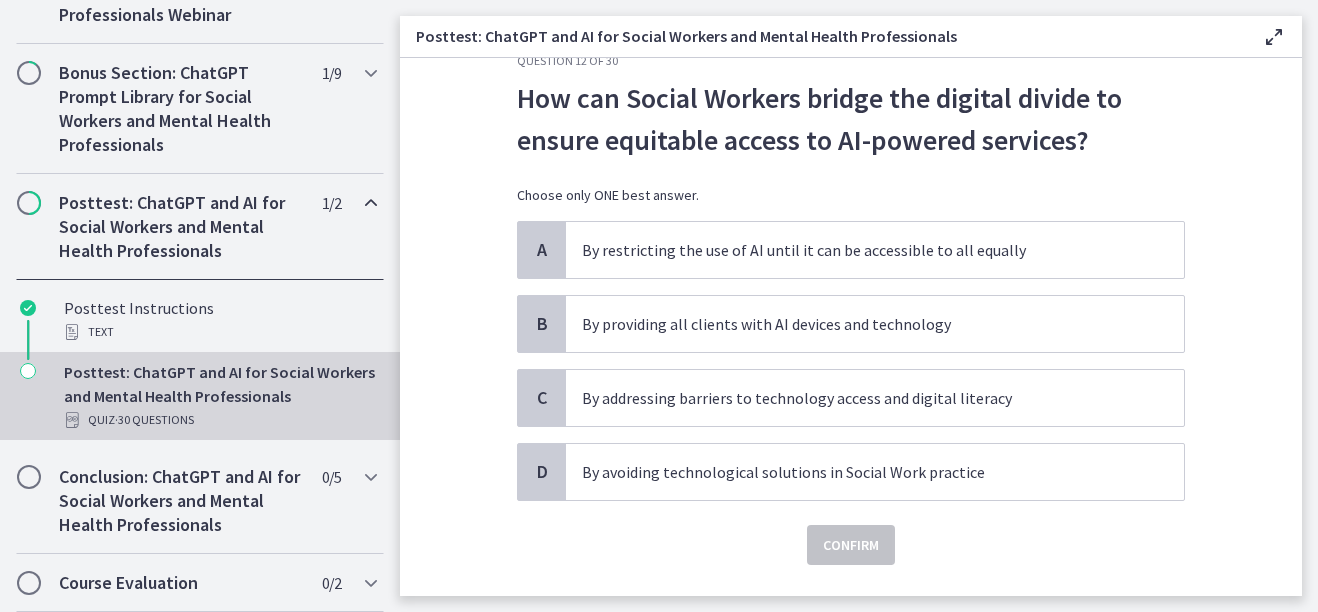 scroll, scrollTop: 44, scrollLeft: 0, axis: vertical 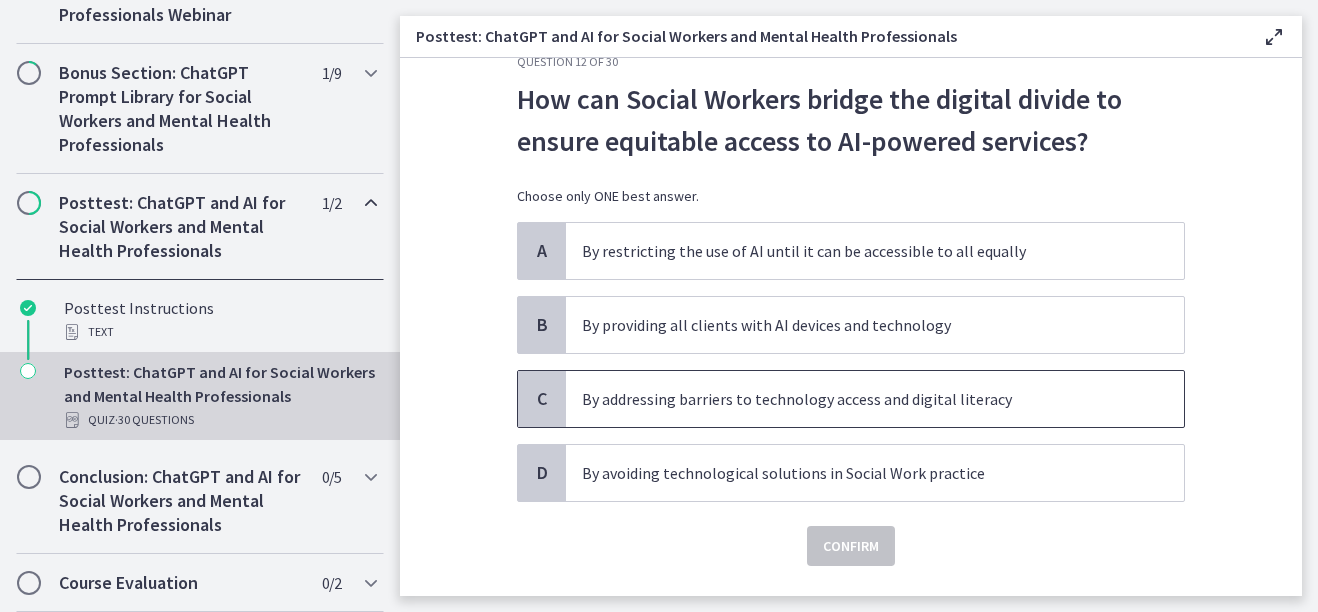 click on "By addressing barriers to technology access and digital literacy" at bounding box center [855, 399] 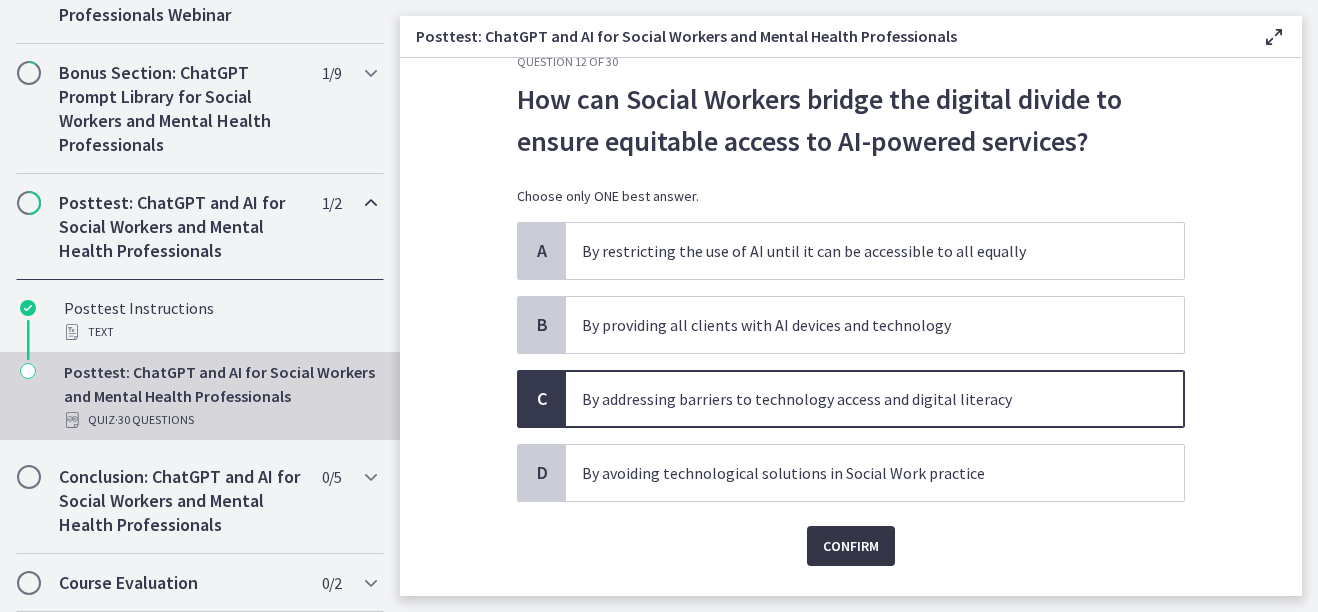 click on "Confirm" at bounding box center (851, 546) 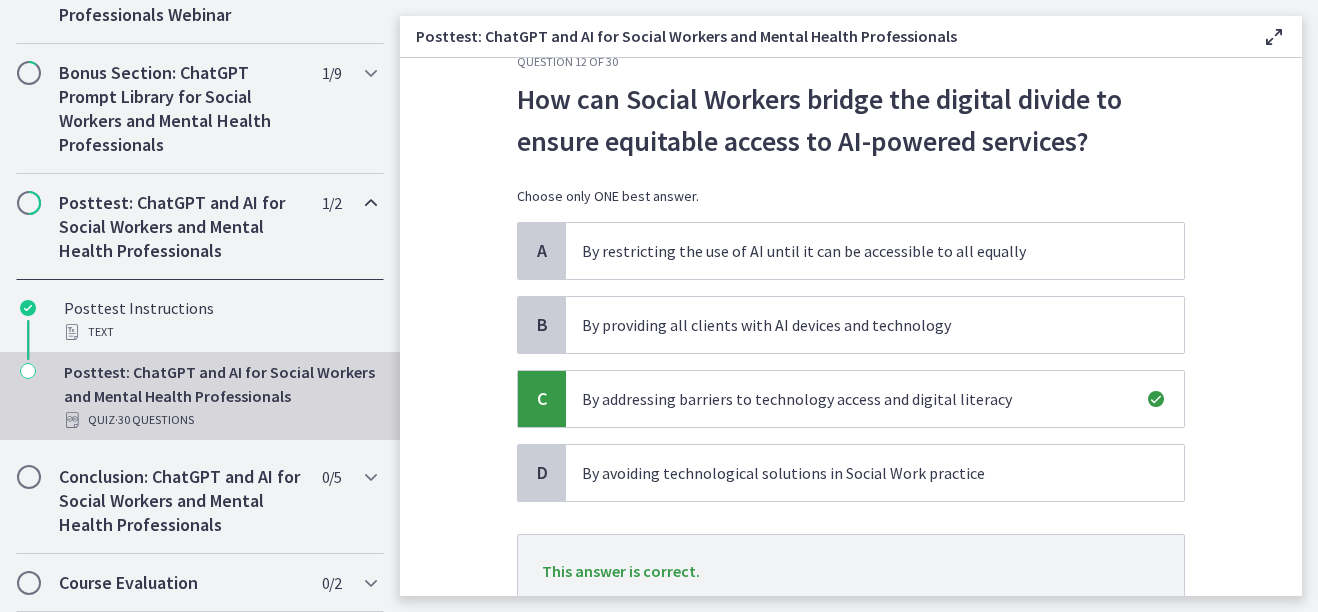 scroll, scrollTop: 200, scrollLeft: 0, axis: vertical 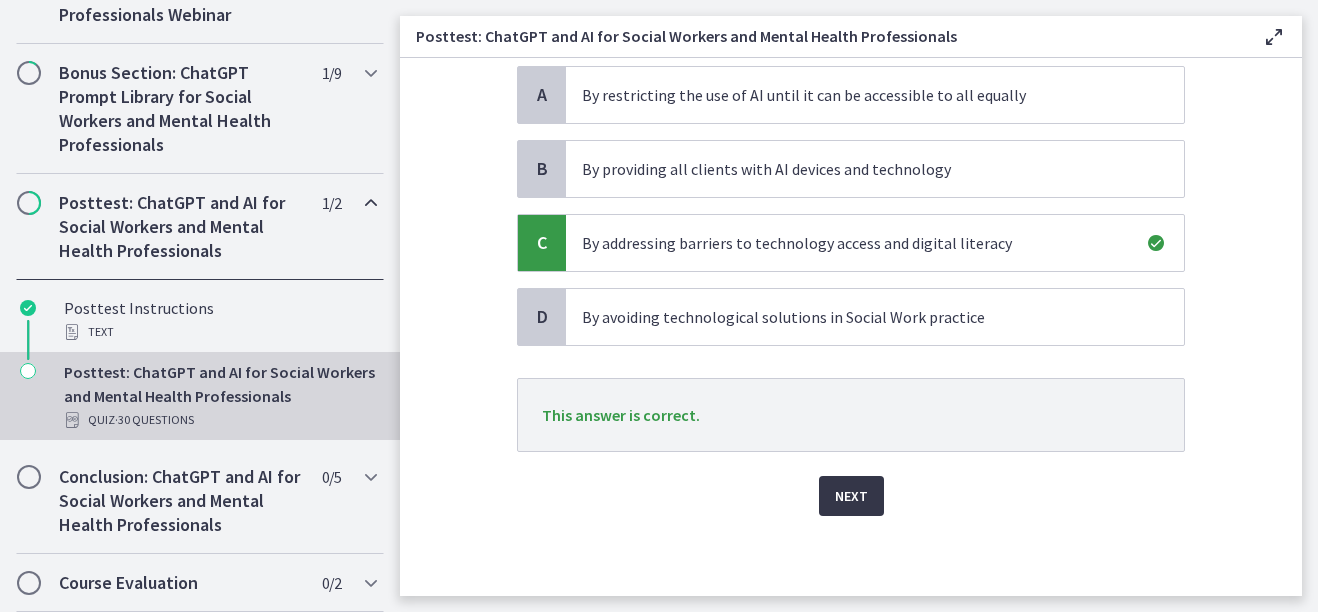 click on "Next" at bounding box center (851, 496) 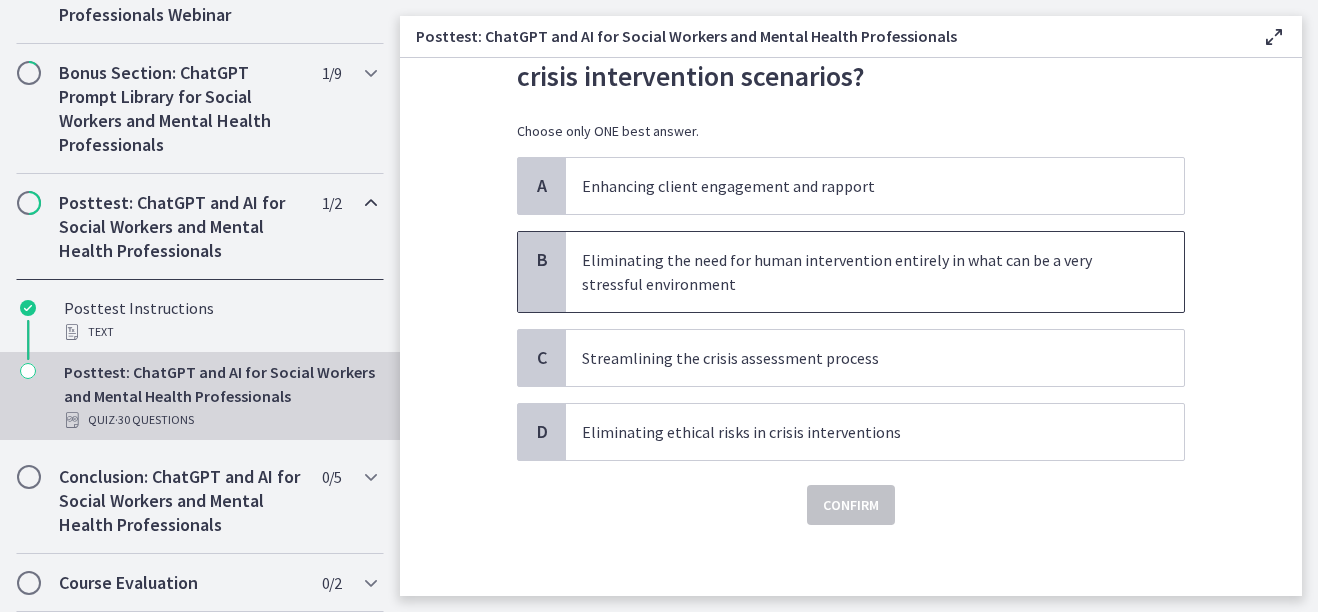 scroll, scrollTop: 108, scrollLeft: 0, axis: vertical 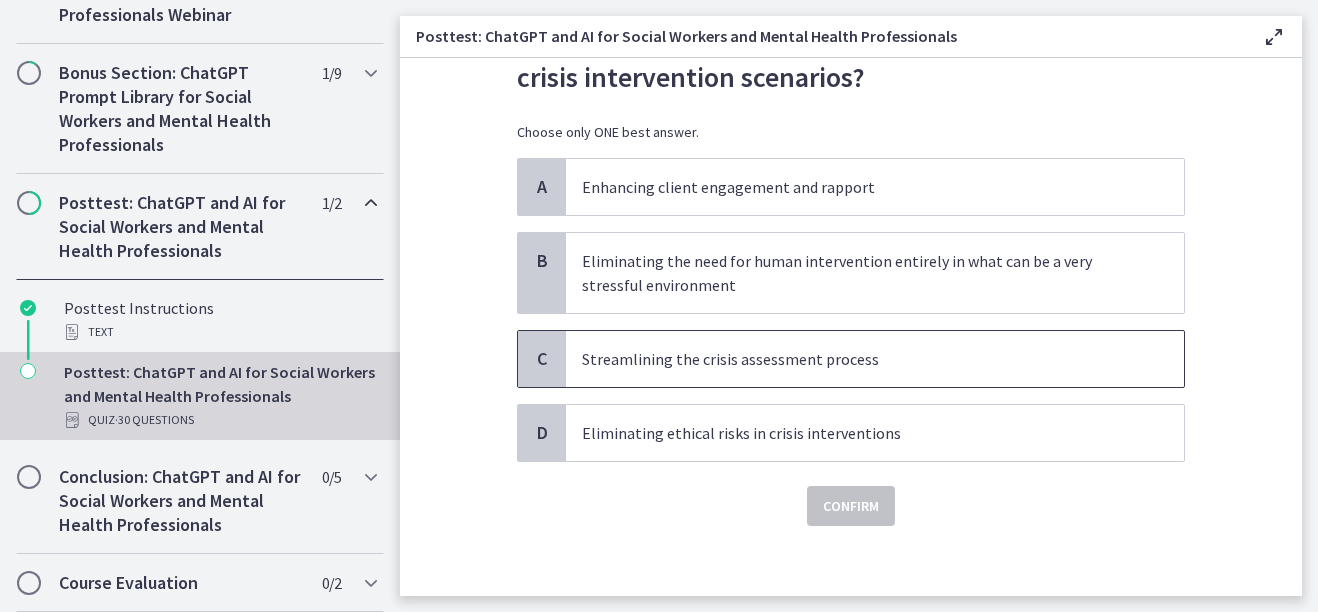 click on "Streamlining the crisis assessment process" at bounding box center (855, 359) 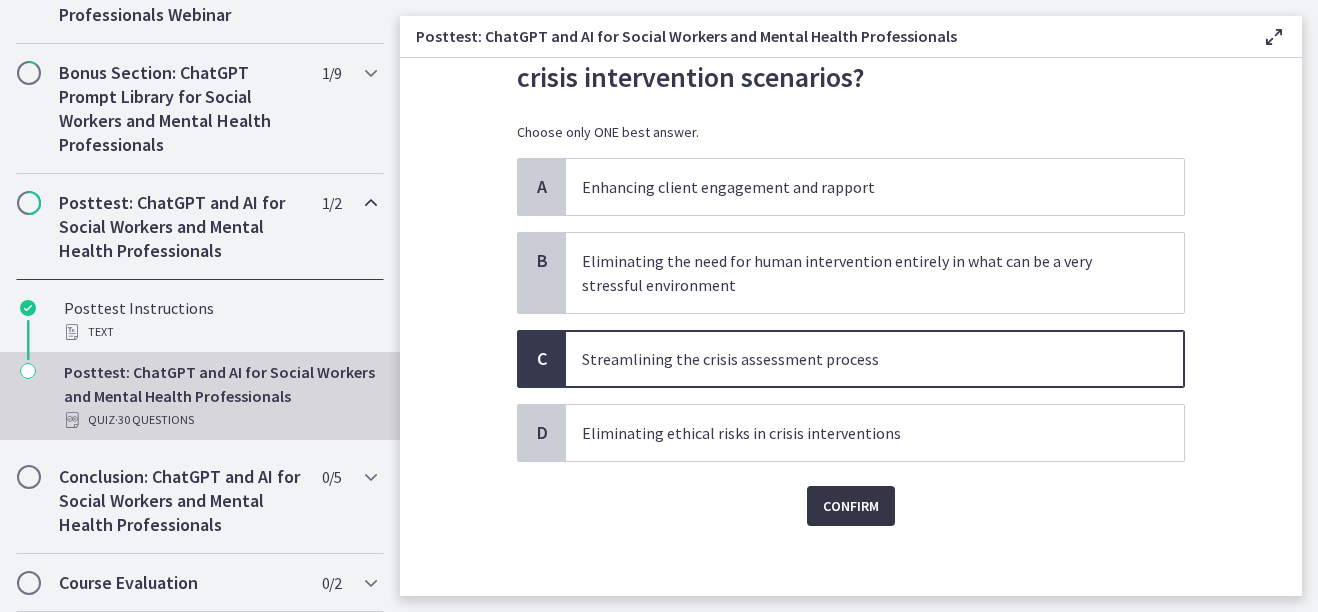 click on "Confirm" at bounding box center (851, 506) 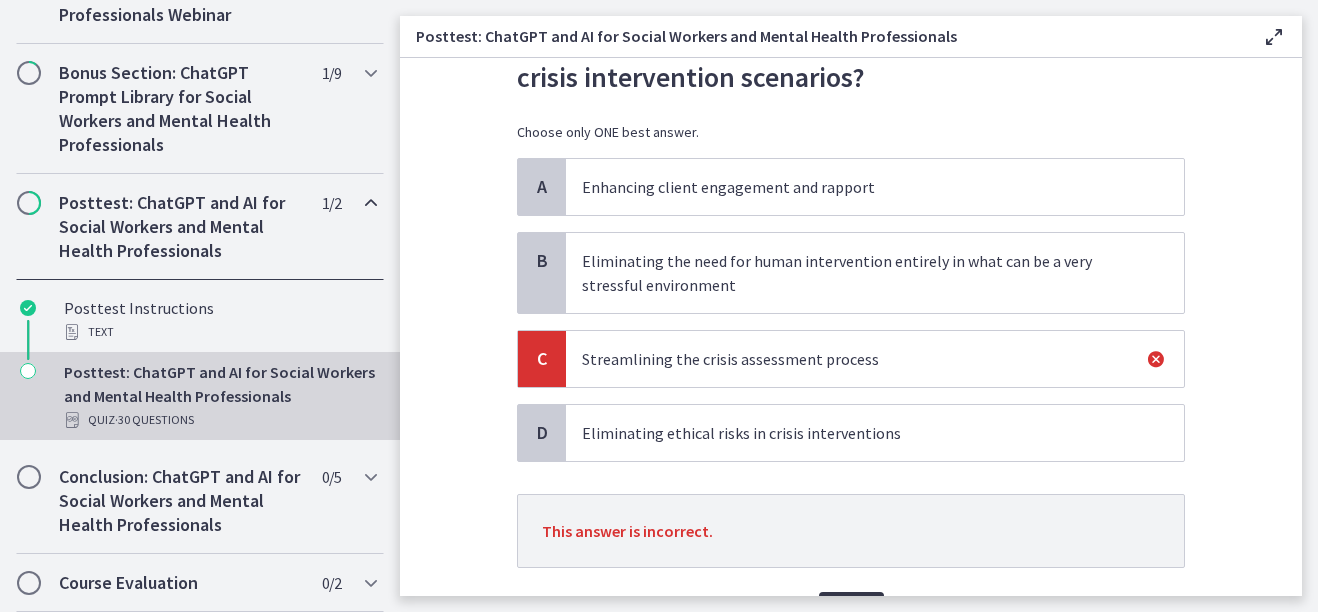 scroll, scrollTop: 206, scrollLeft: 0, axis: vertical 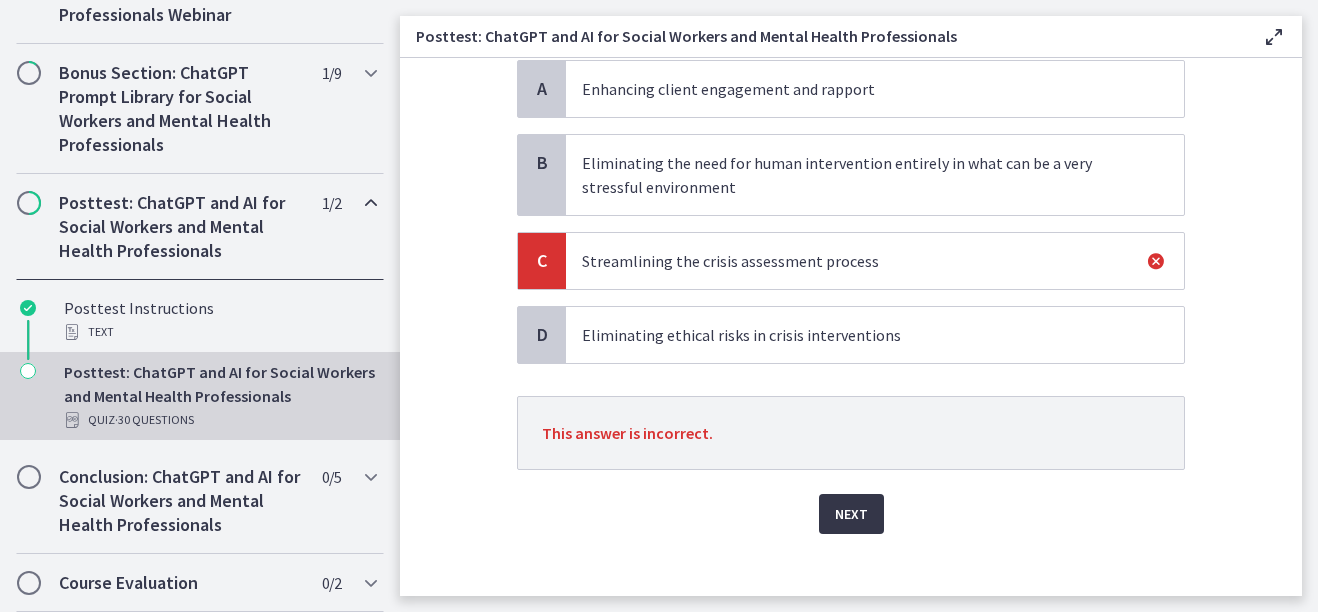 click on "Next" at bounding box center (851, 514) 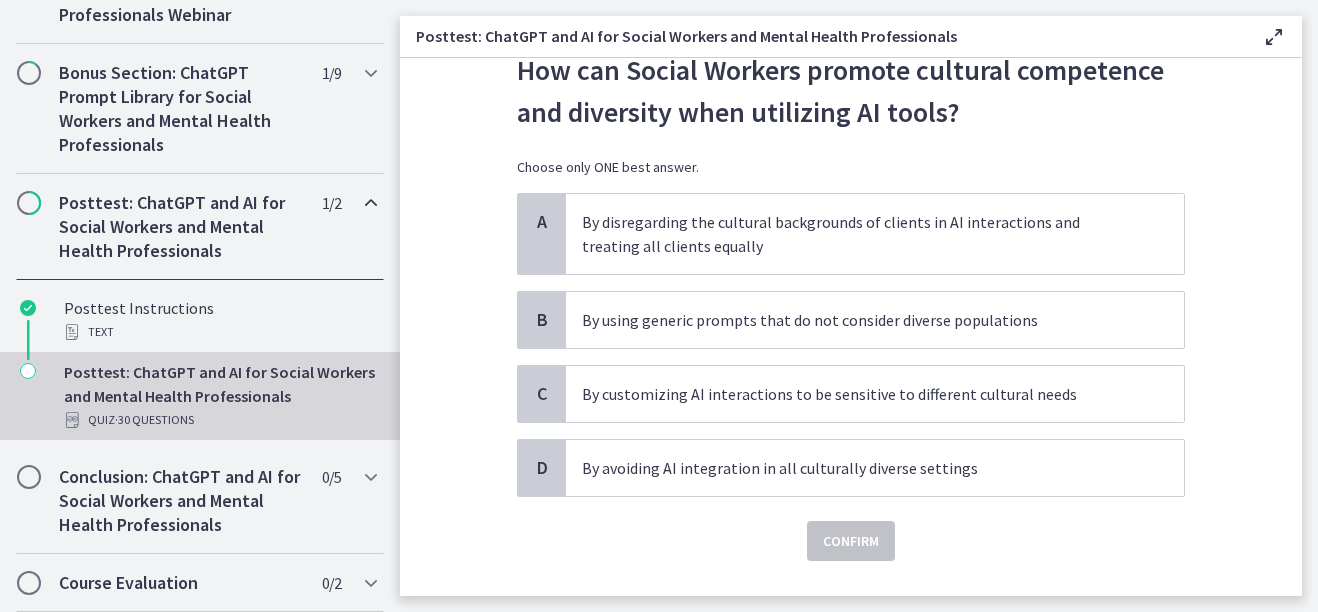 scroll, scrollTop: 74, scrollLeft: 0, axis: vertical 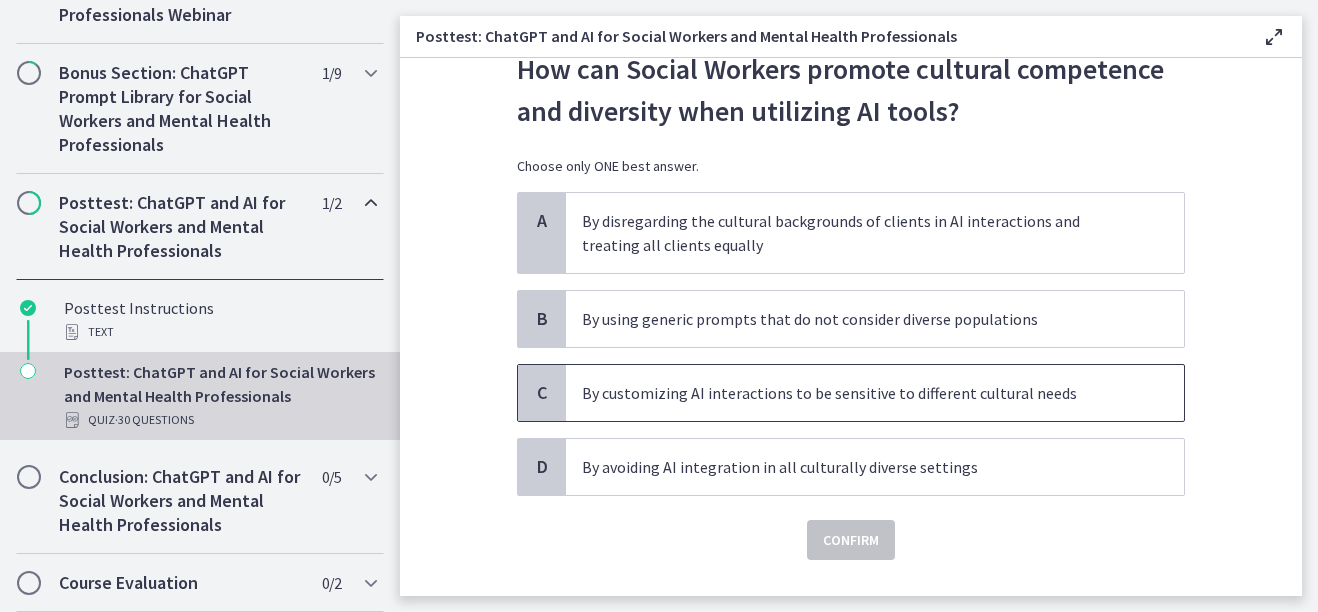 click on "By customizing AI interactions to be sensitive to different cultural needs" at bounding box center [855, 393] 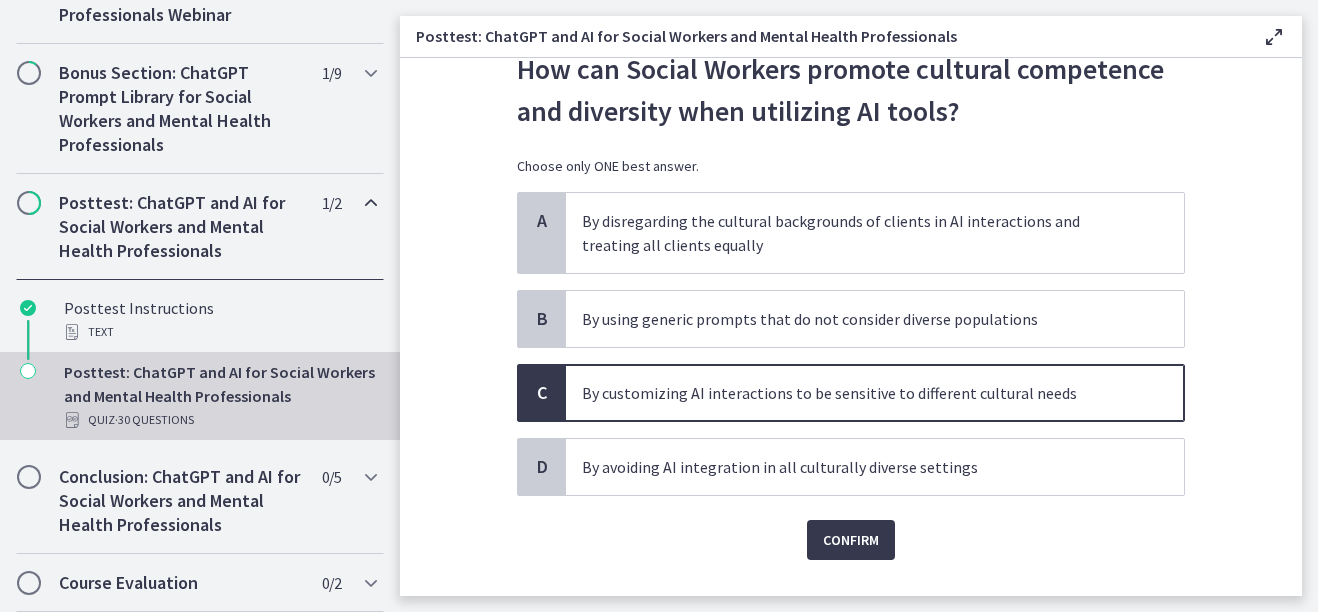scroll, scrollTop: 118, scrollLeft: 0, axis: vertical 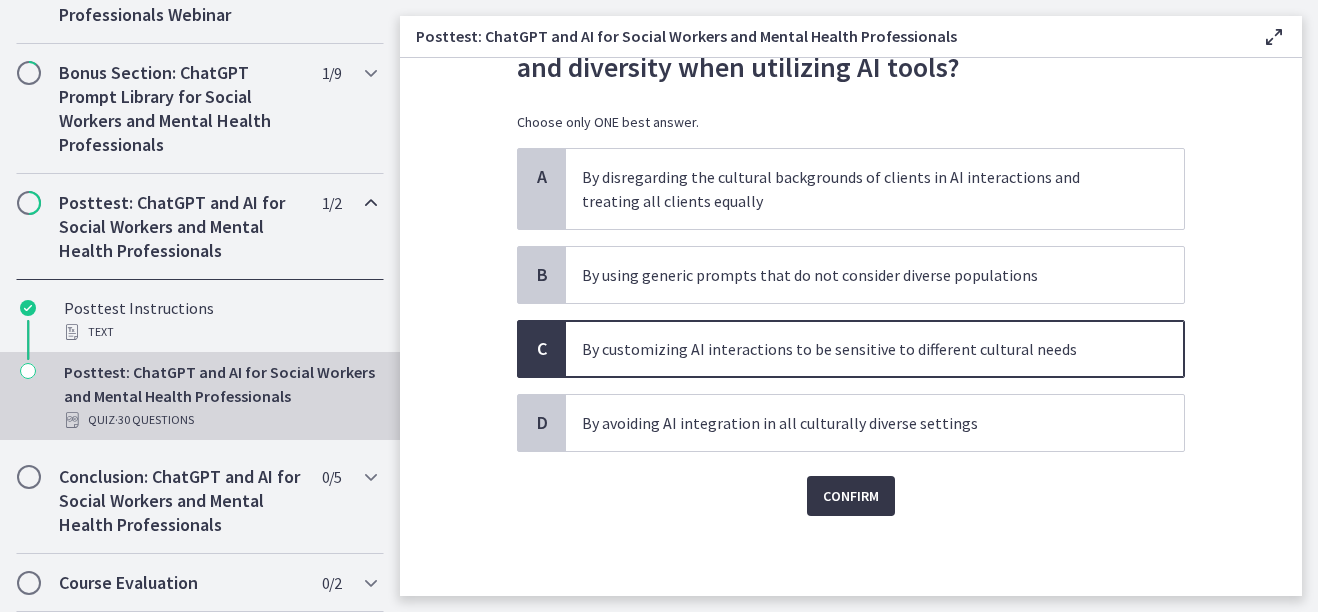 click on "Confirm" at bounding box center (851, 496) 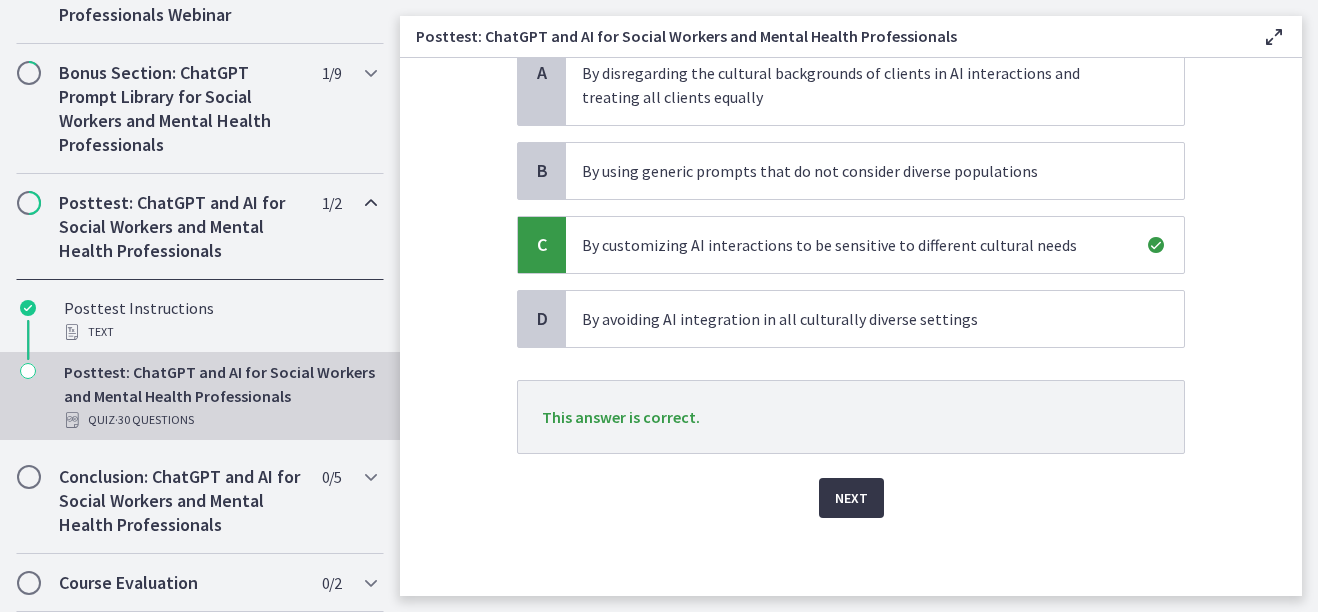 scroll, scrollTop: 224, scrollLeft: 0, axis: vertical 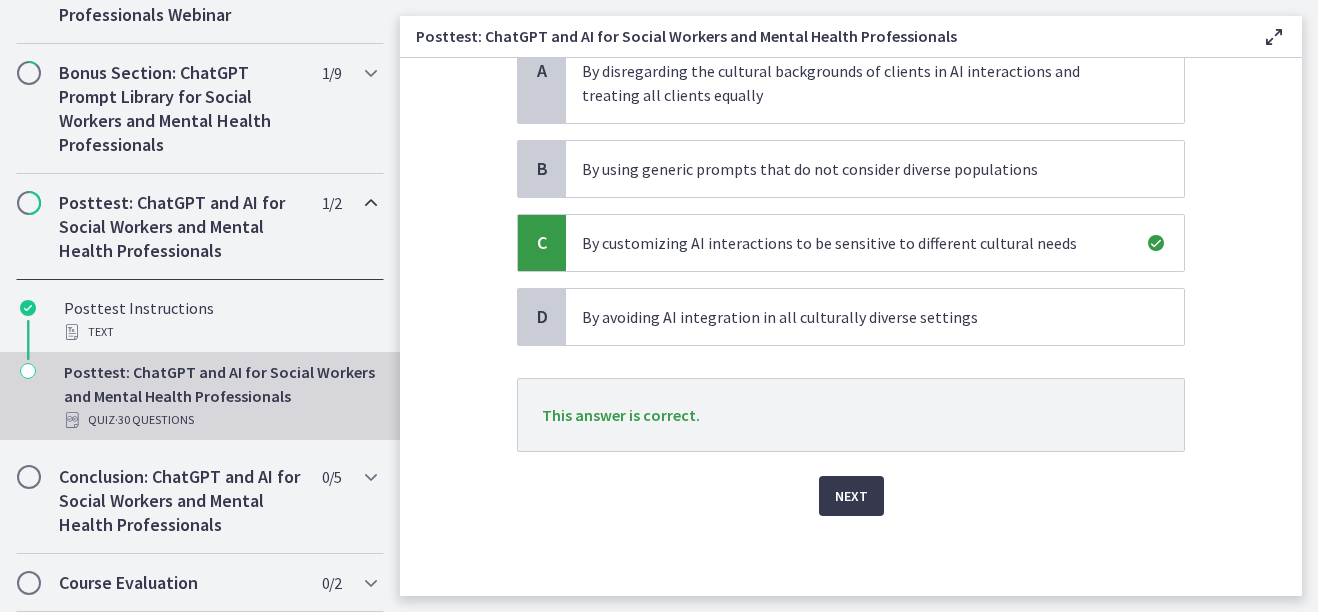click on "Next" at bounding box center (851, 484) 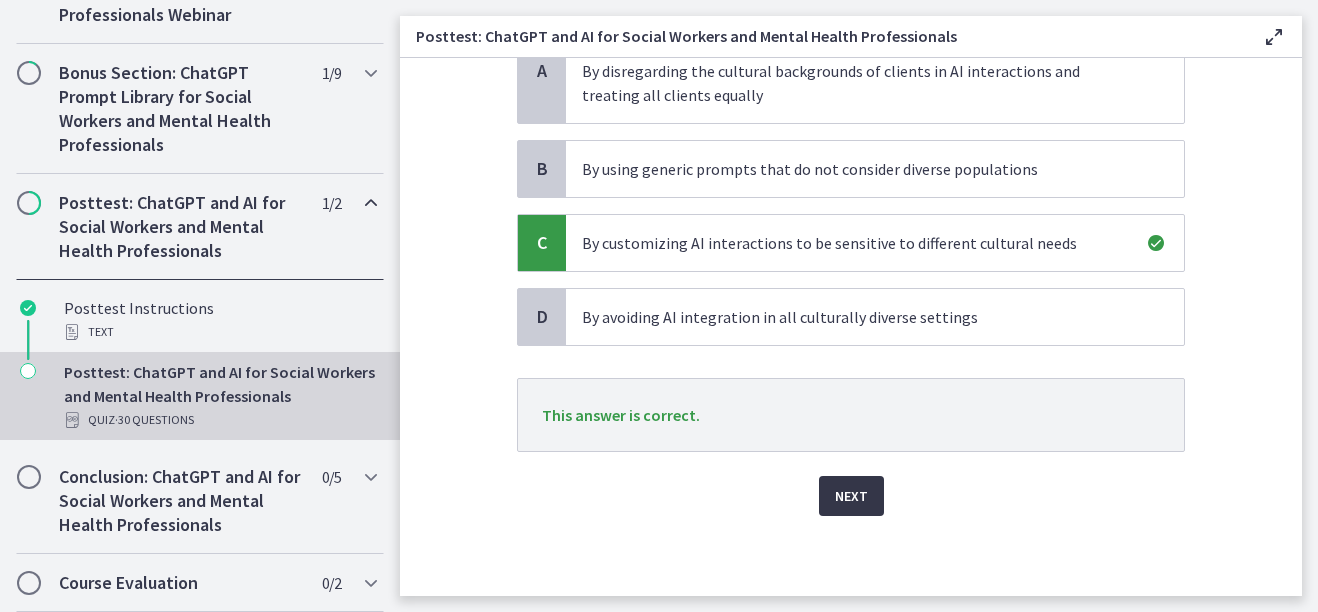 click on "Next" at bounding box center (851, 496) 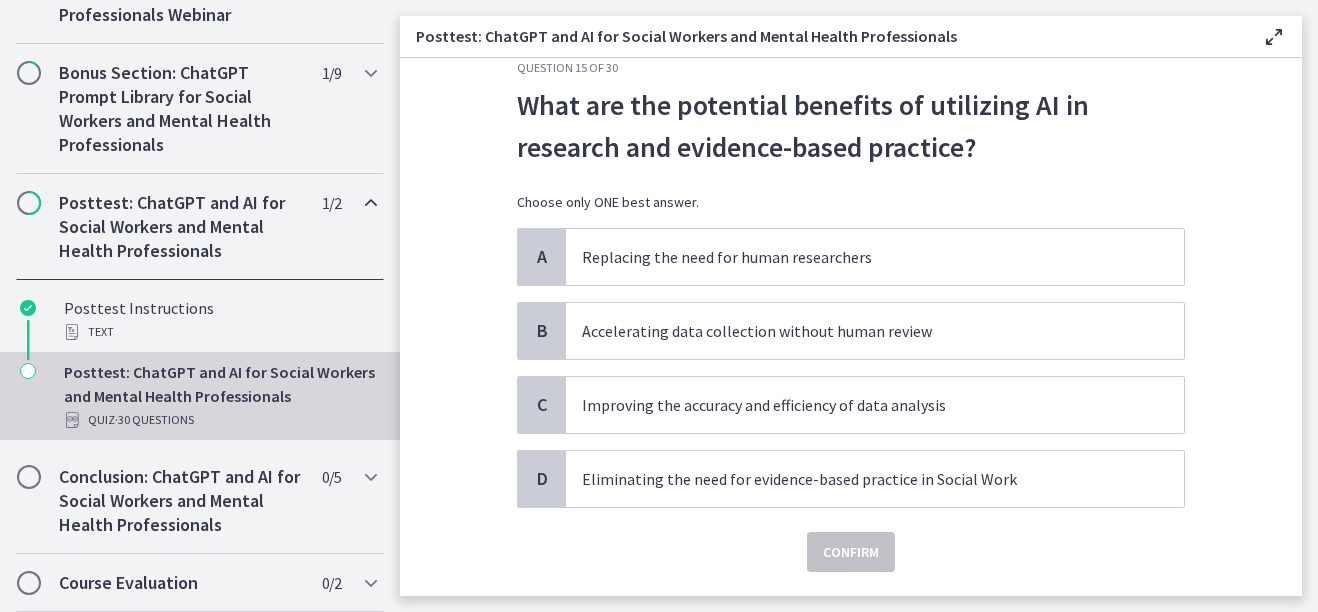 scroll, scrollTop: 43, scrollLeft: 0, axis: vertical 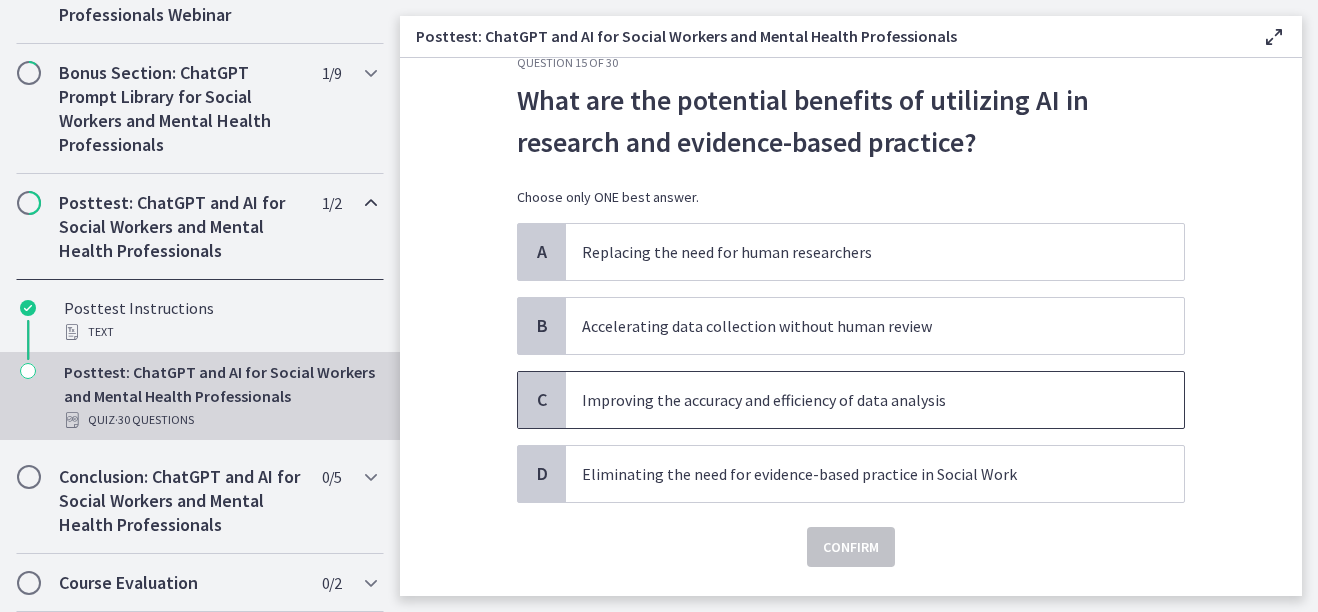 click on "Improving the accuracy and efficiency of data analysis" at bounding box center (855, 400) 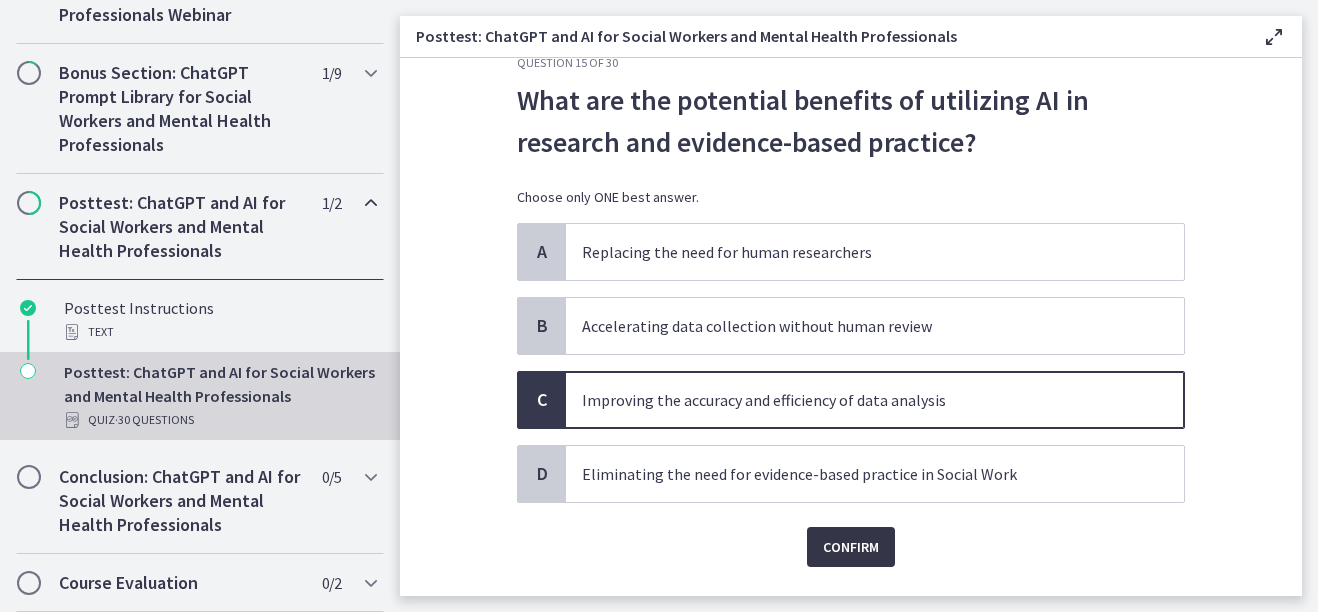 click on "Confirm" at bounding box center [851, 547] 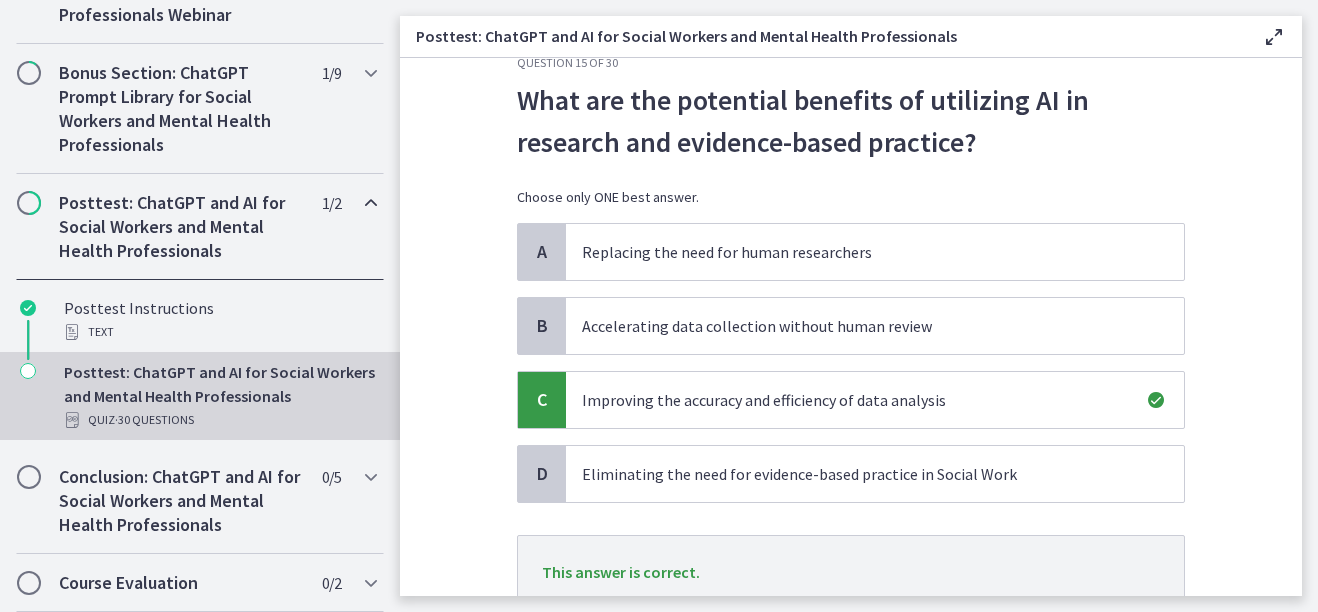 scroll, scrollTop: 200, scrollLeft: 0, axis: vertical 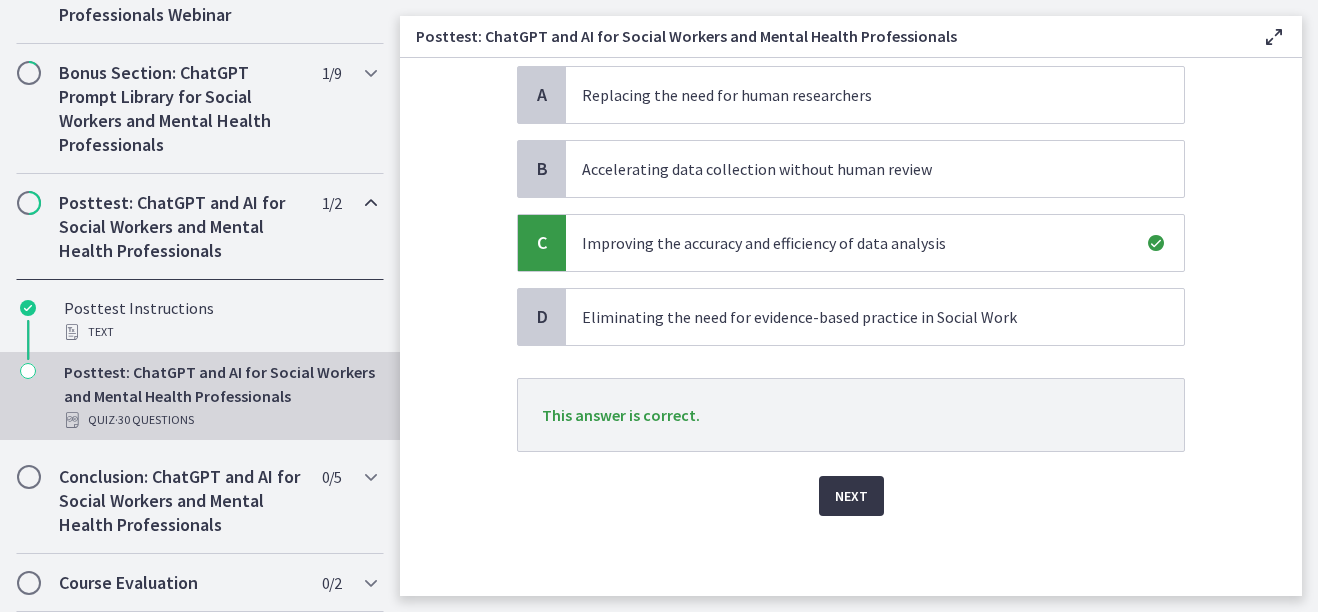 click on "Next" at bounding box center (851, 496) 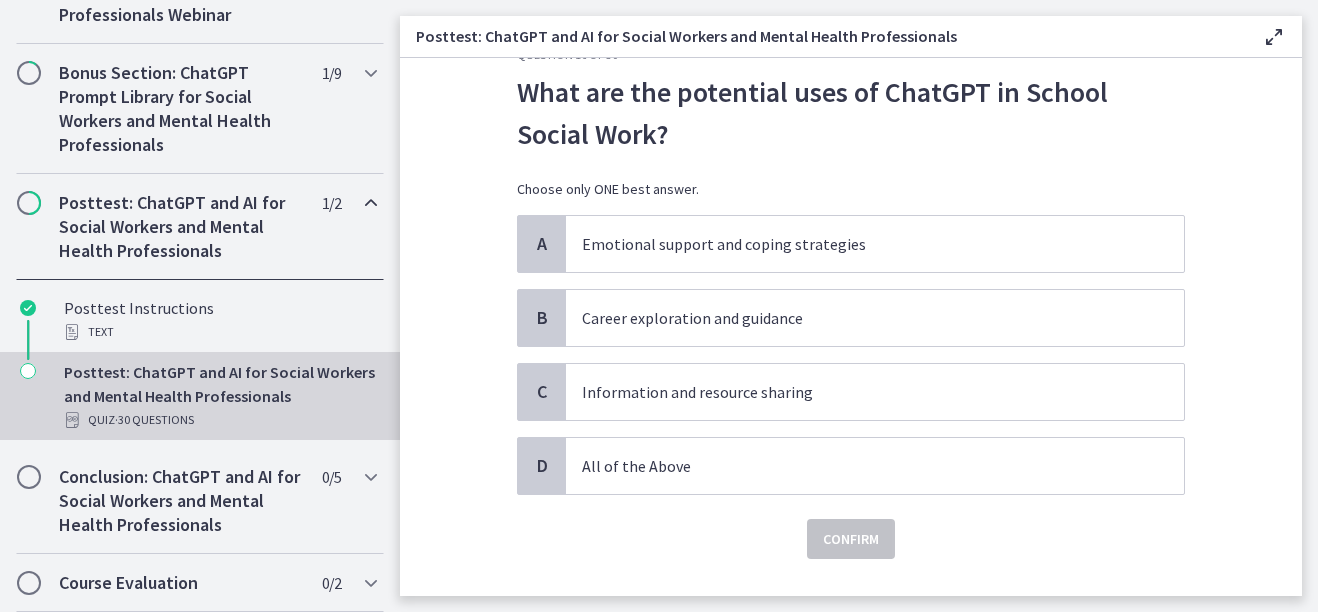 scroll, scrollTop: 52, scrollLeft: 0, axis: vertical 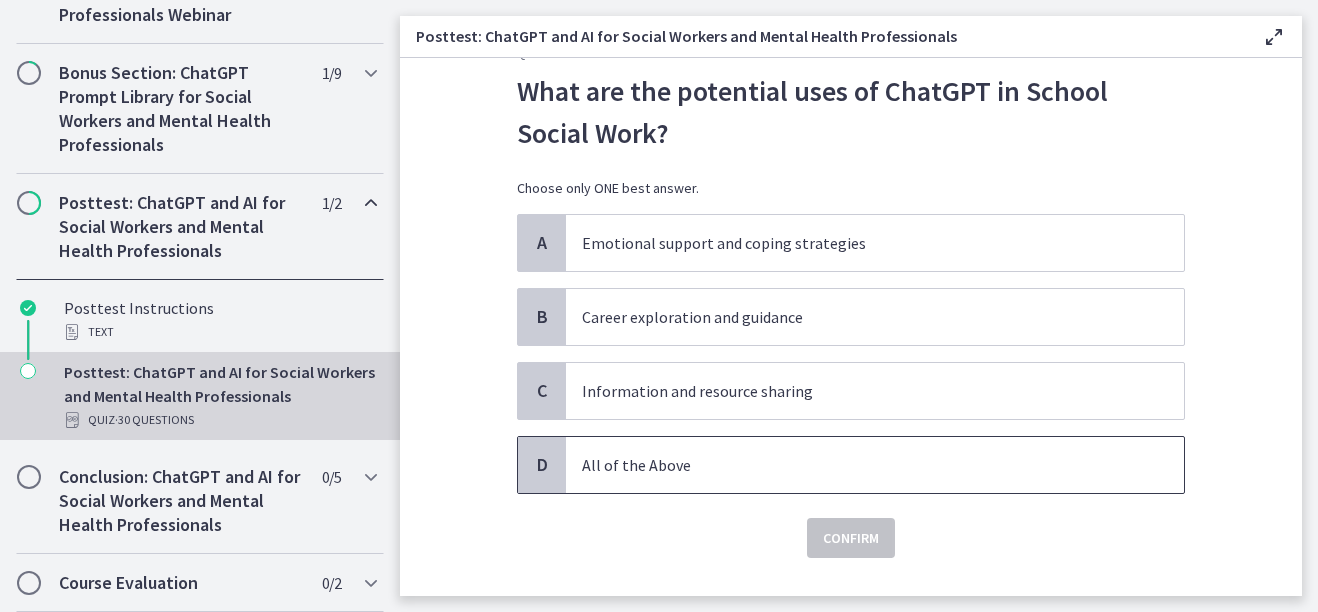 click on "All of the Above" at bounding box center [855, 465] 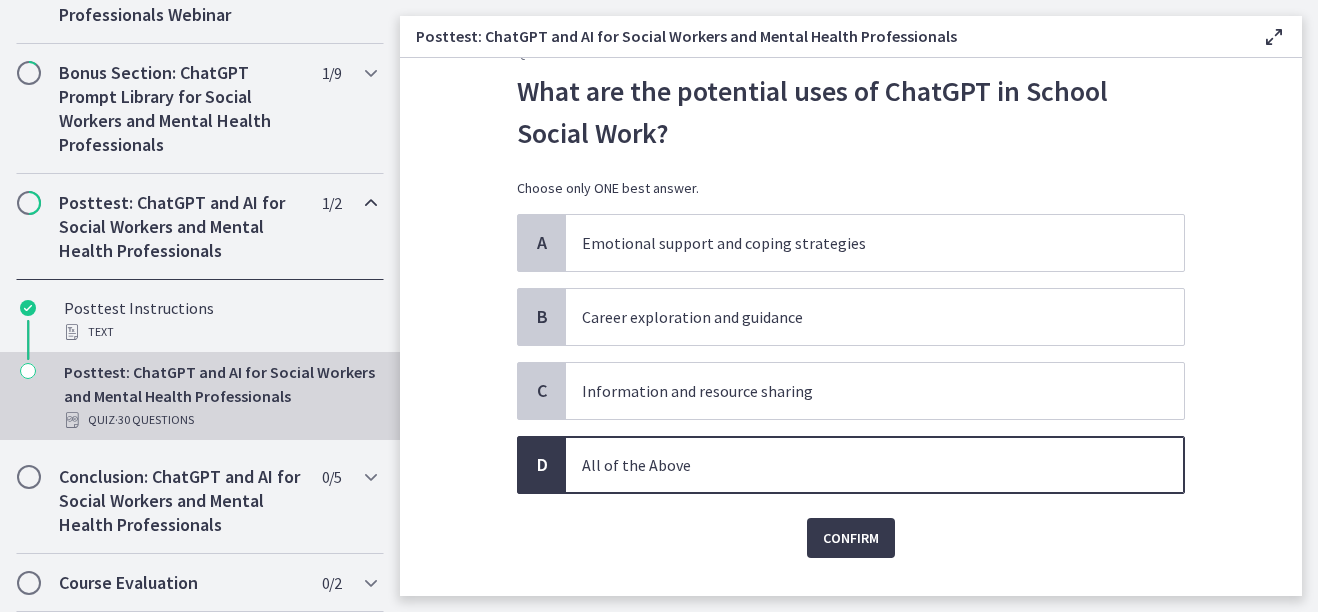 scroll, scrollTop: 94, scrollLeft: 0, axis: vertical 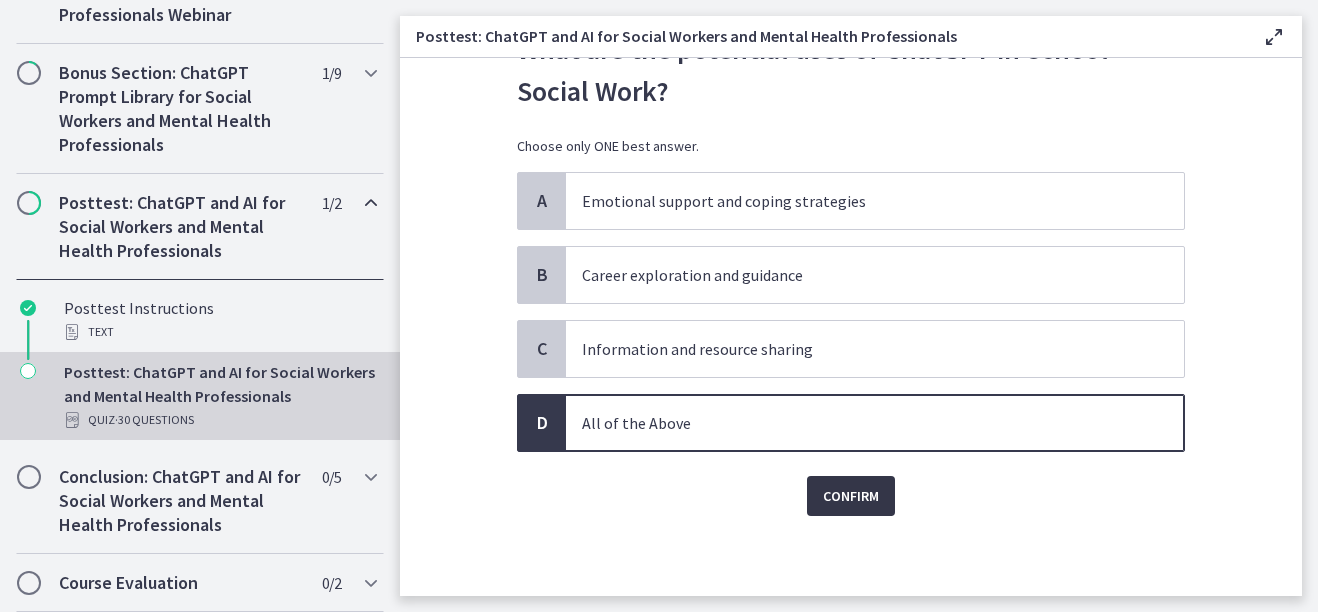 click on "Confirm" at bounding box center [851, 496] 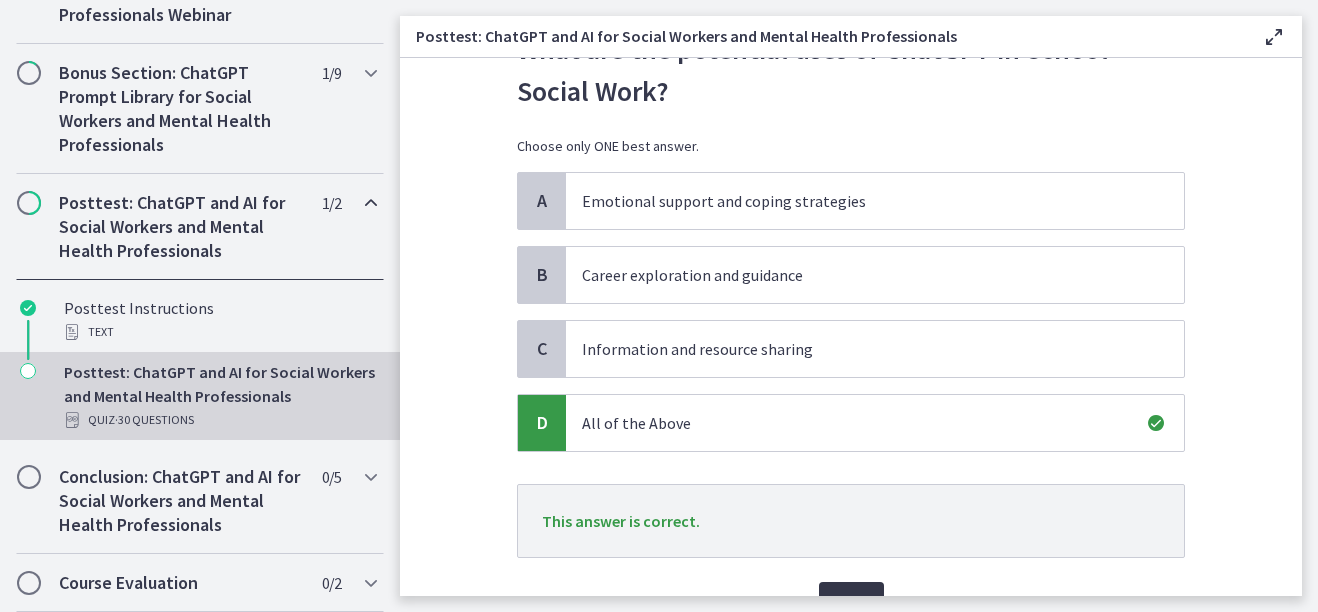 scroll, scrollTop: 200, scrollLeft: 0, axis: vertical 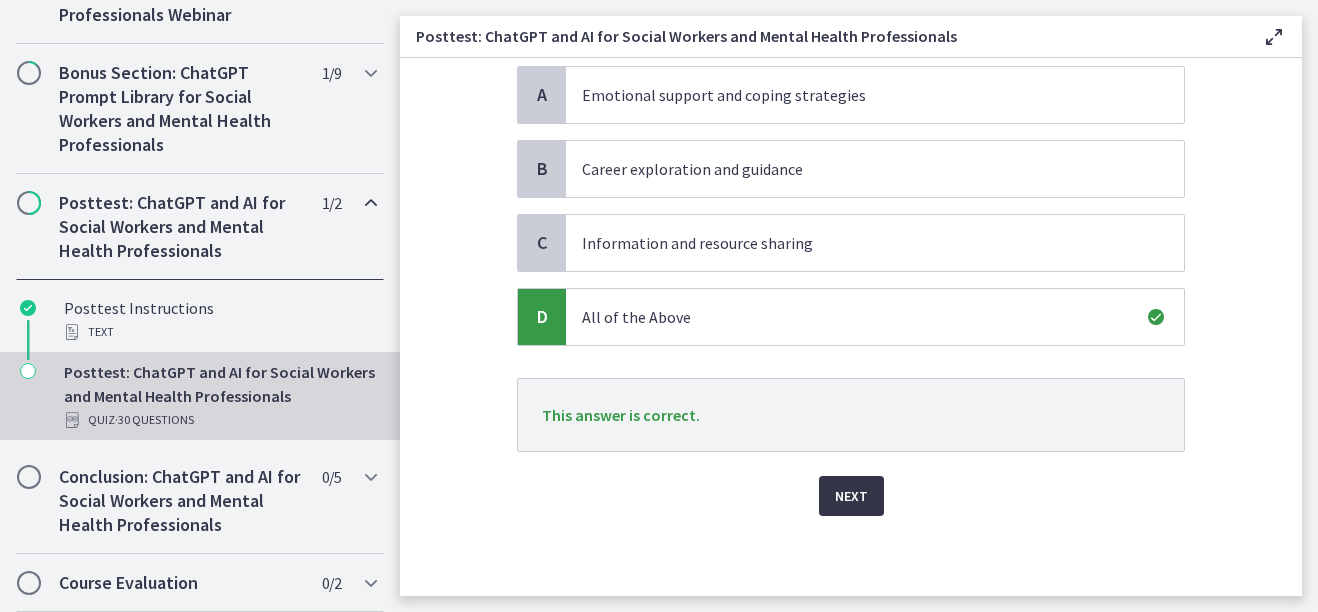 click on "Next" at bounding box center [851, 496] 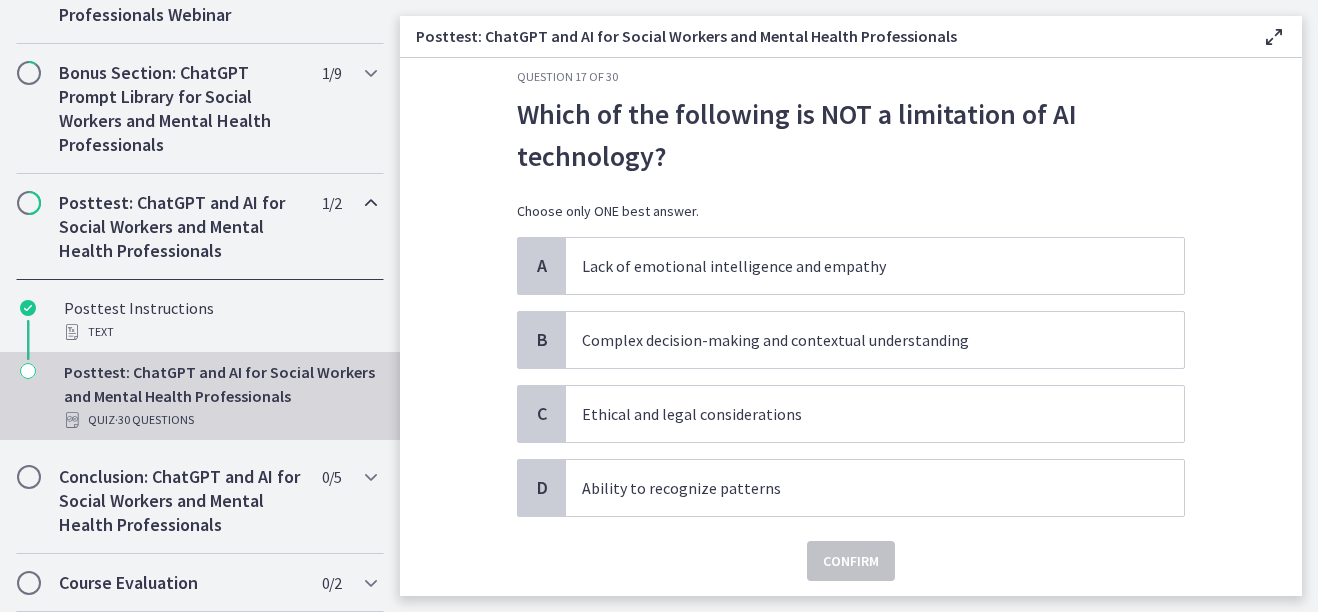 scroll, scrollTop: 30, scrollLeft: 0, axis: vertical 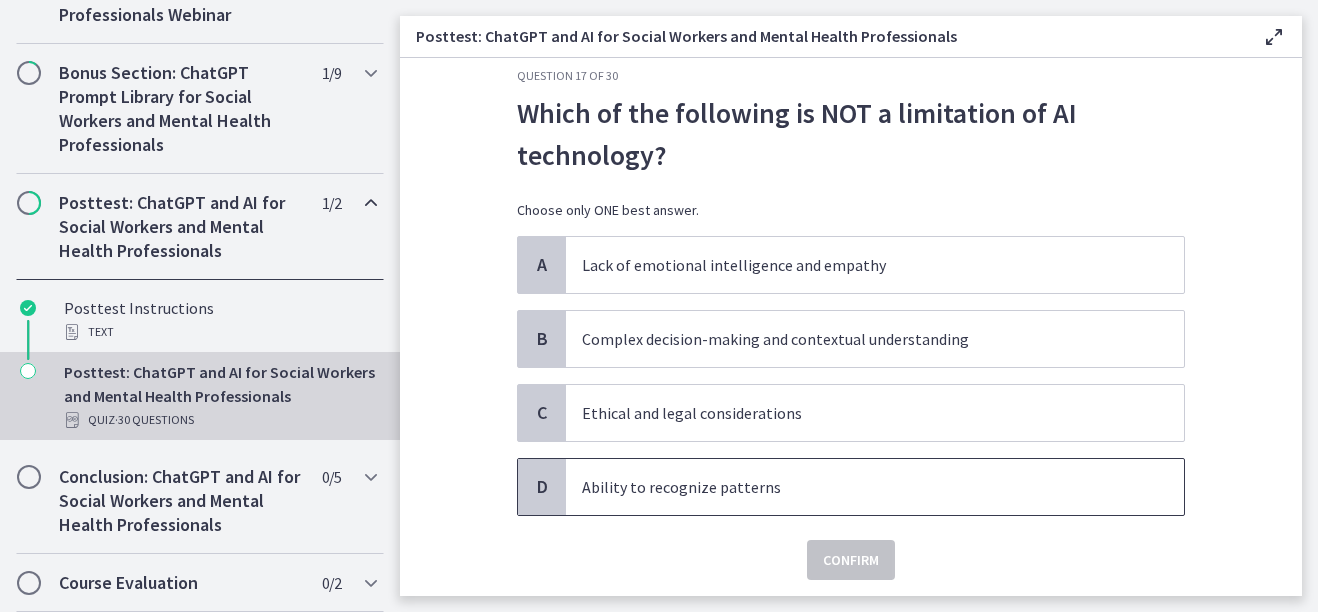click on "Ability to recognize patterns" at bounding box center (855, 487) 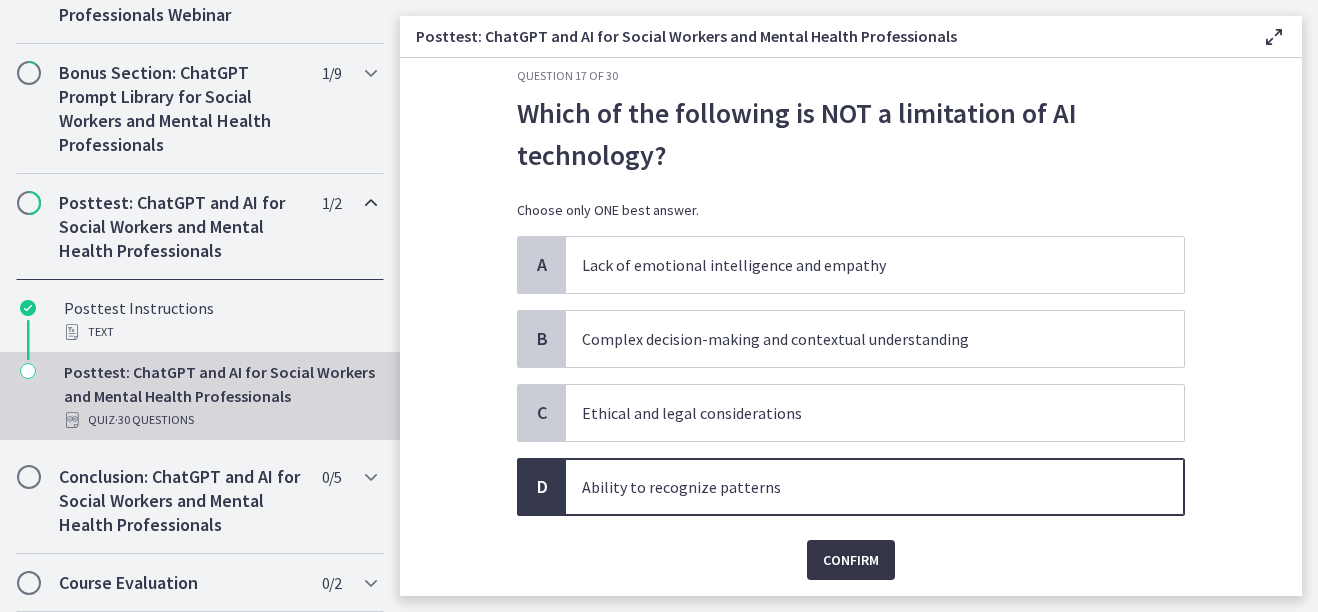 click on "Confirm" at bounding box center (851, 560) 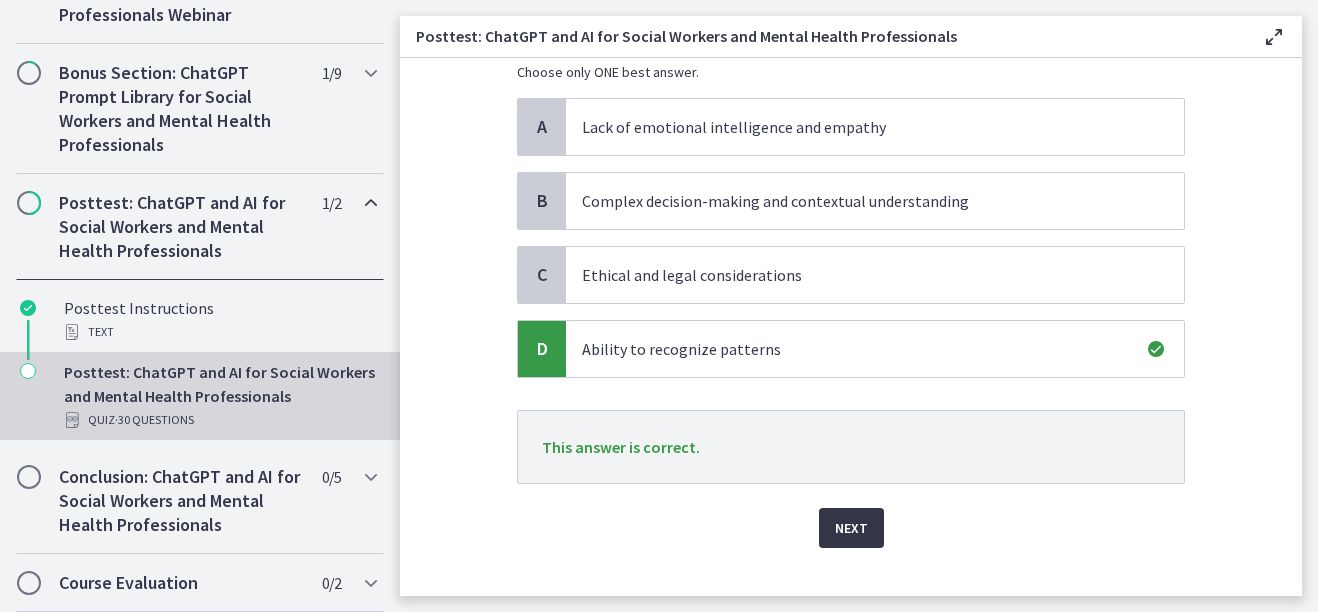 scroll, scrollTop: 169, scrollLeft: 0, axis: vertical 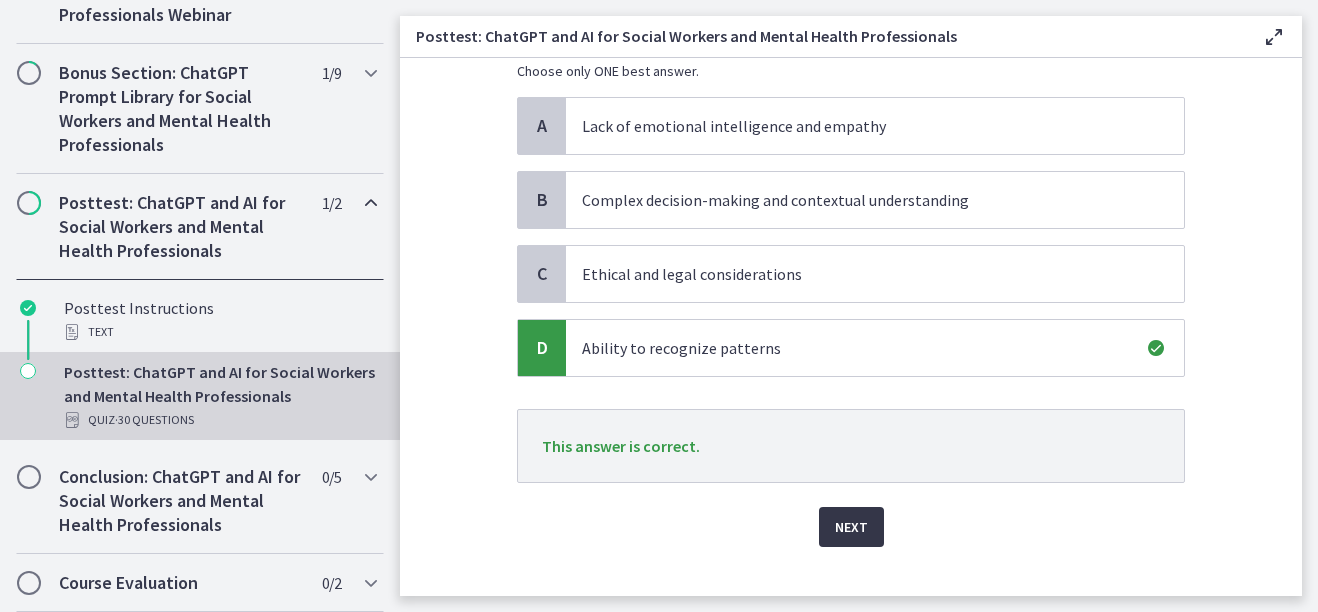 click on "Next" at bounding box center [851, 527] 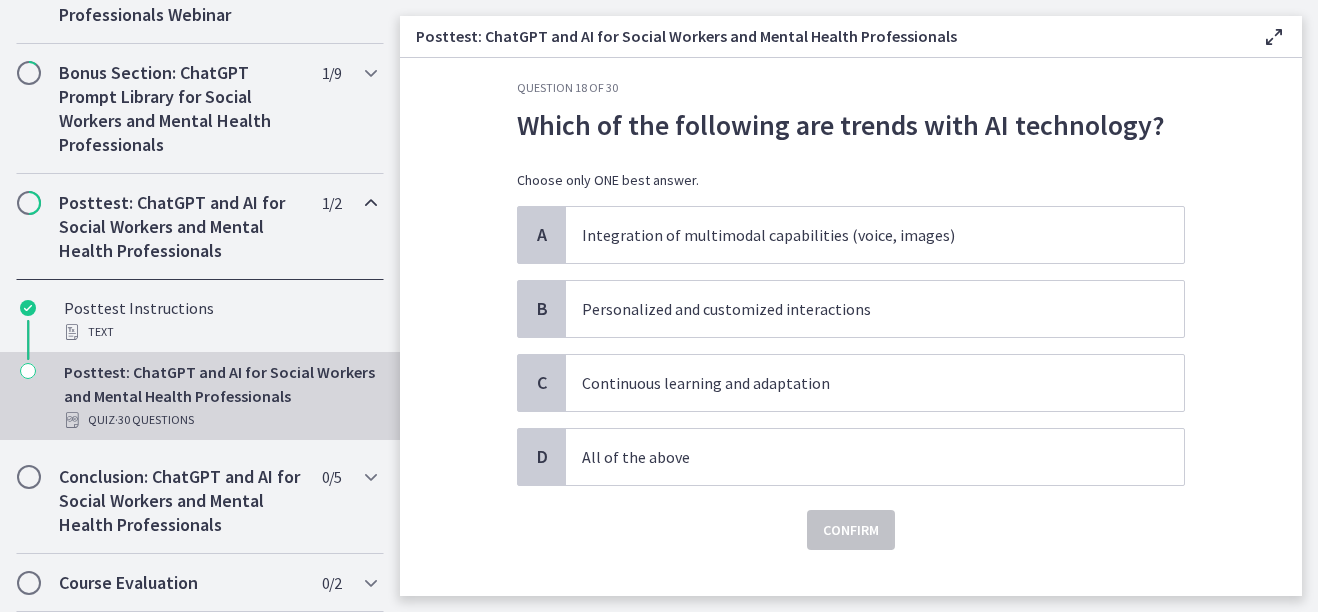 scroll, scrollTop: 52, scrollLeft: 0, axis: vertical 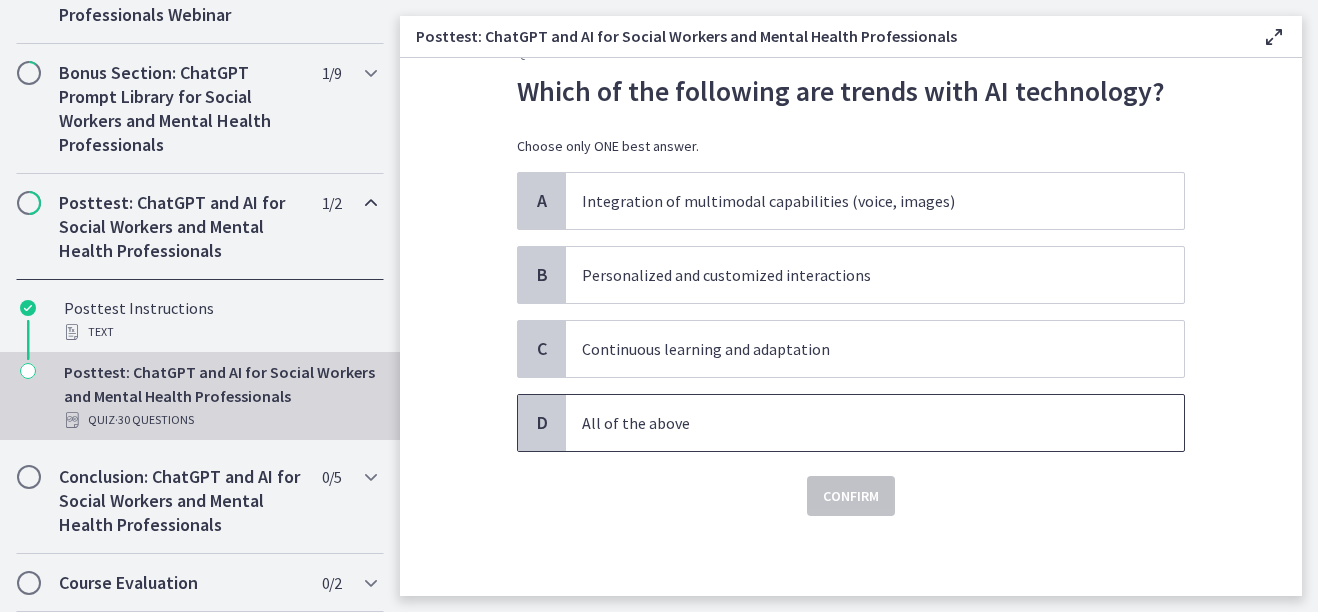 click on "All of the above" at bounding box center [855, 423] 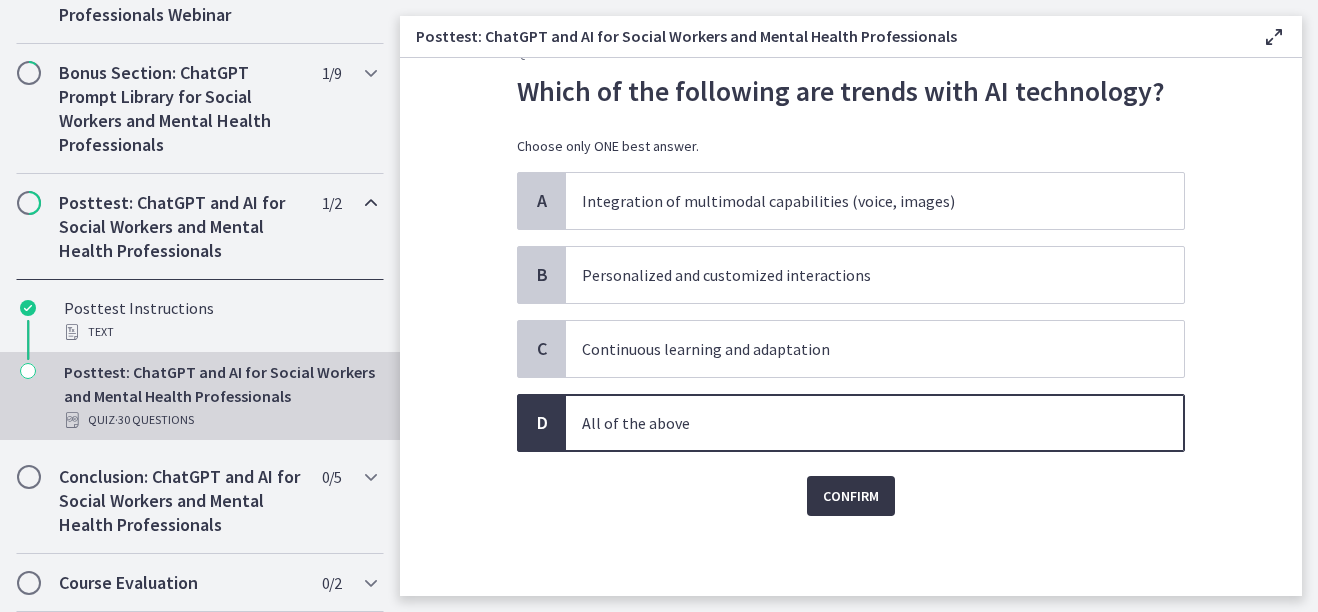 click on "Confirm" at bounding box center [851, 496] 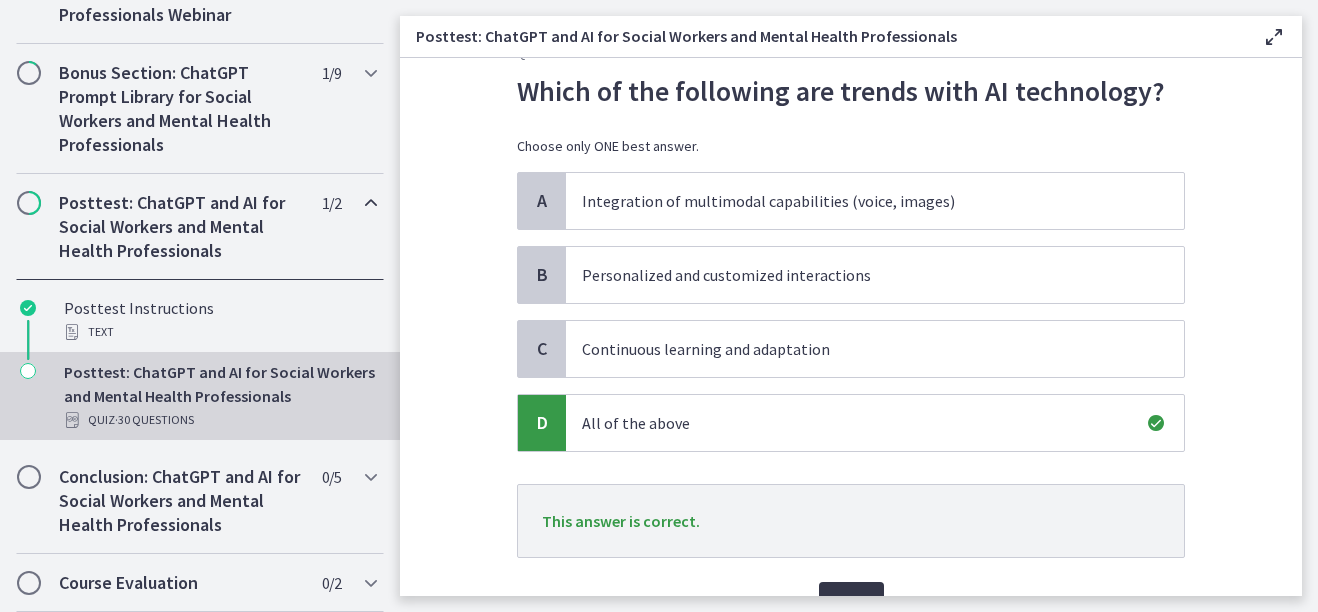scroll, scrollTop: 158, scrollLeft: 0, axis: vertical 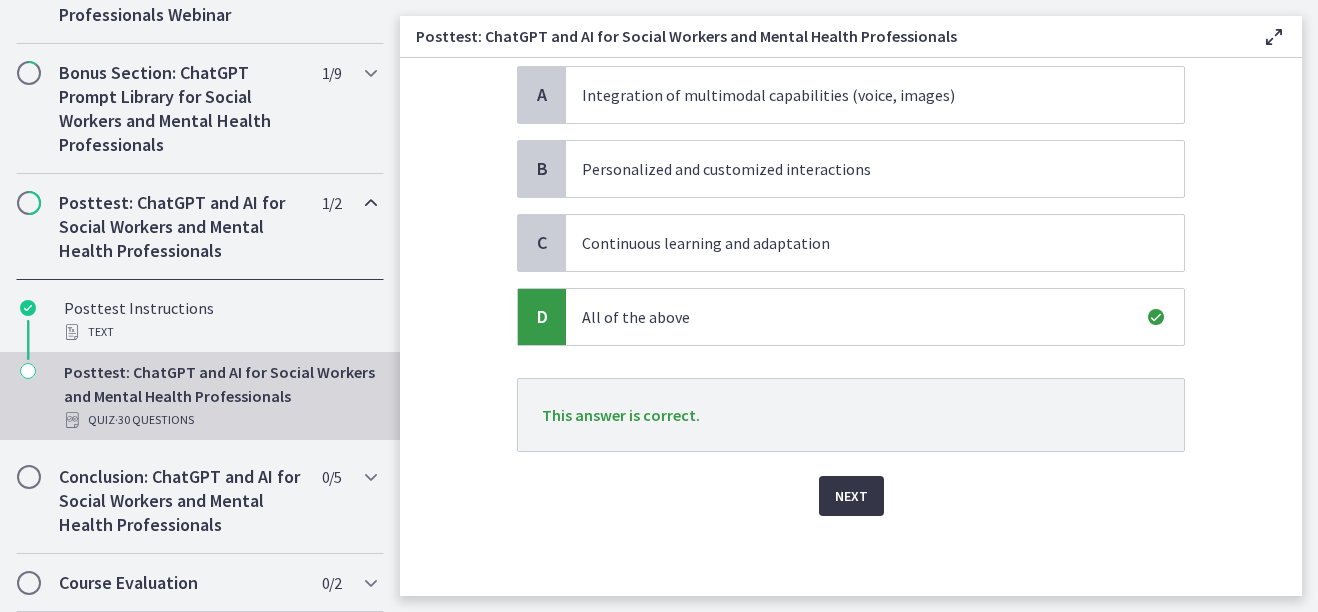 click on "Next" at bounding box center (851, 496) 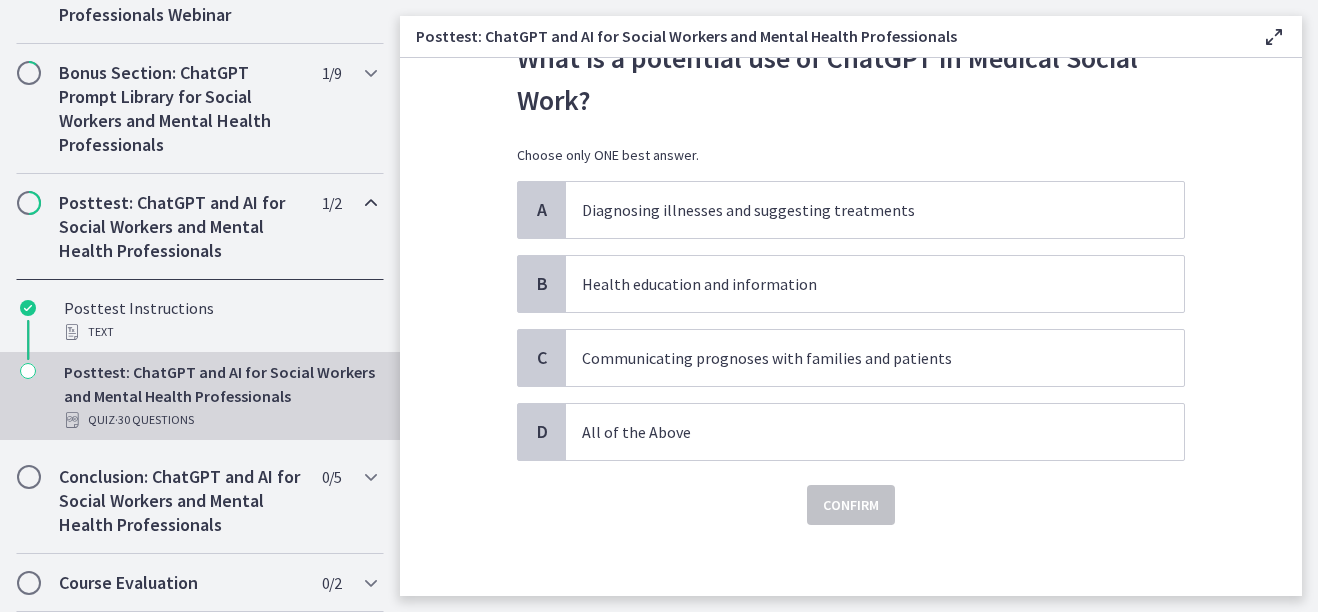 scroll, scrollTop: 86, scrollLeft: 0, axis: vertical 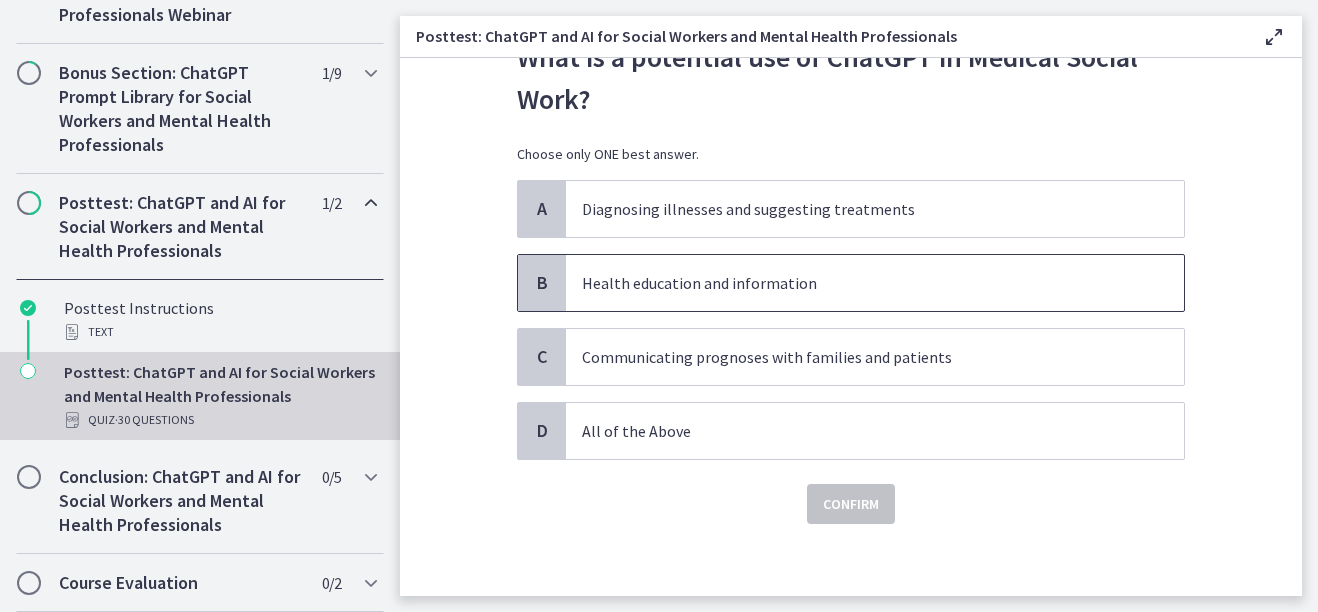 click on "Health education and information" at bounding box center (855, 283) 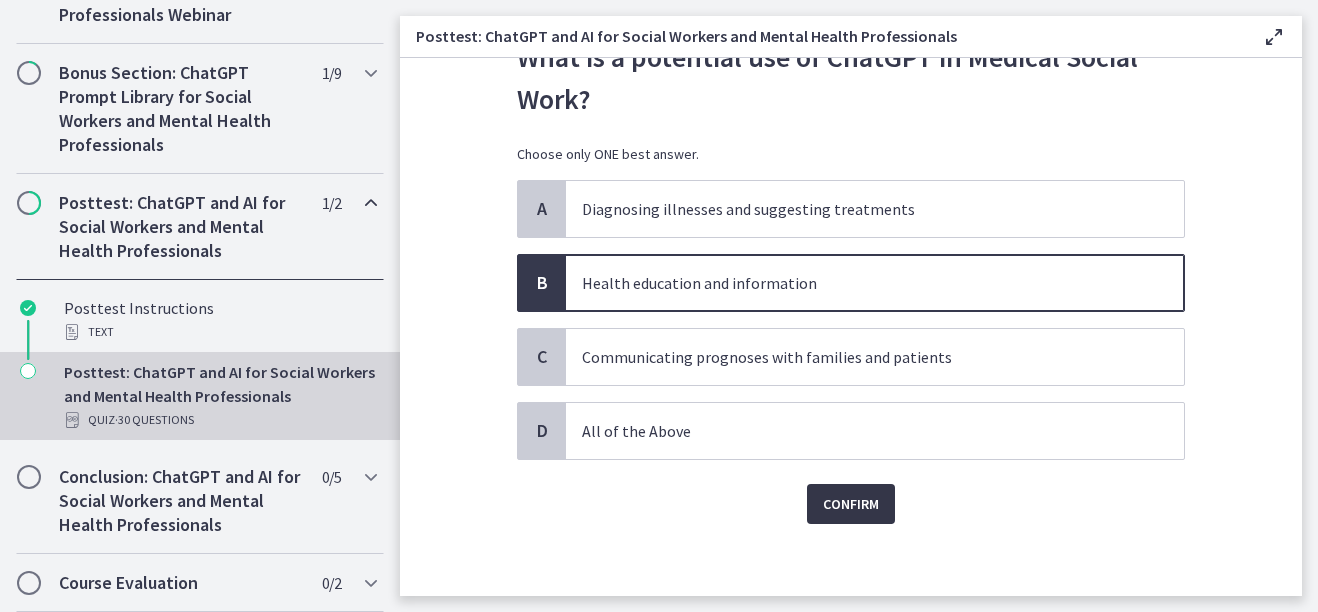 click on "Confirm" at bounding box center (851, 504) 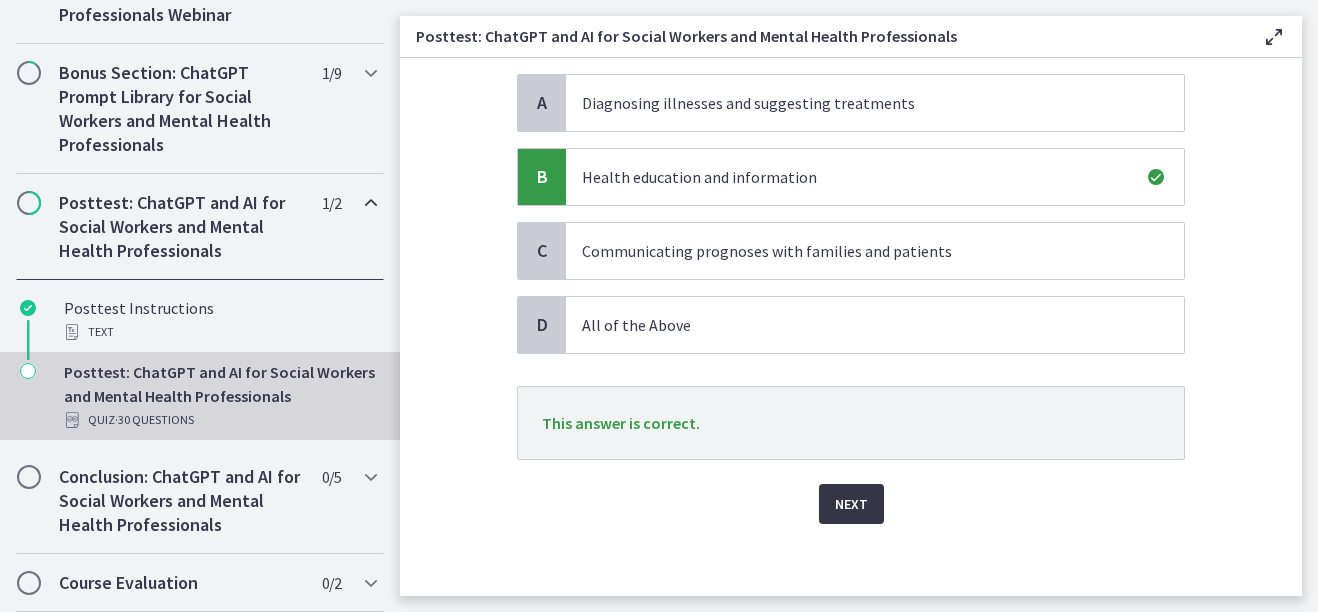 scroll, scrollTop: 193, scrollLeft: 0, axis: vertical 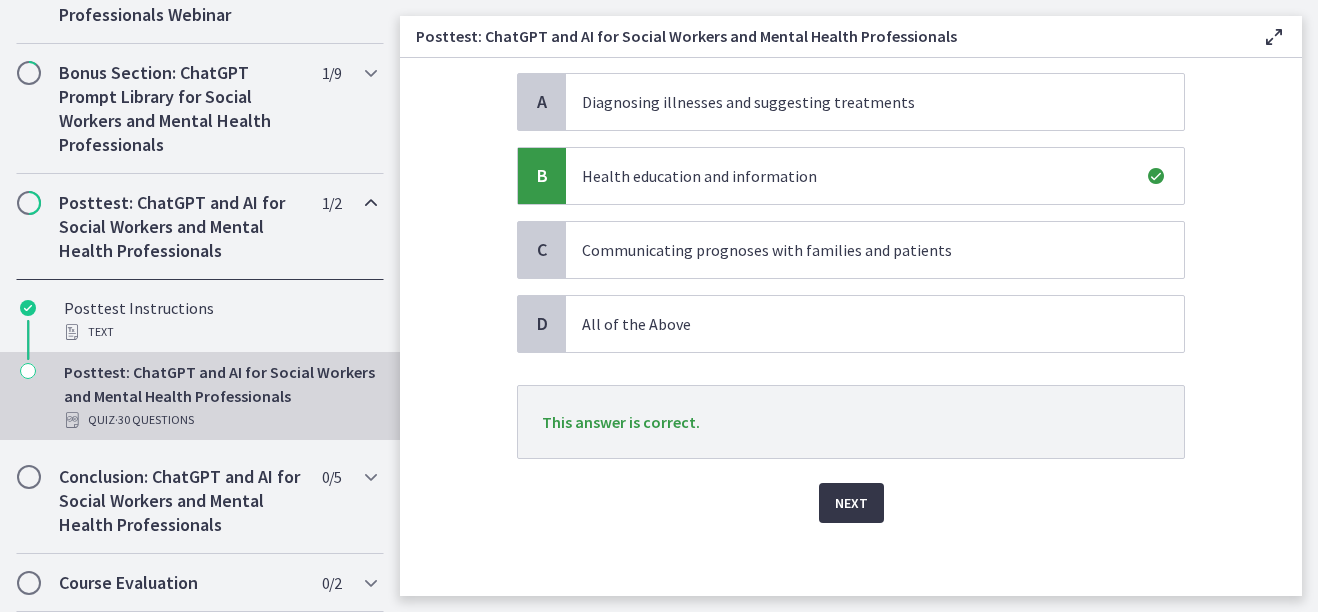 click on "Next" at bounding box center [851, 503] 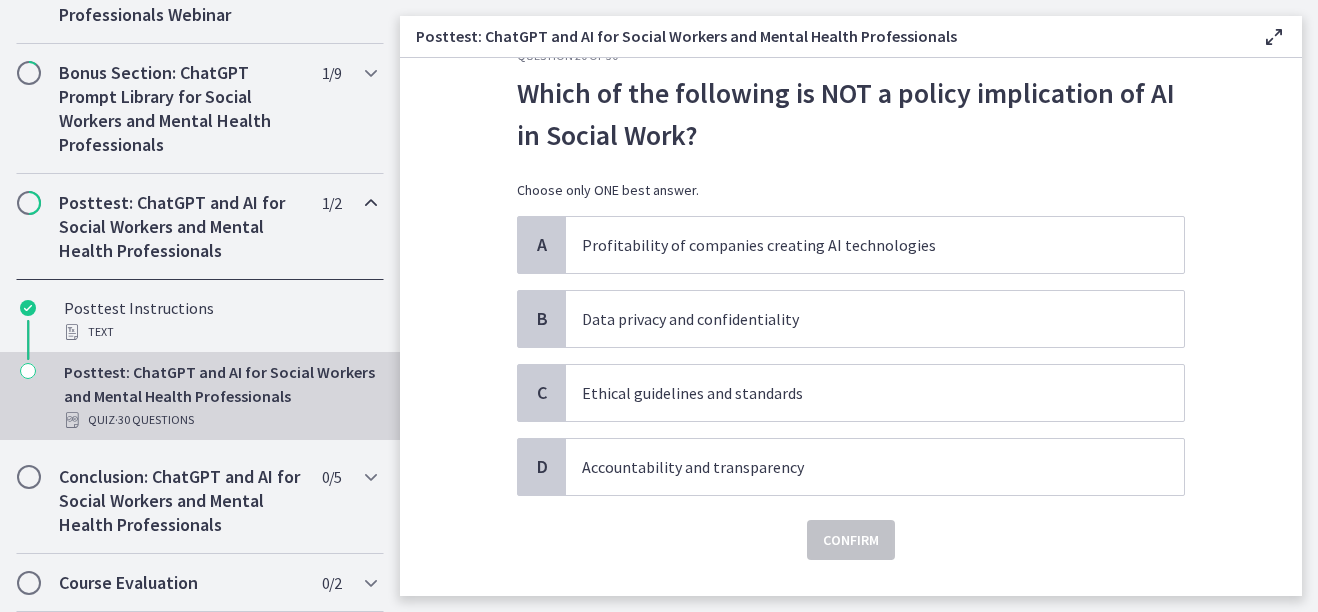 scroll, scrollTop: 55, scrollLeft: 0, axis: vertical 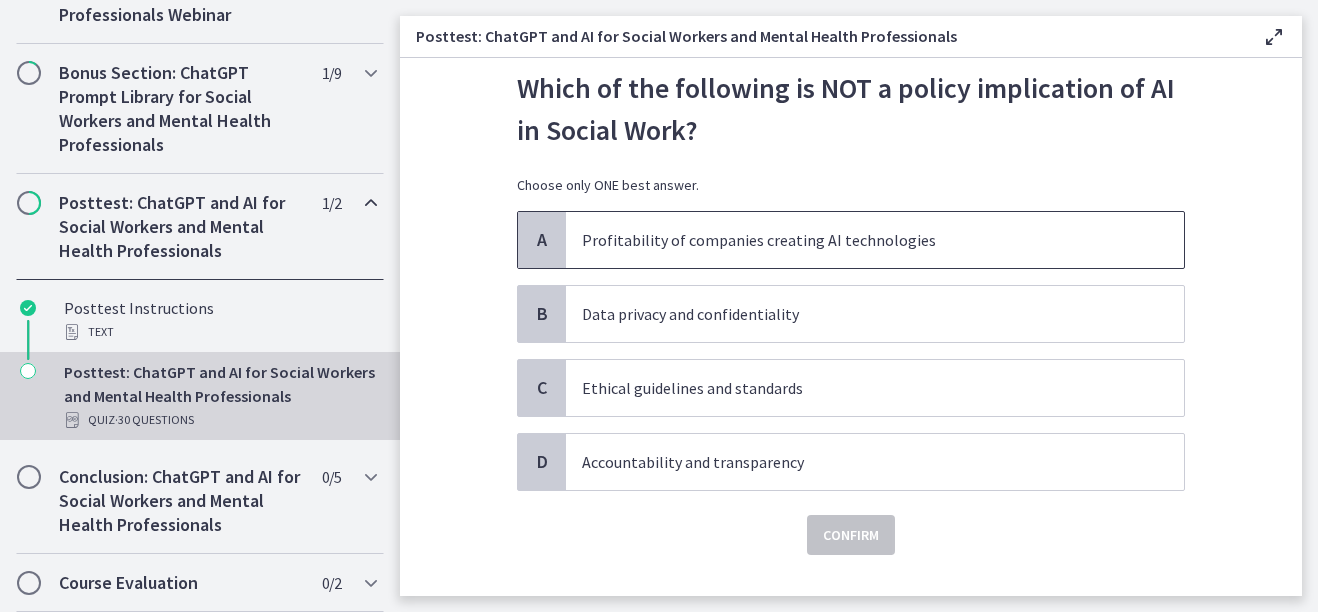 click on "Profitability of companies creating AI technologies" at bounding box center [855, 240] 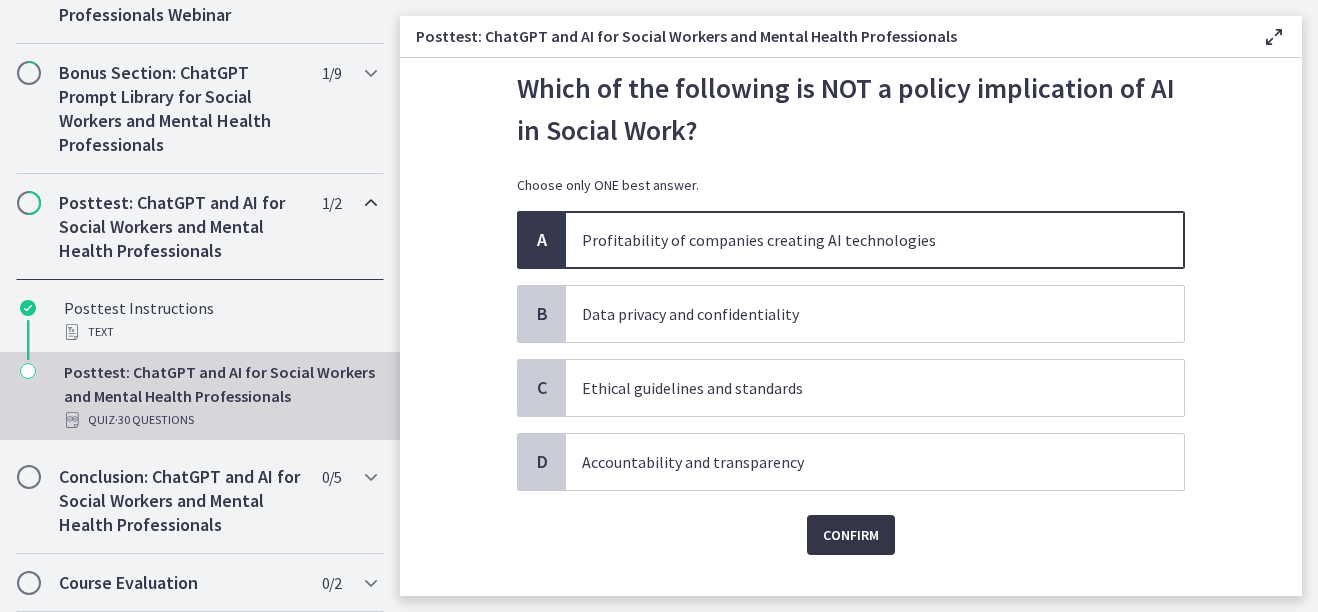 click on "Confirm" at bounding box center (851, 535) 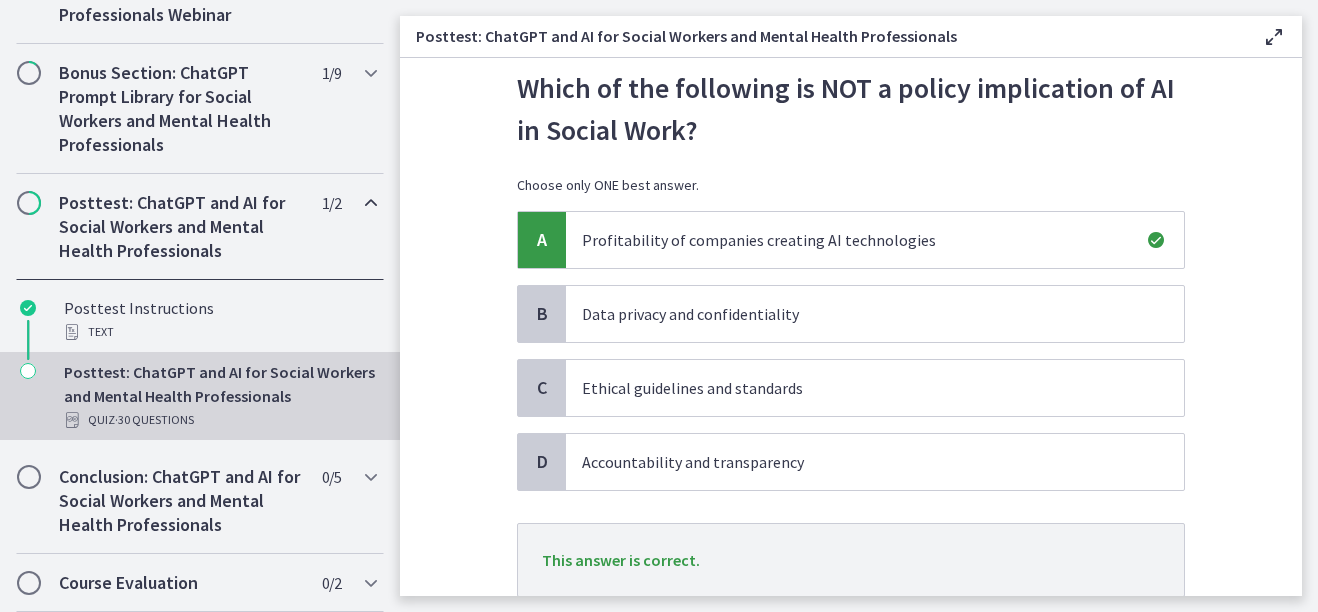 scroll, scrollTop: 200, scrollLeft: 0, axis: vertical 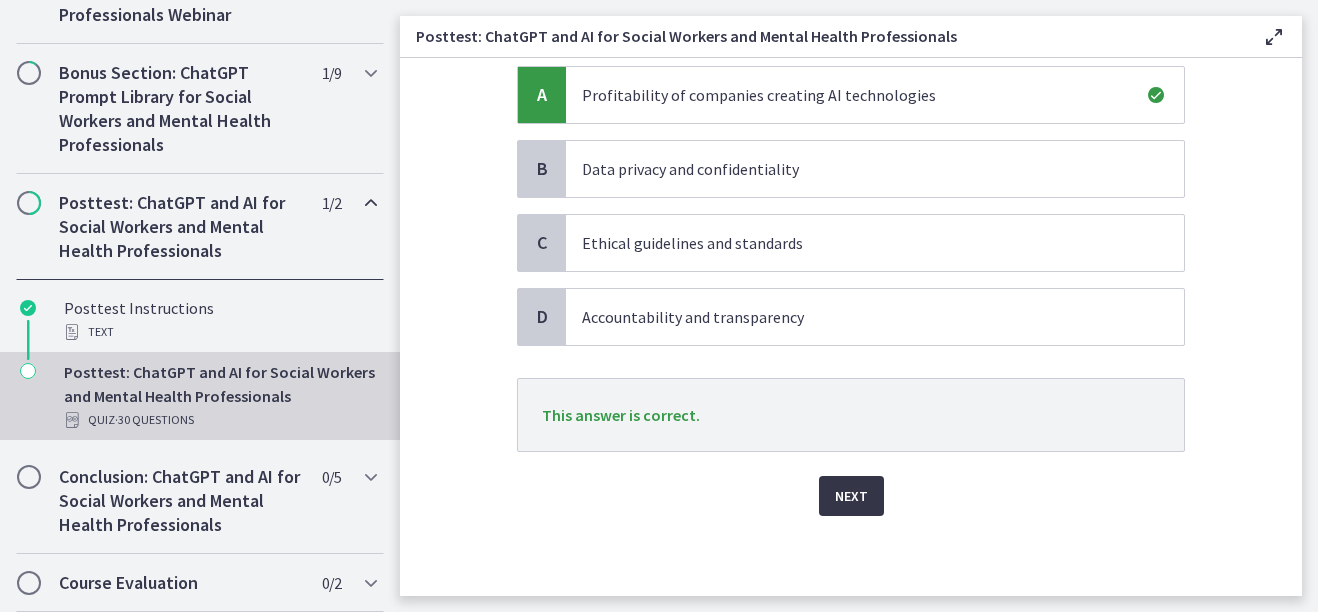 click on "Next" at bounding box center [851, 496] 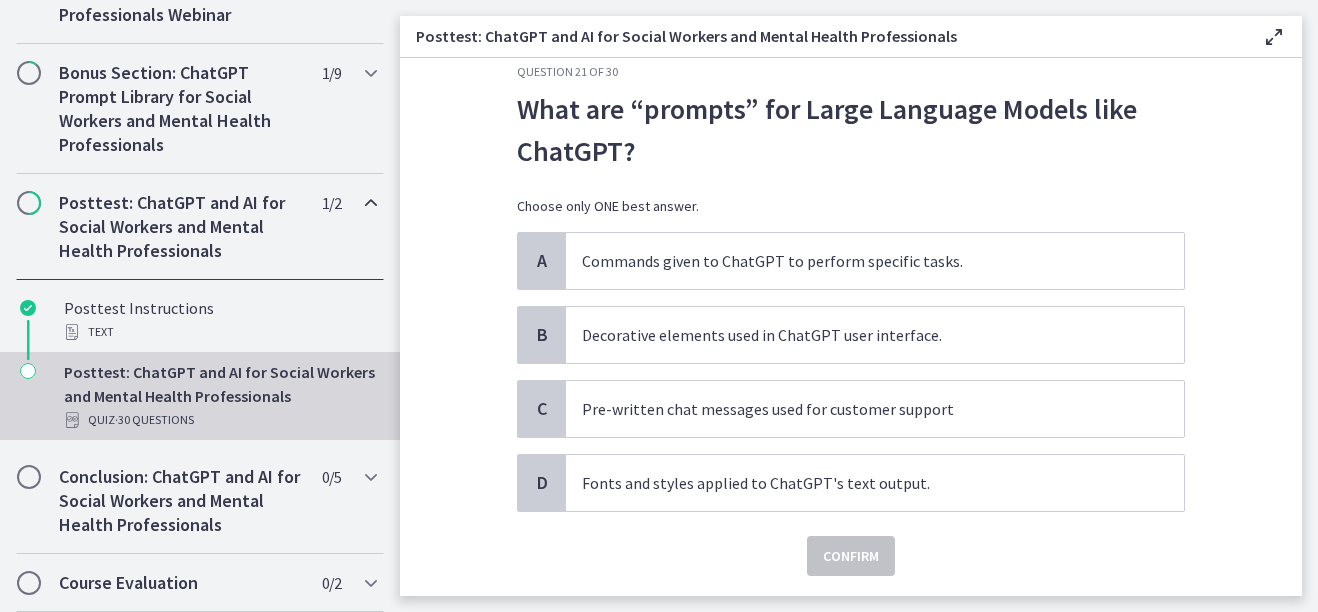 scroll, scrollTop: 35, scrollLeft: 0, axis: vertical 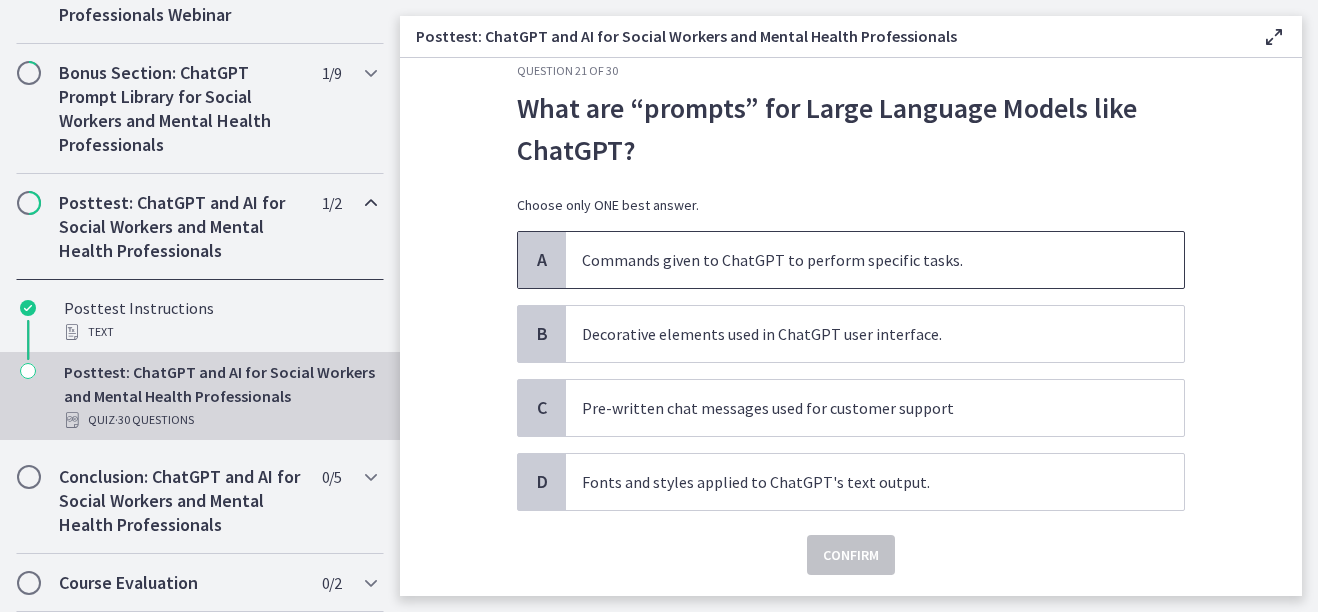 click on "Commands given to ChatGPT to perform specific tasks." at bounding box center [875, 260] 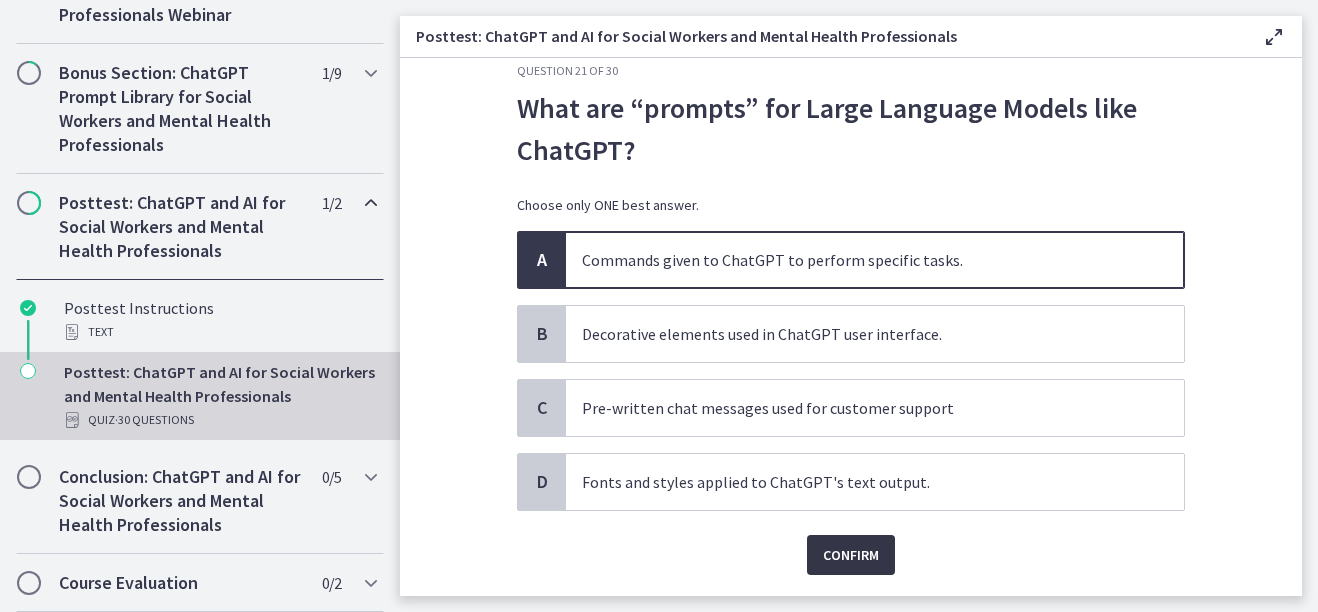 click on "Confirm" at bounding box center [851, 555] 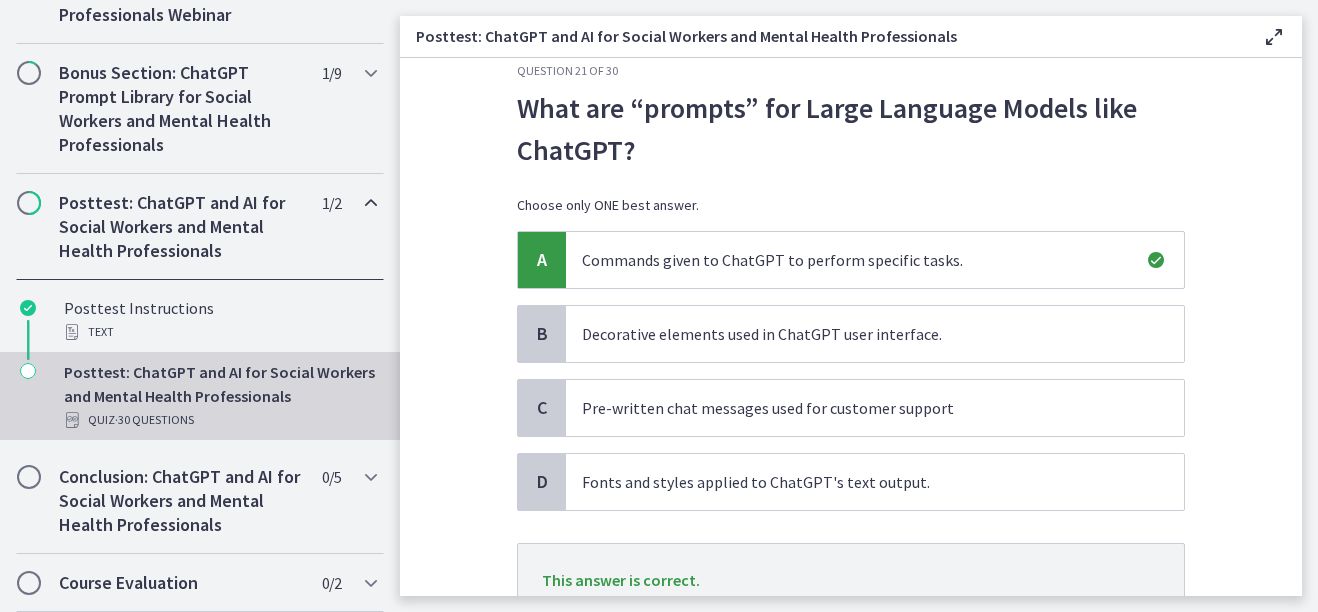scroll, scrollTop: 200, scrollLeft: 0, axis: vertical 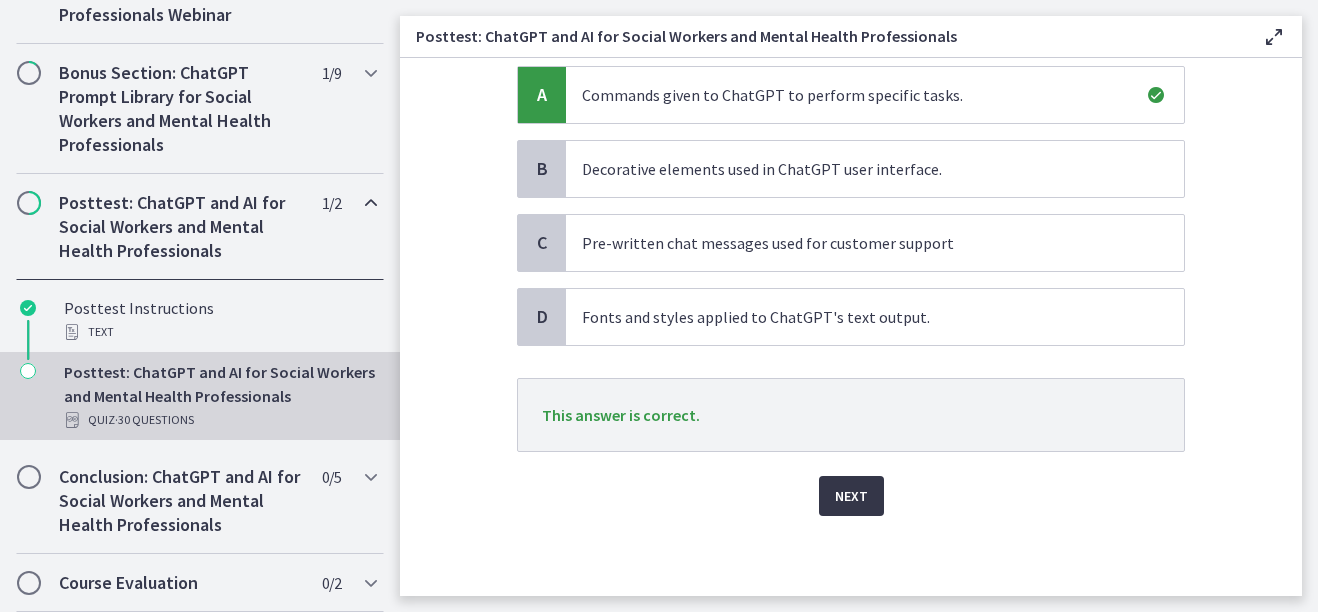 click on "Next" at bounding box center [851, 496] 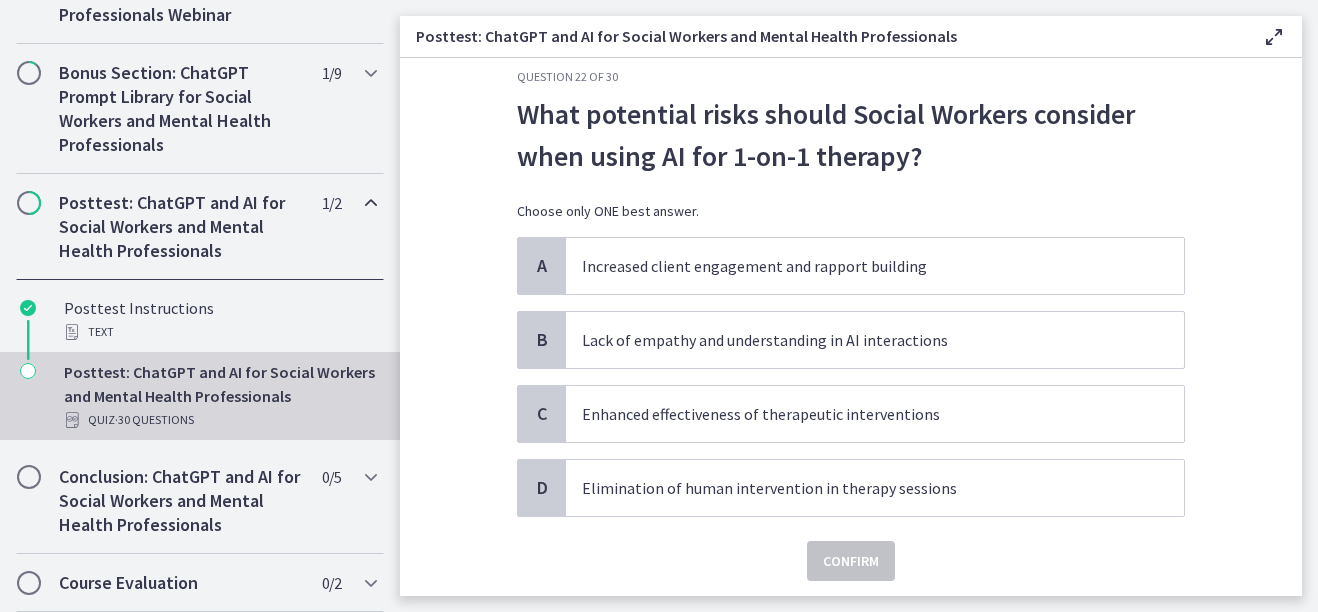 scroll, scrollTop: 29, scrollLeft: 0, axis: vertical 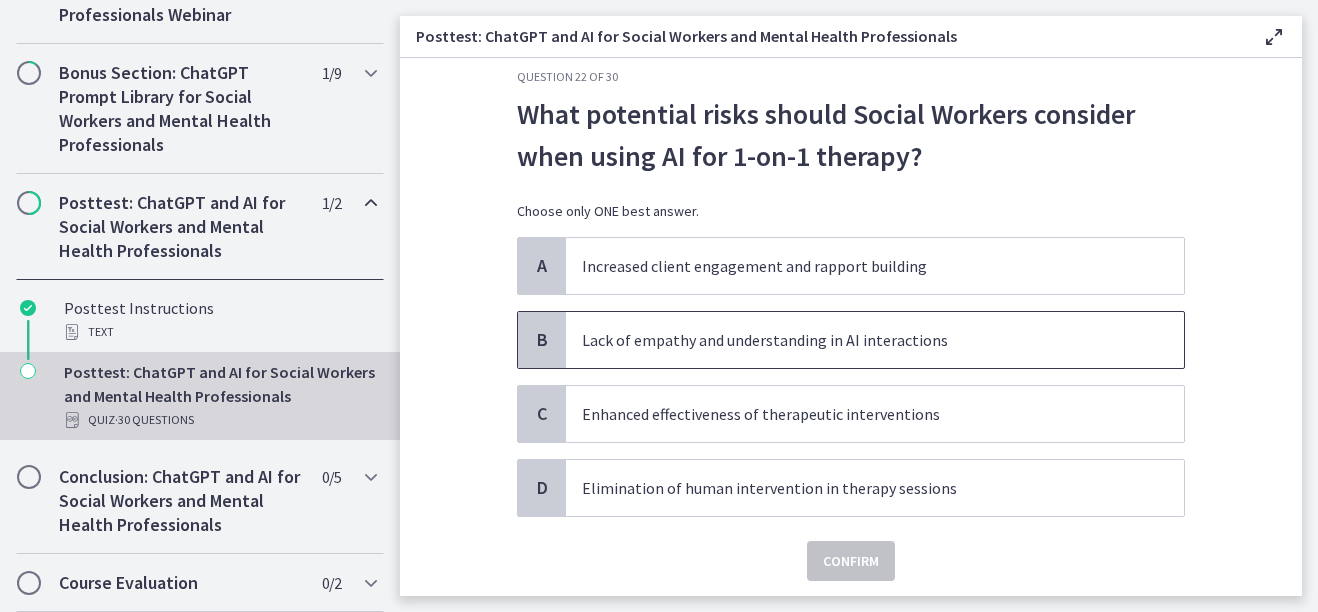 click on "Lack of empathy and understanding in AI interactions" at bounding box center (855, 340) 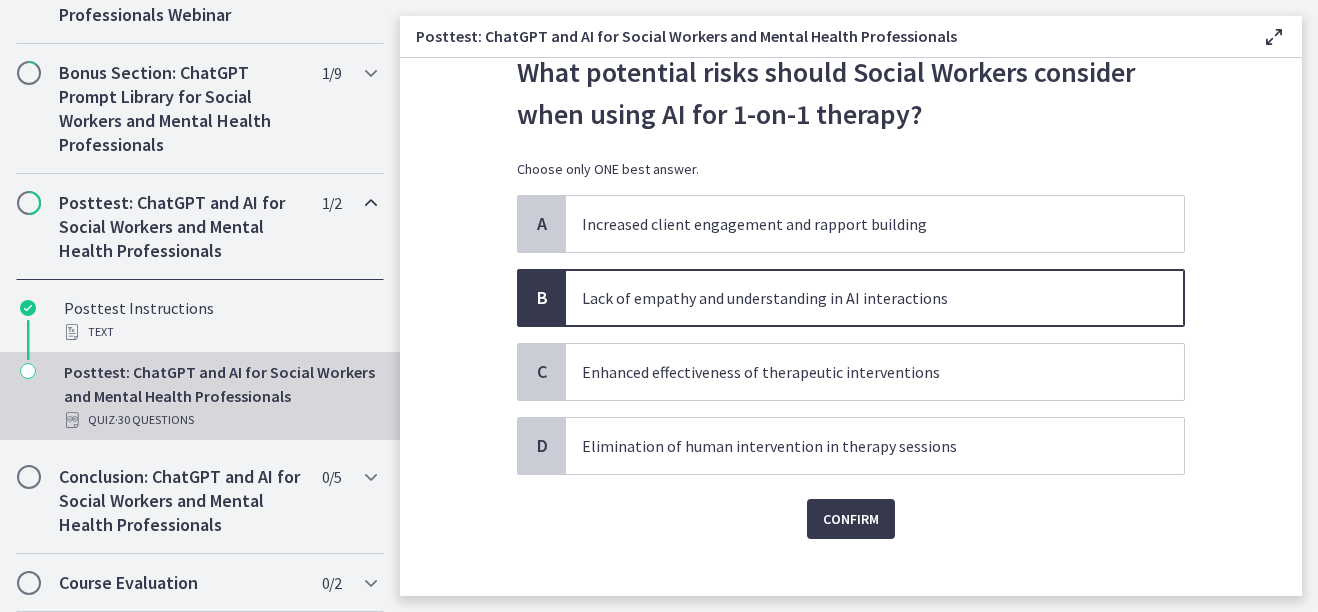 scroll, scrollTop: 72, scrollLeft: 0, axis: vertical 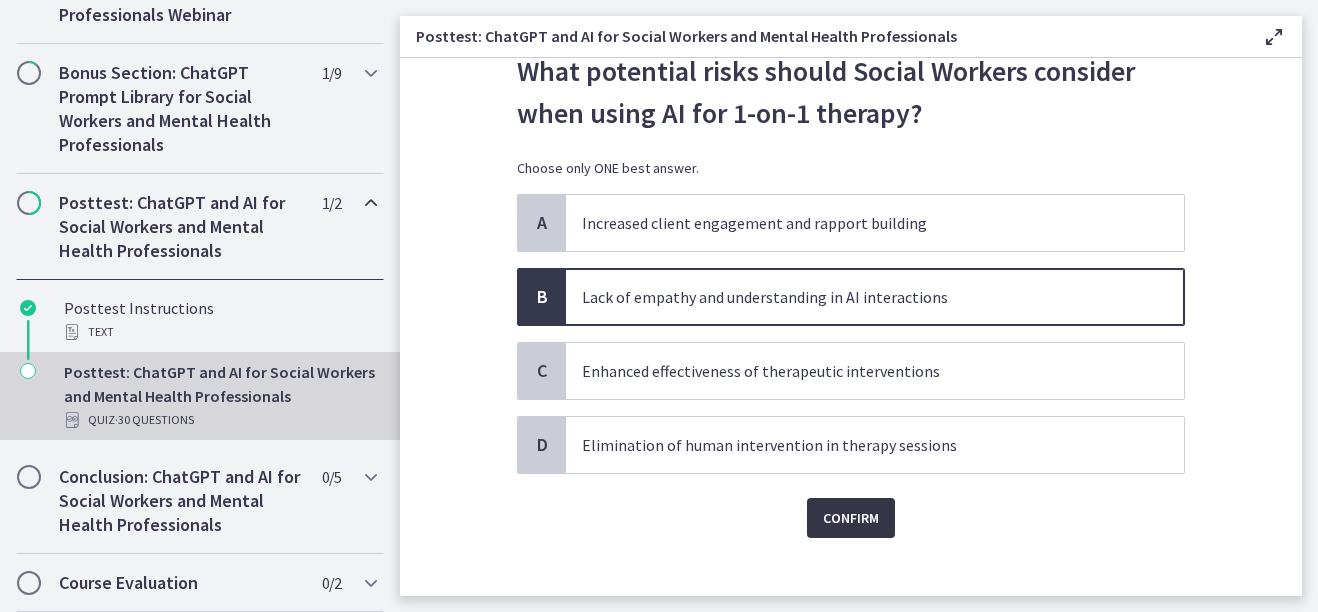 click on "Confirm" at bounding box center (851, 518) 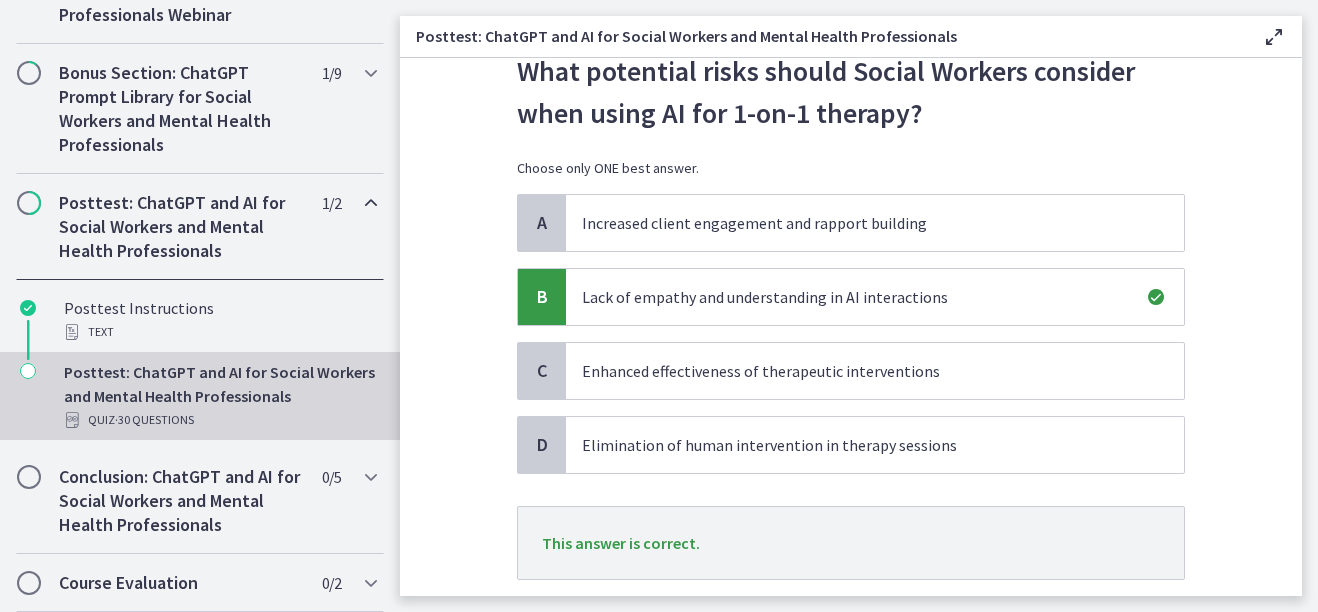 scroll, scrollTop: 200, scrollLeft: 0, axis: vertical 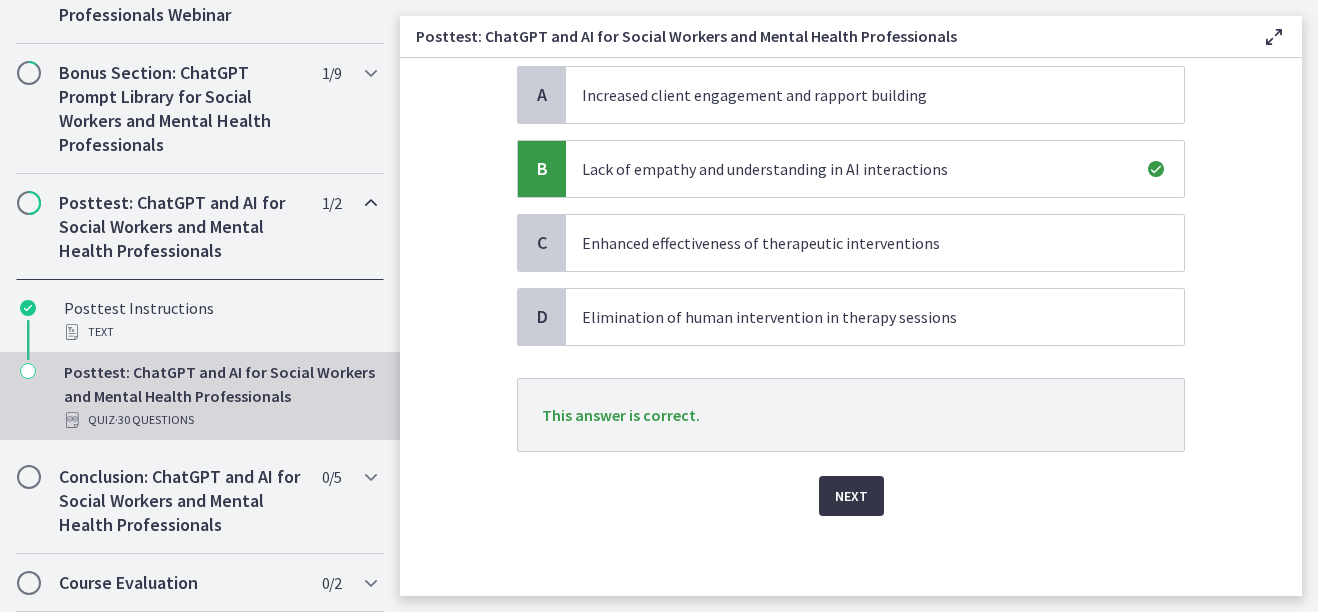 click on "Next" at bounding box center [851, 496] 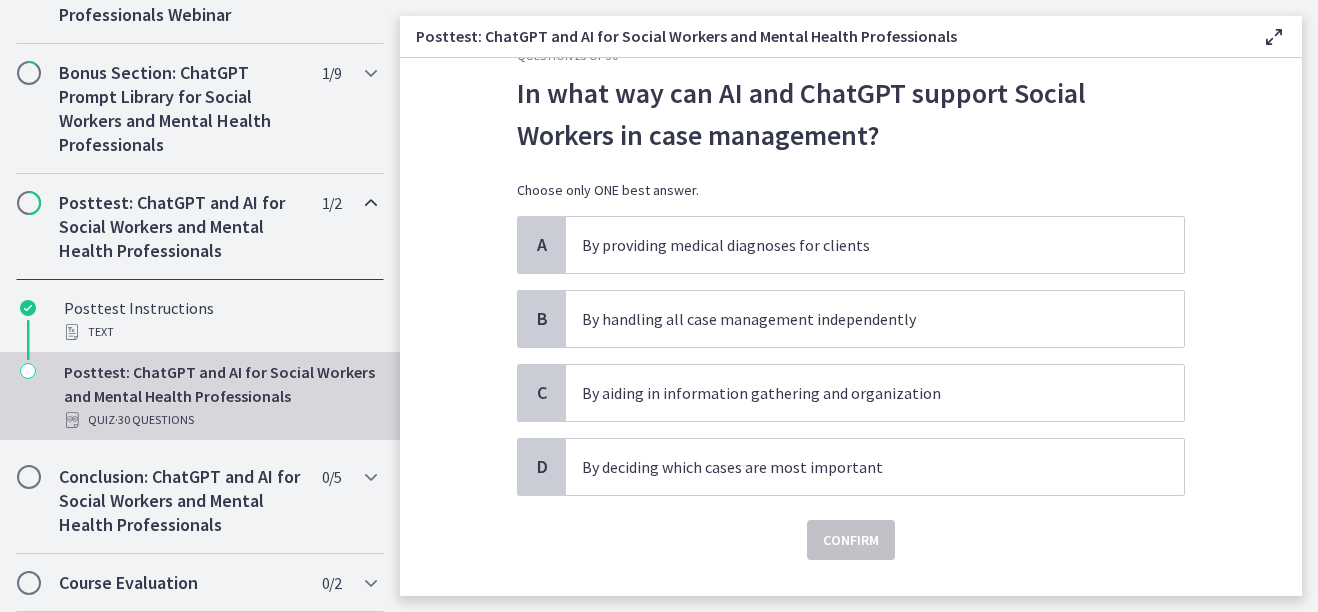 scroll, scrollTop: 52, scrollLeft: 0, axis: vertical 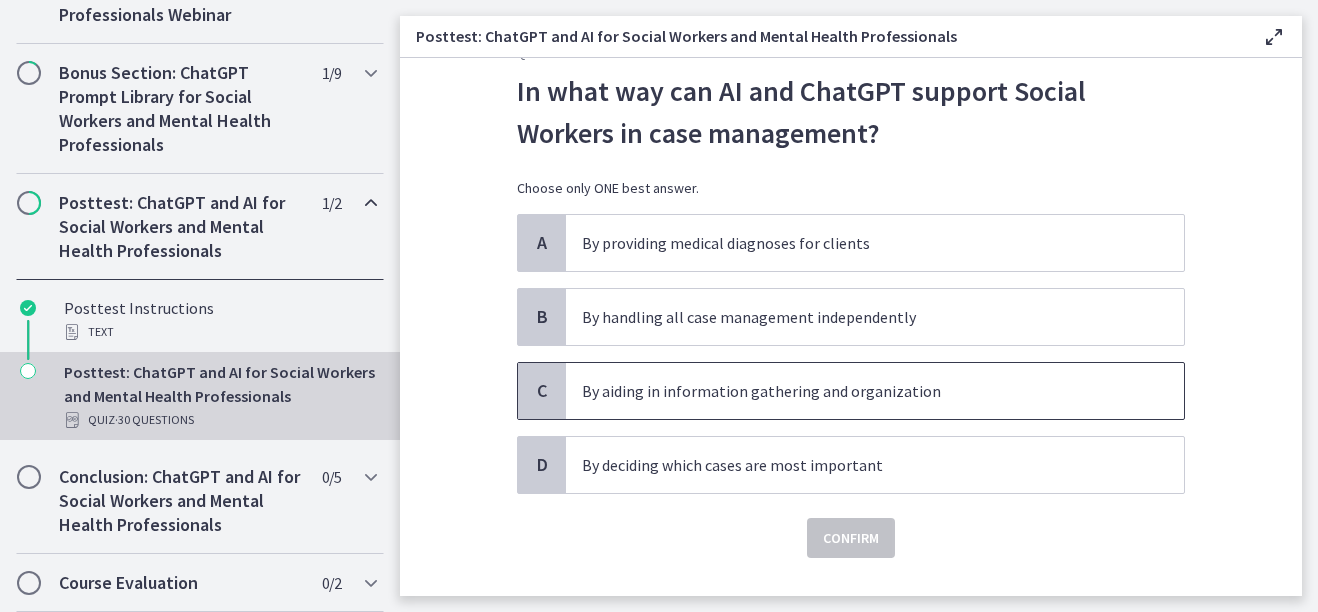 click on "By aiding in information gathering and organization" at bounding box center (855, 391) 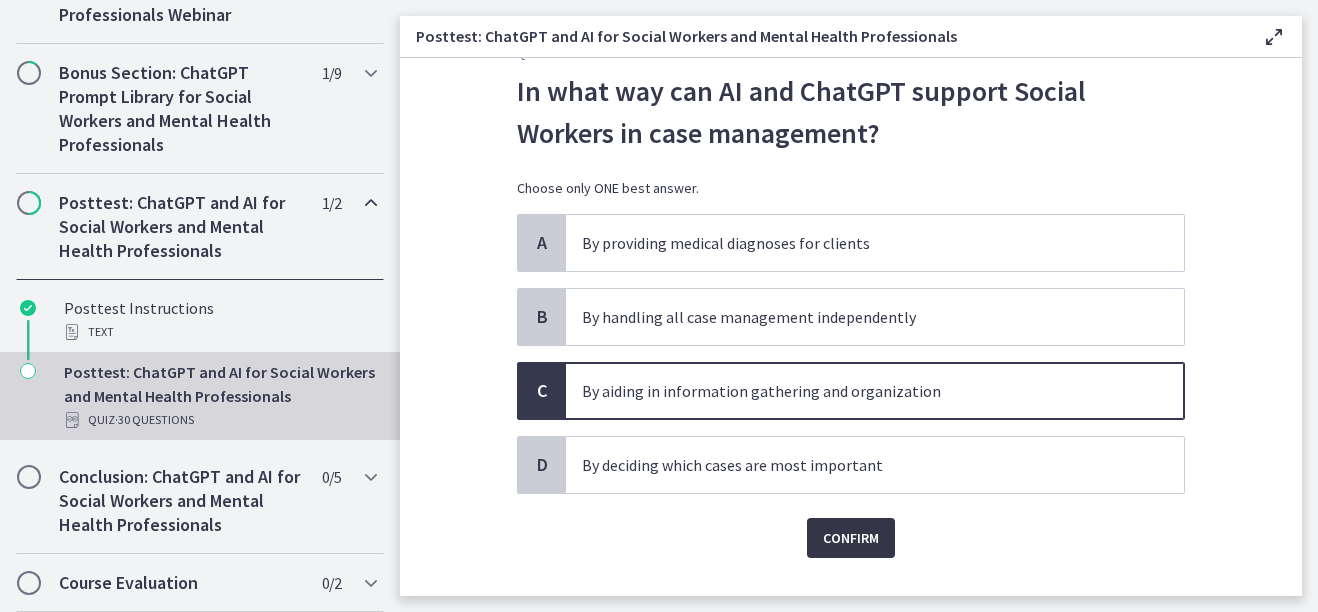 click on "Confirm" at bounding box center (851, 538) 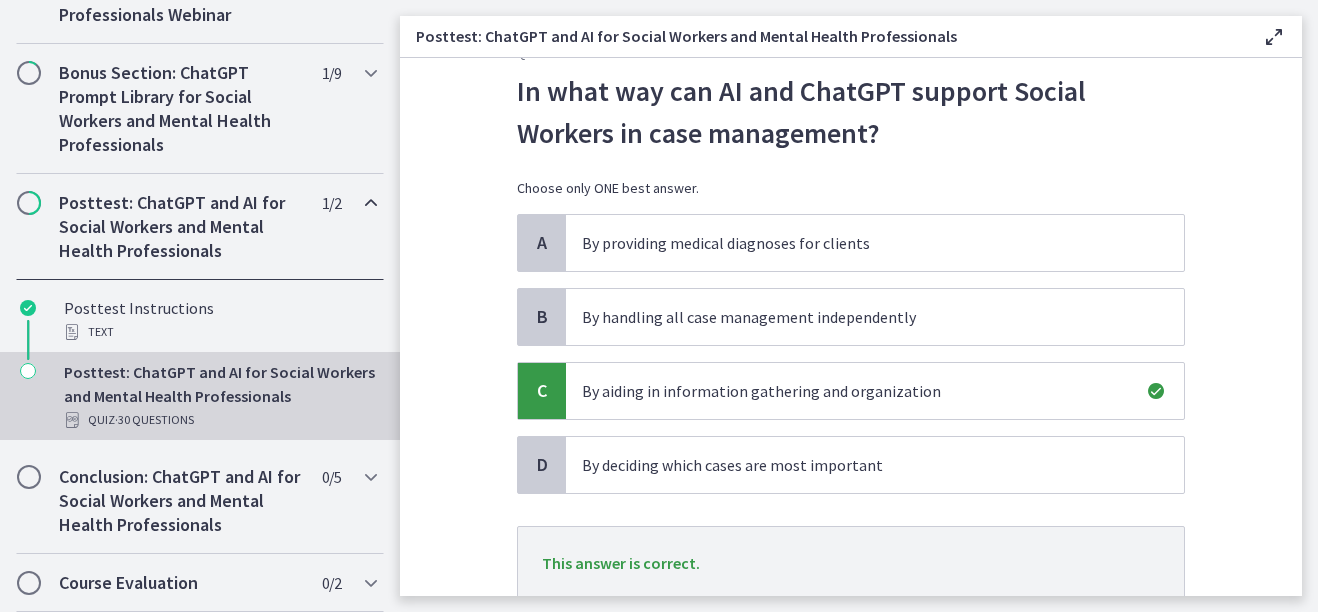 scroll, scrollTop: 200, scrollLeft: 0, axis: vertical 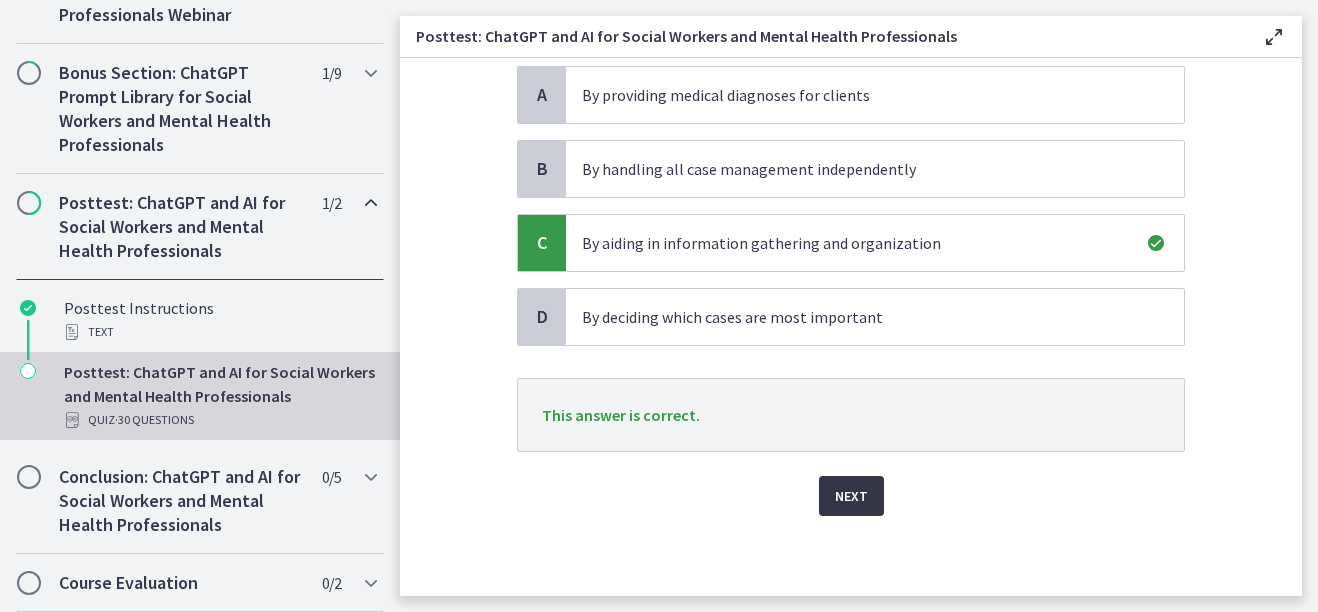 click on "Next" at bounding box center [851, 496] 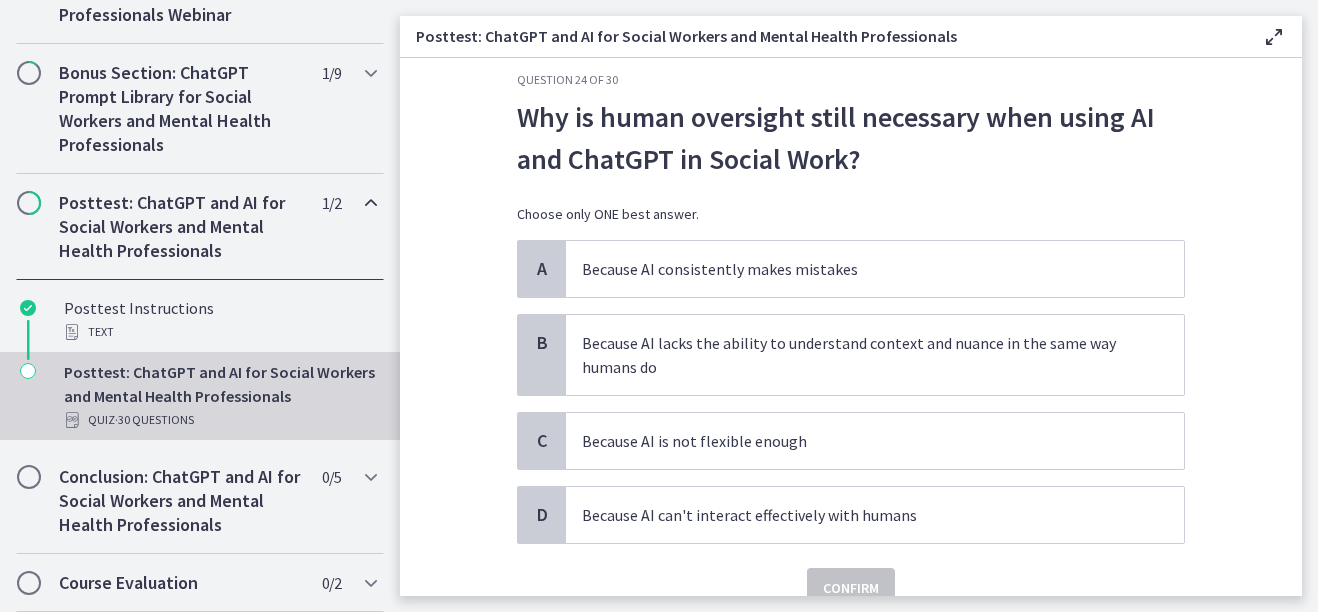 scroll, scrollTop: 35, scrollLeft: 0, axis: vertical 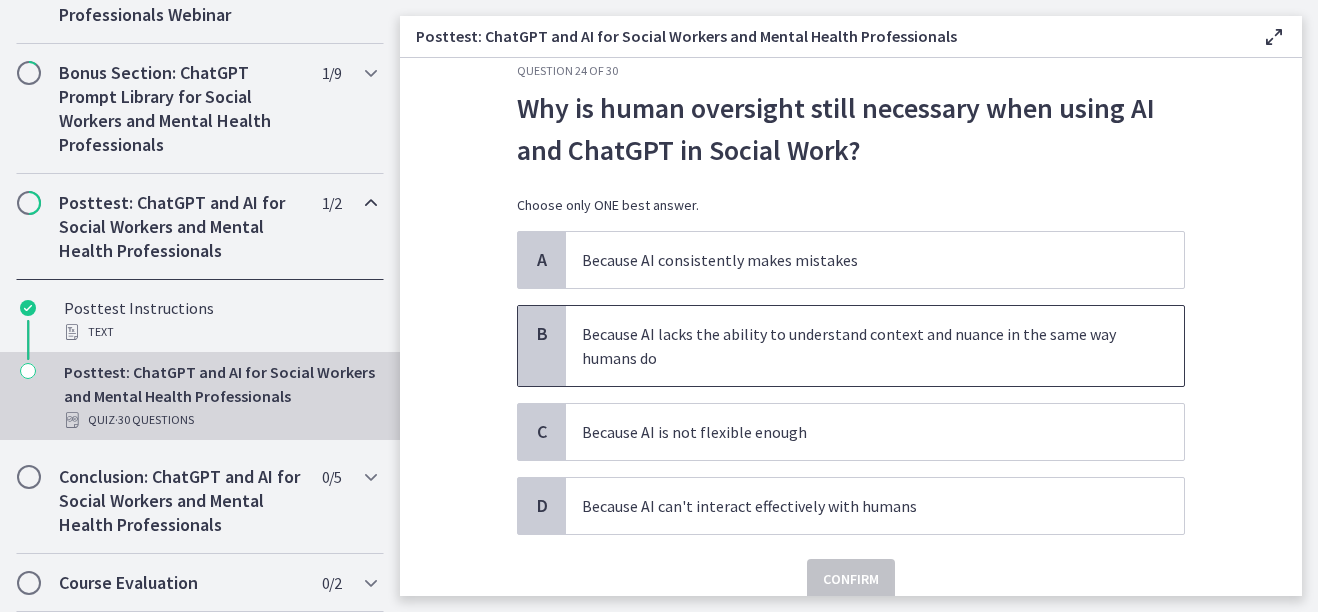 click on "Because AI lacks the ability to understand context and nuance in the same way humans do" at bounding box center [855, 346] 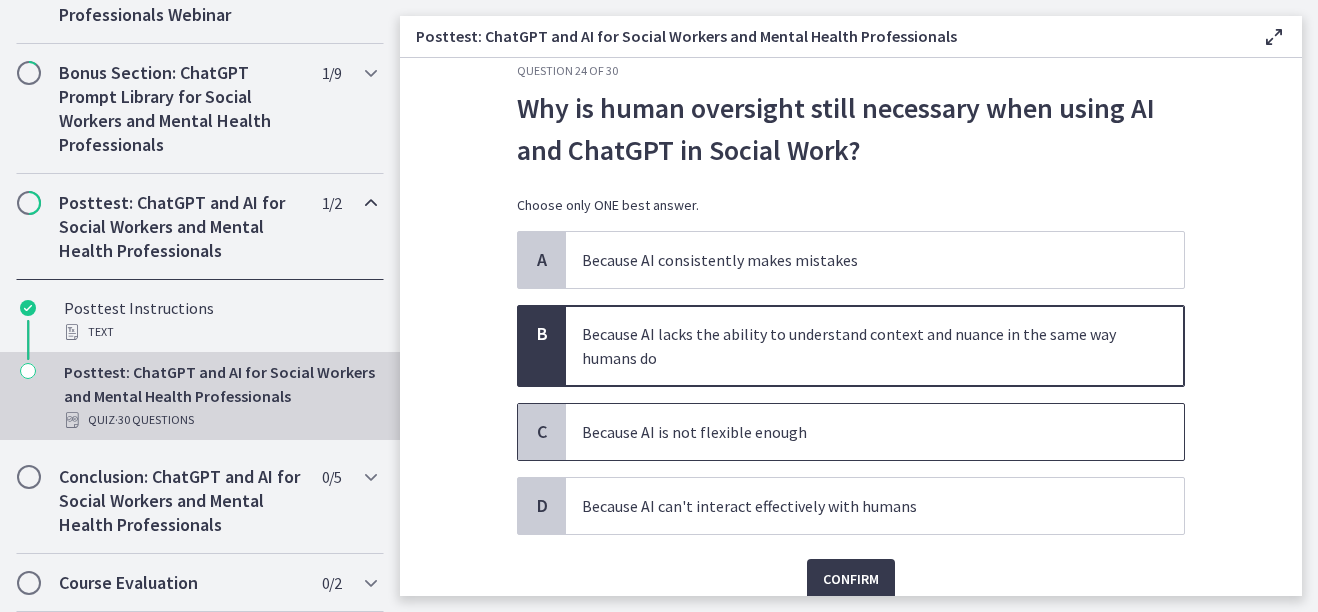 scroll, scrollTop: 118, scrollLeft: 0, axis: vertical 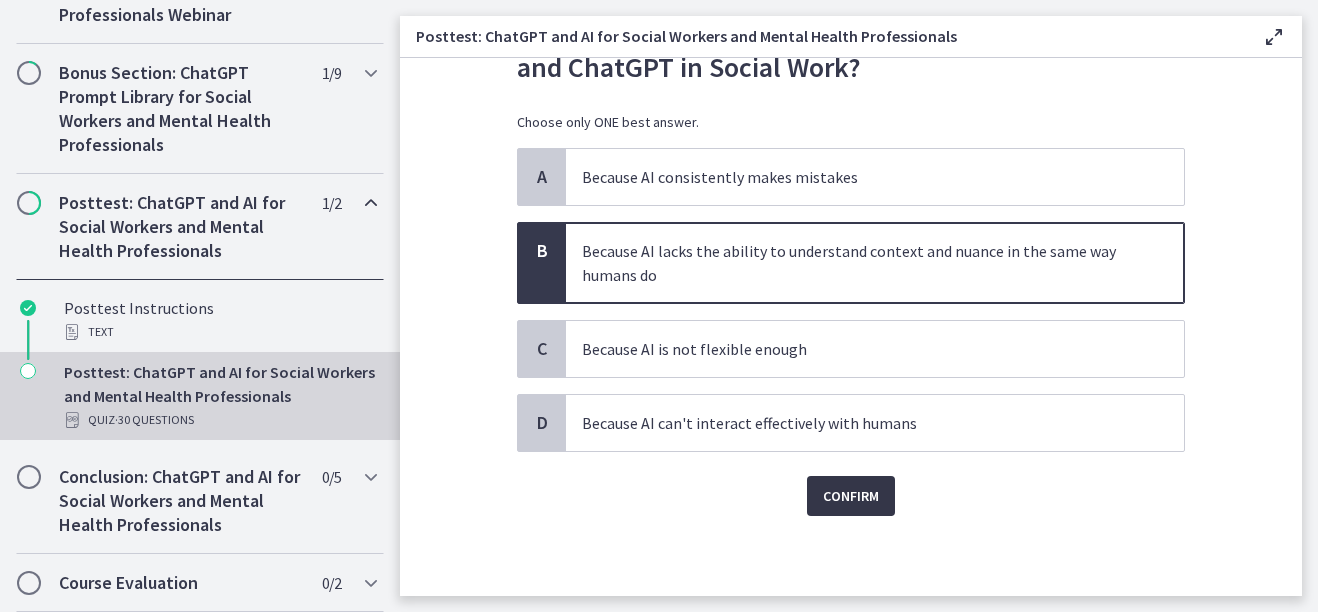 click on "Confirm" at bounding box center (851, 496) 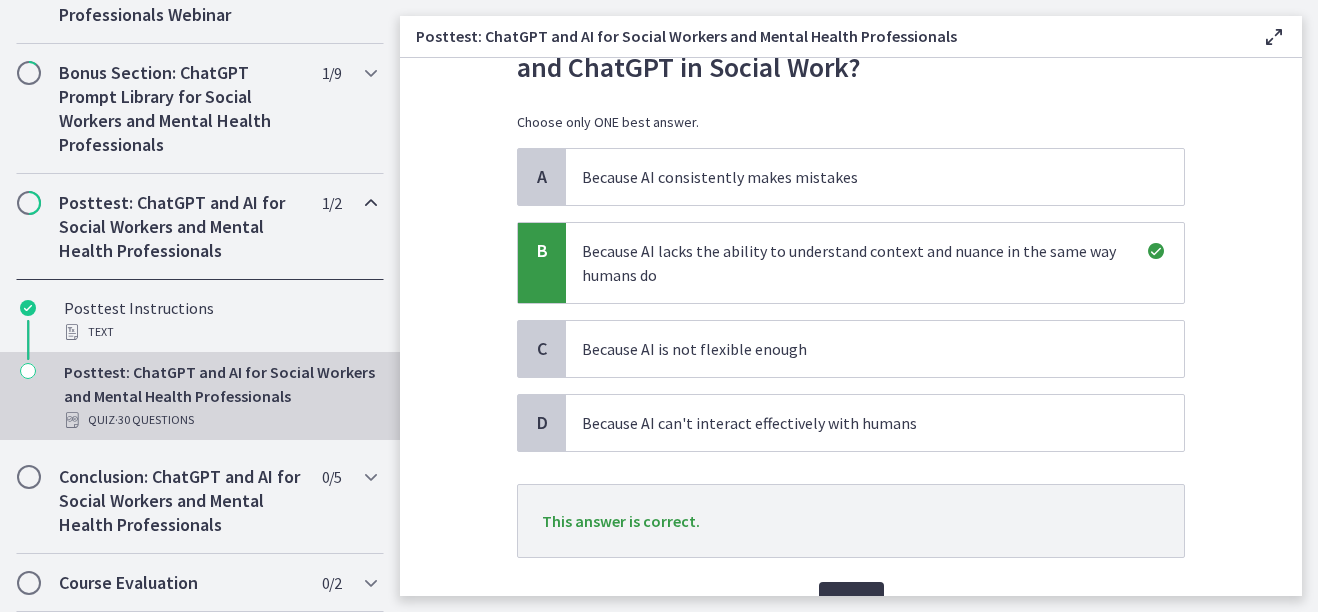 scroll, scrollTop: 224, scrollLeft: 0, axis: vertical 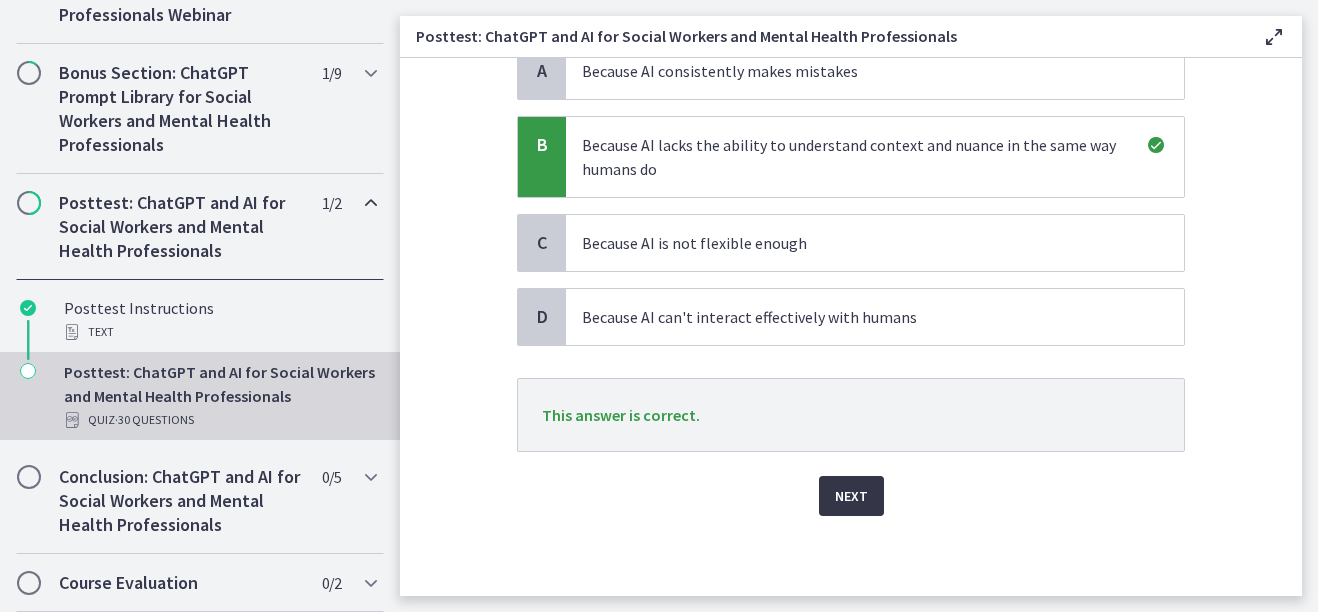 click on "Next" at bounding box center (851, 496) 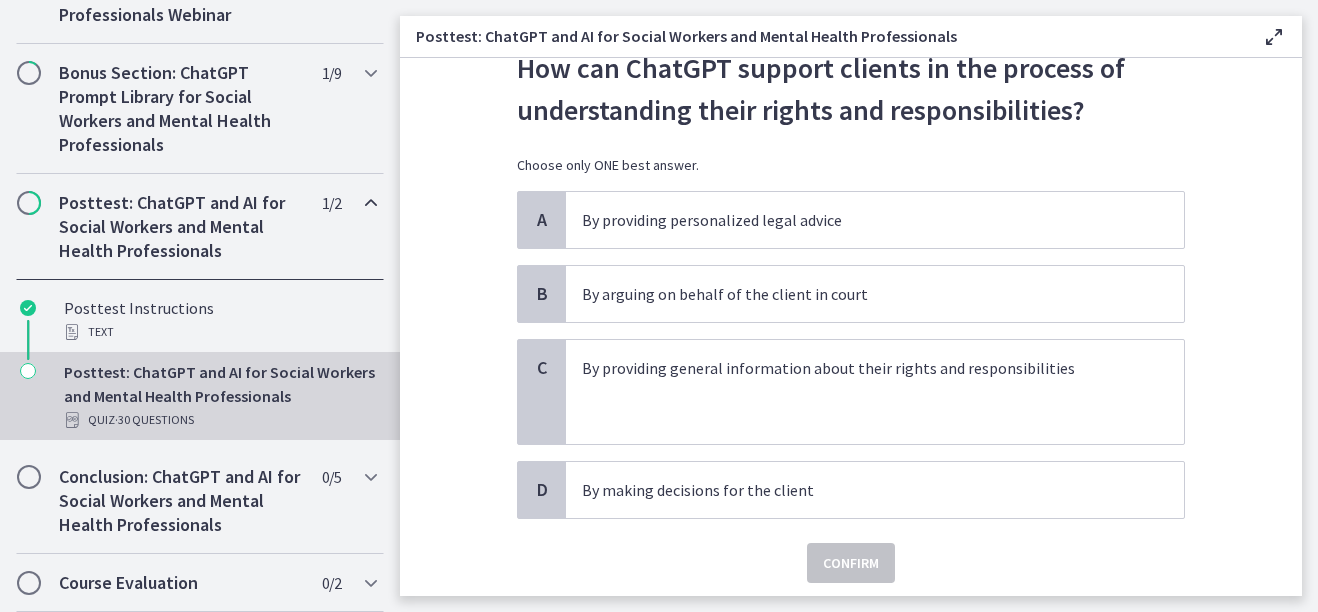 scroll, scrollTop: 138, scrollLeft: 0, axis: vertical 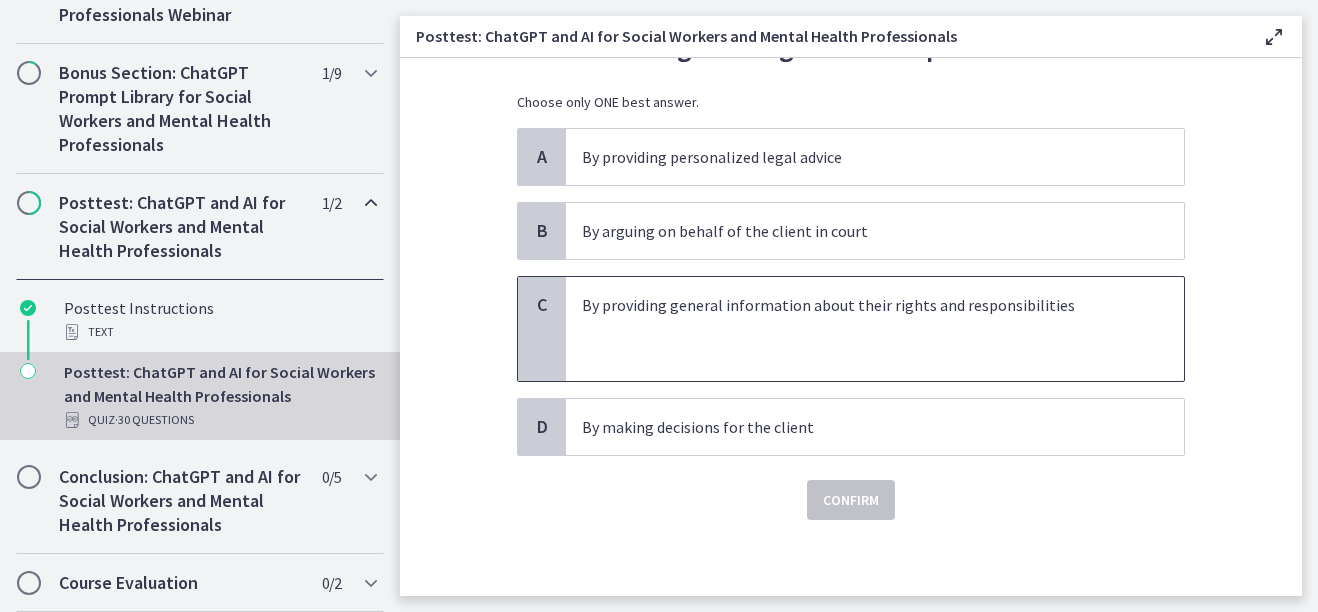 click at bounding box center [855, 329] 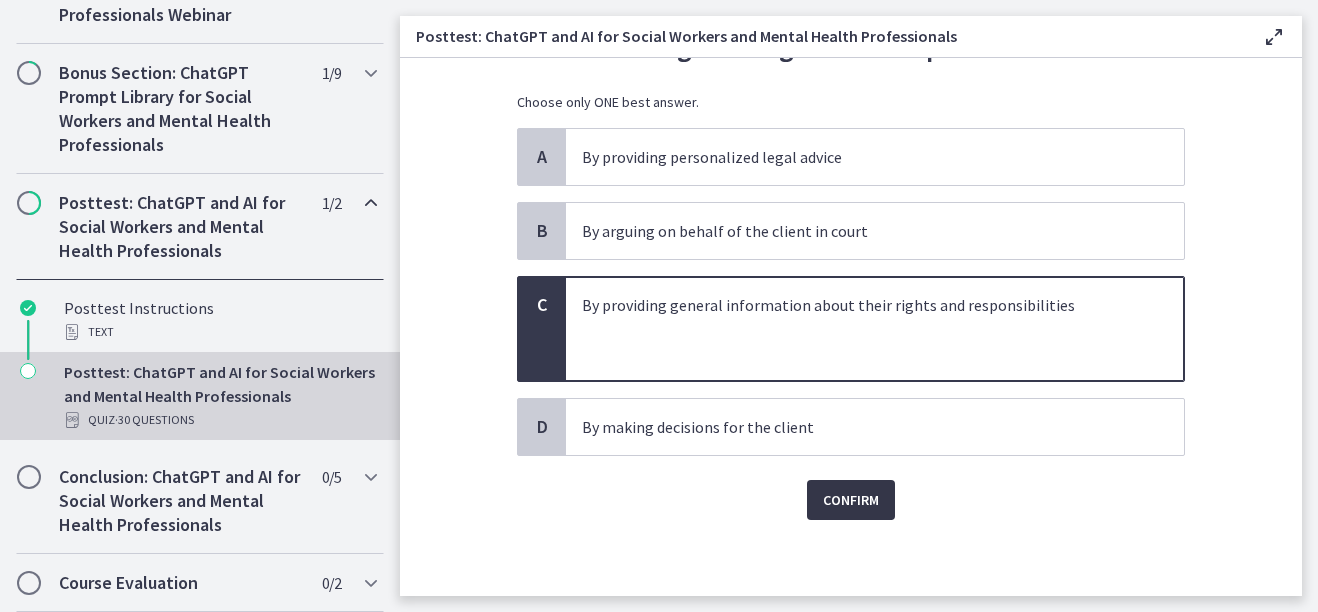click on "Confirm" at bounding box center [851, 500] 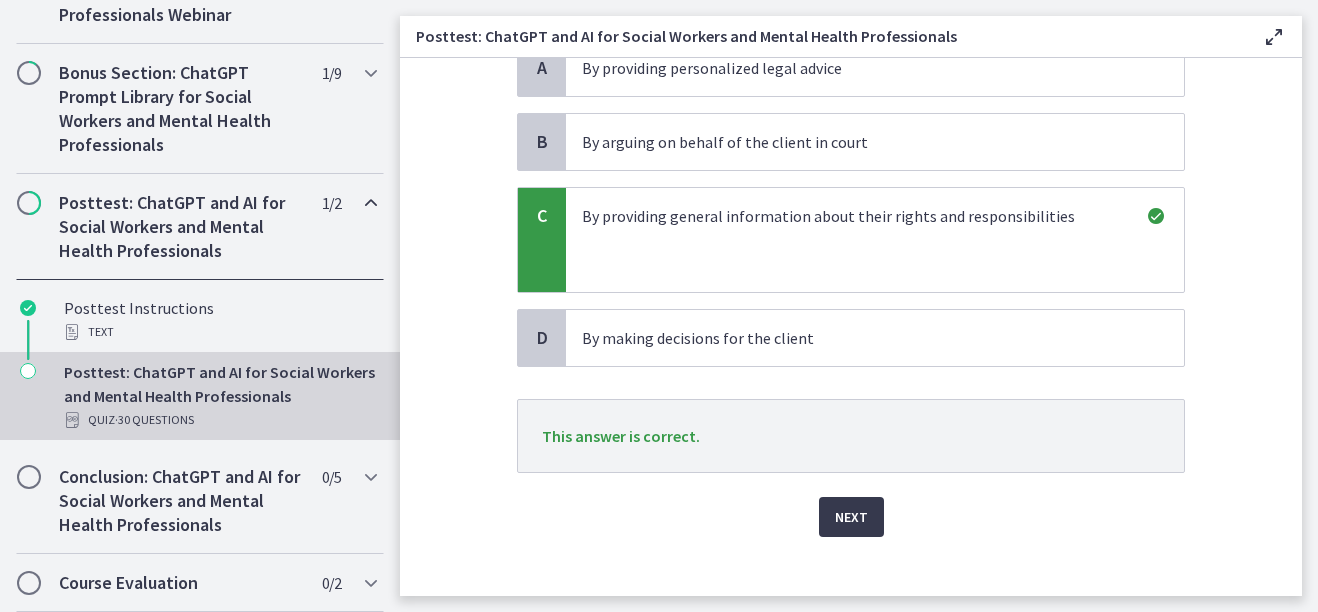scroll, scrollTop: 228, scrollLeft: 0, axis: vertical 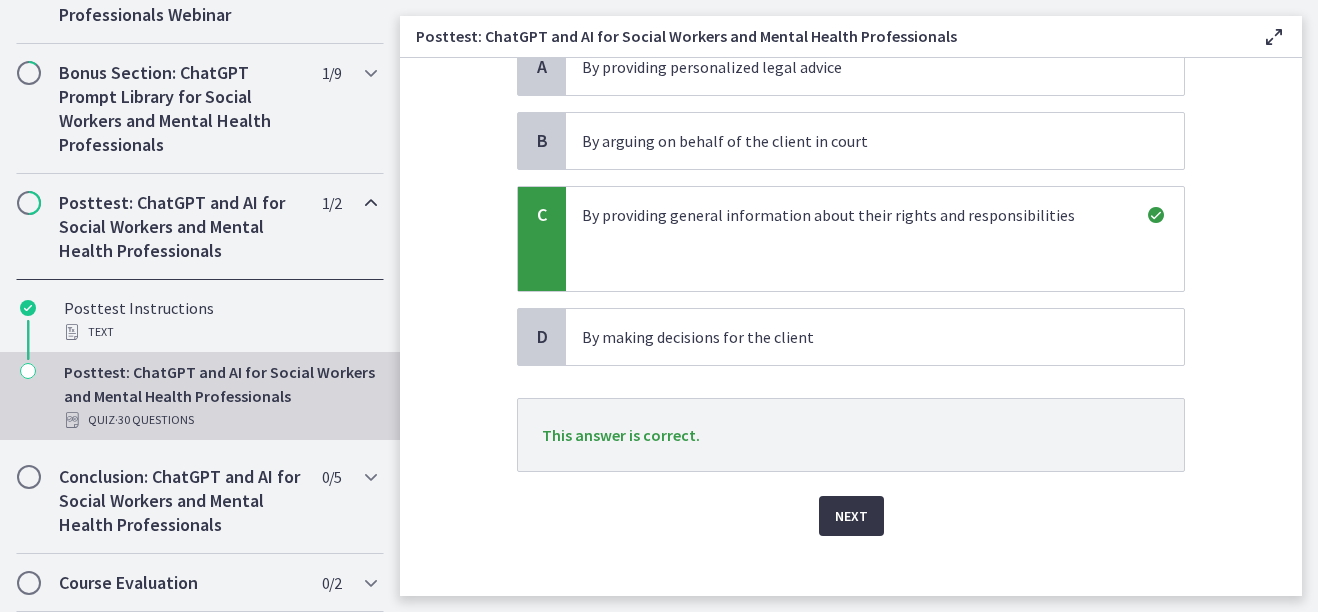 click on "Next" at bounding box center [851, 516] 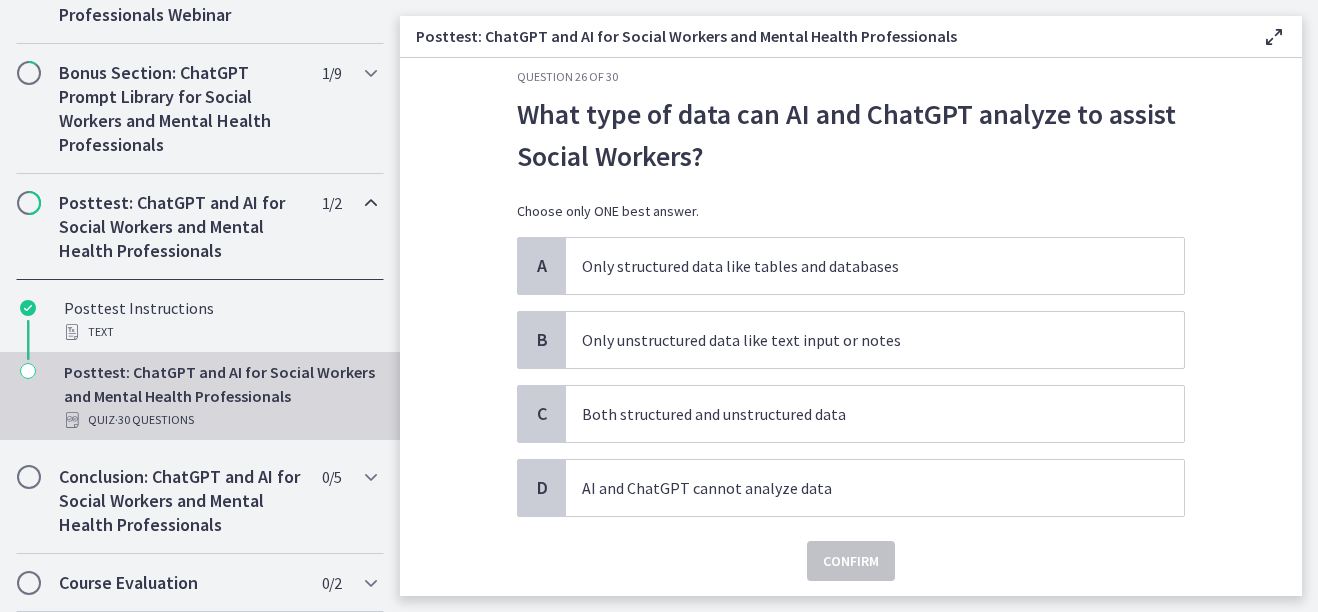scroll, scrollTop: 30, scrollLeft: 0, axis: vertical 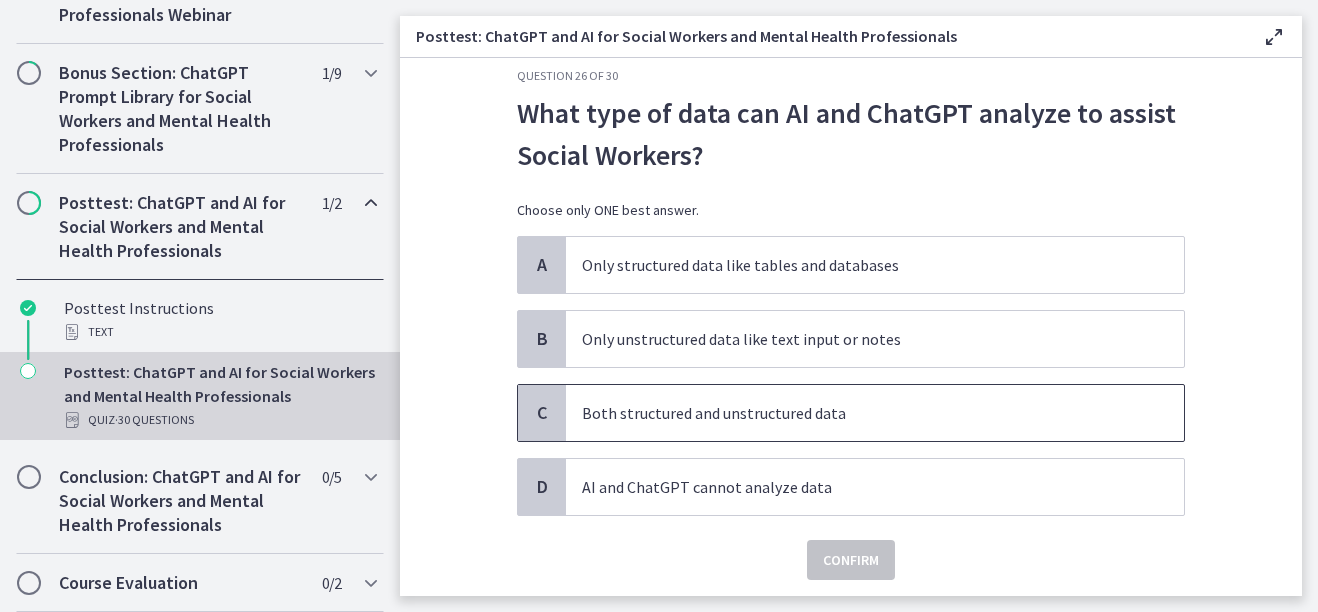 click on "Both structured and unstructured data" at bounding box center (855, 413) 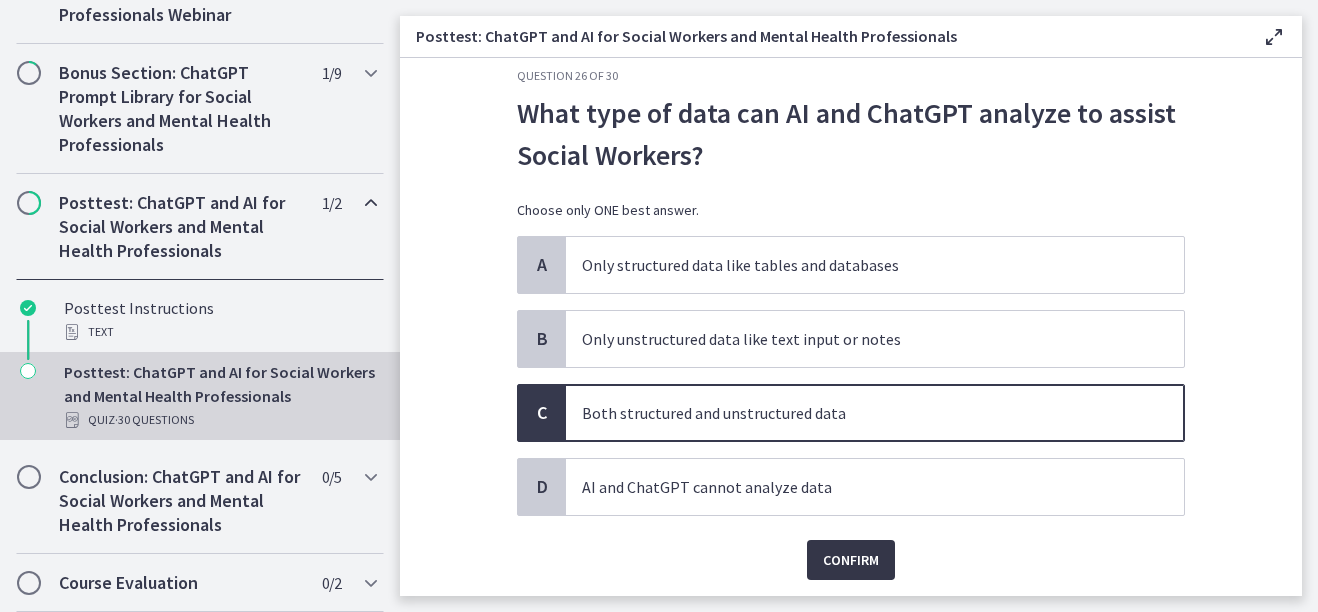 click on "Confirm" at bounding box center (851, 560) 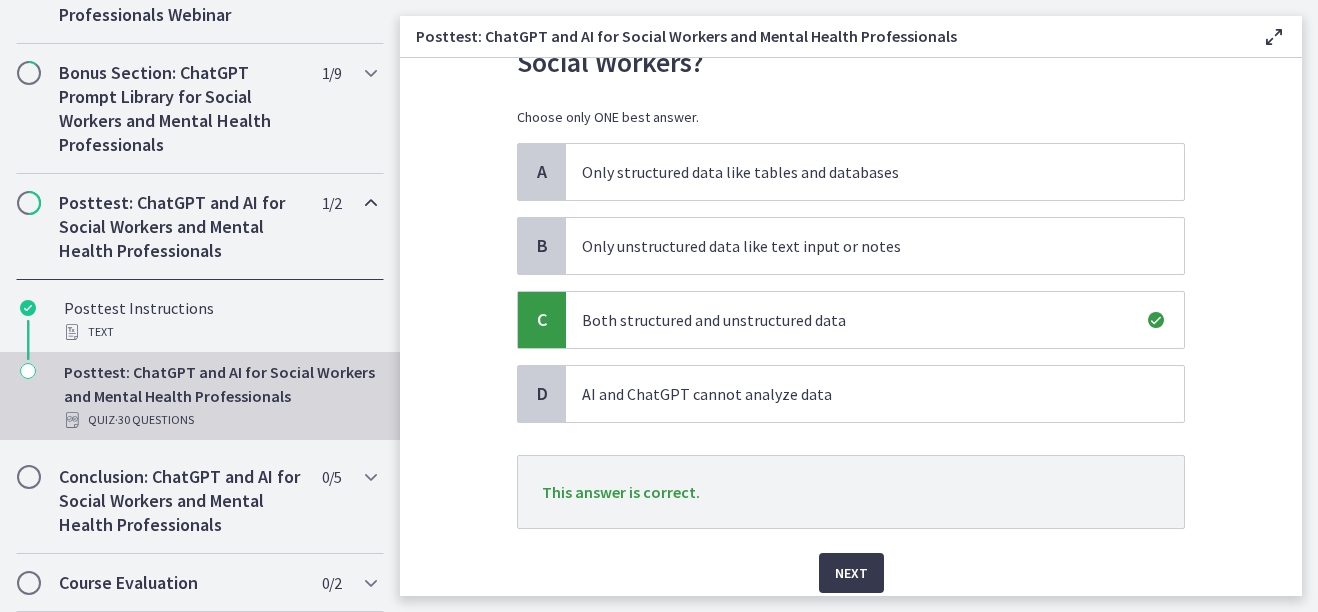scroll, scrollTop: 200, scrollLeft: 0, axis: vertical 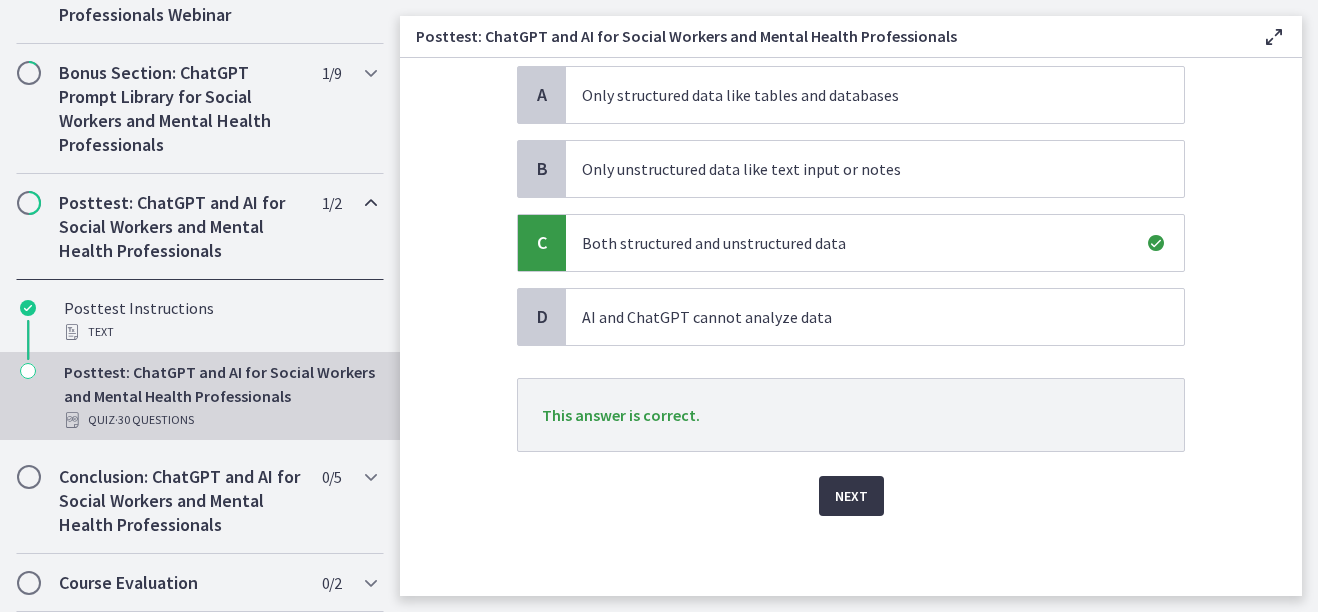 click on "Next" at bounding box center (851, 496) 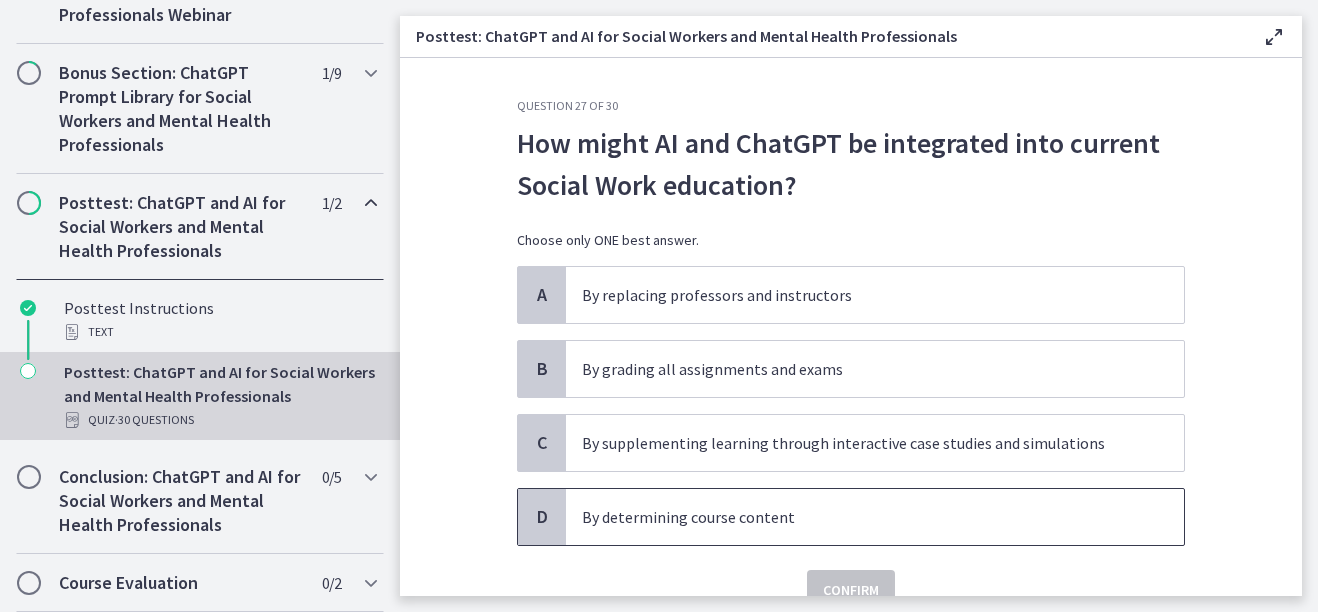 click on "By determining course content" at bounding box center (875, 517) 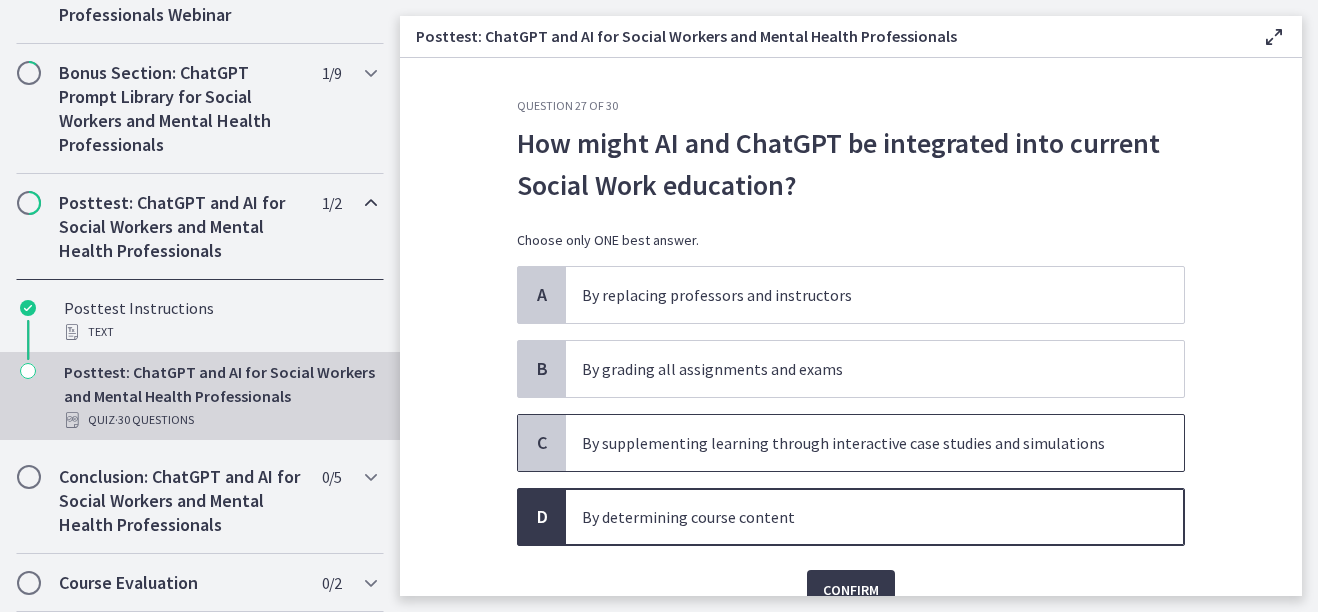 click on "By supplementing learning through interactive case studies and simulations" at bounding box center [855, 443] 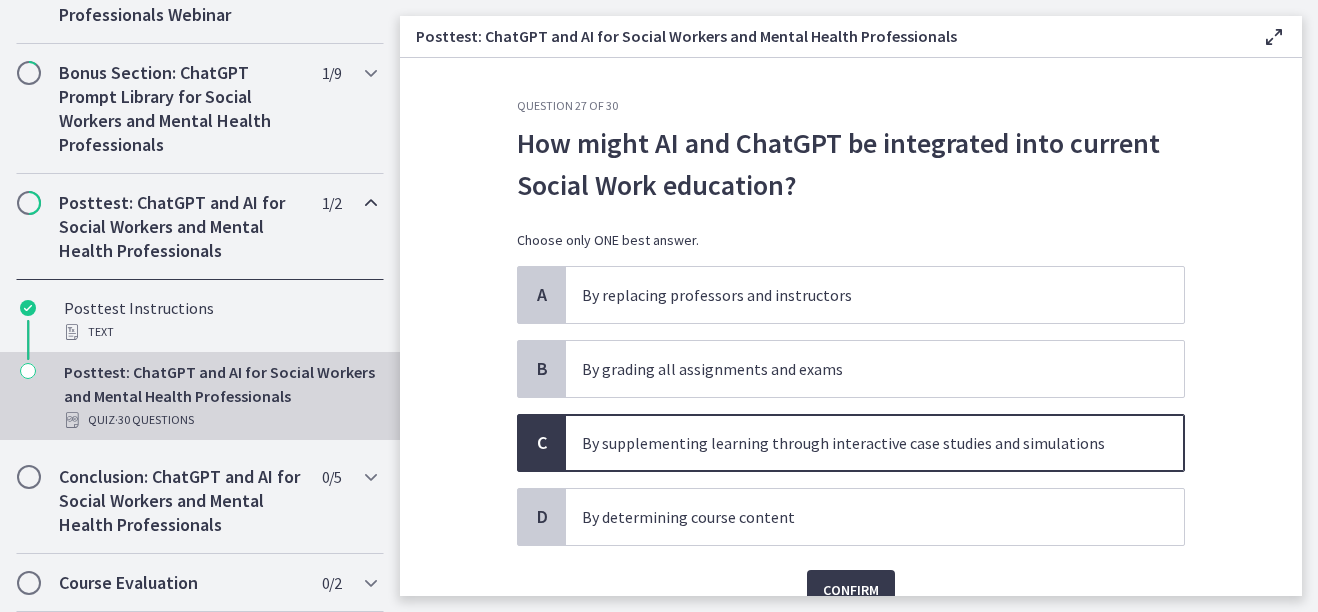 scroll, scrollTop: 94, scrollLeft: 0, axis: vertical 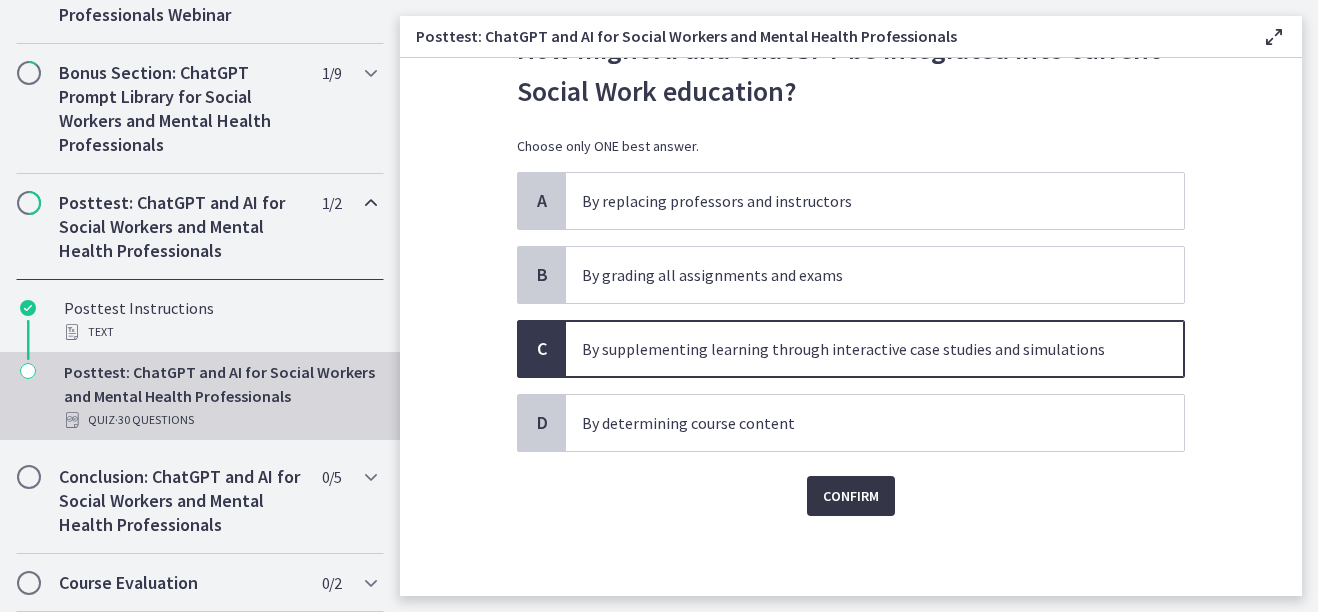 click on "Confirm" at bounding box center (851, 496) 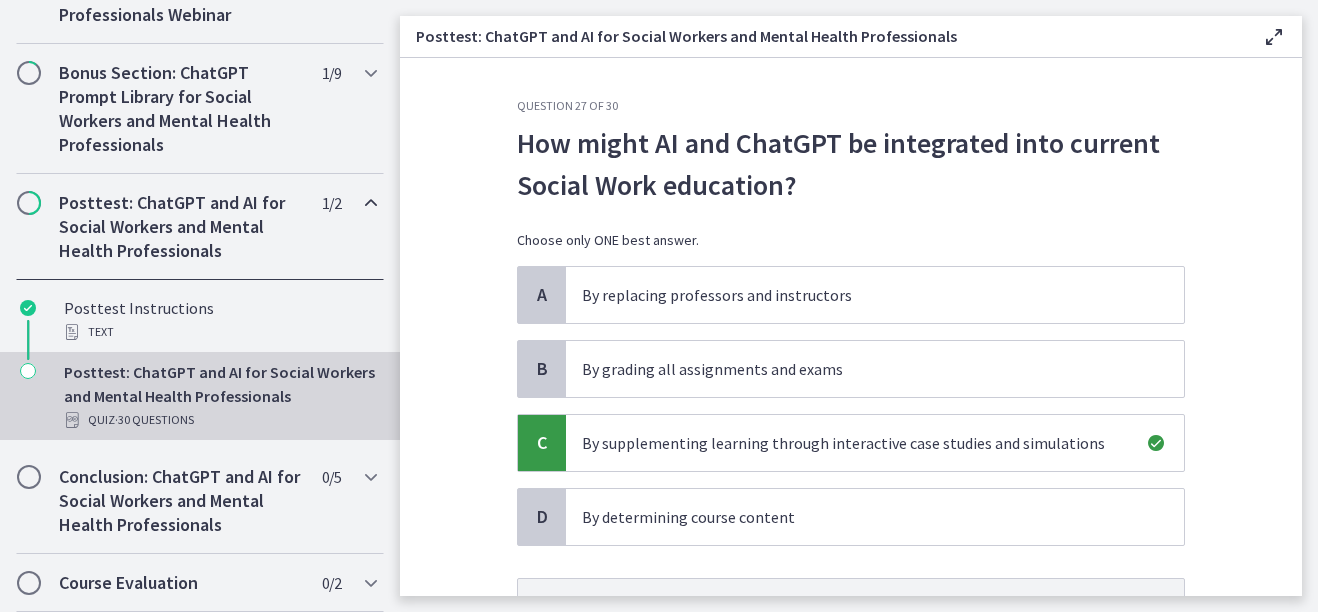 scroll, scrollTop: 200, scrollLeft: 0, axis: vertical 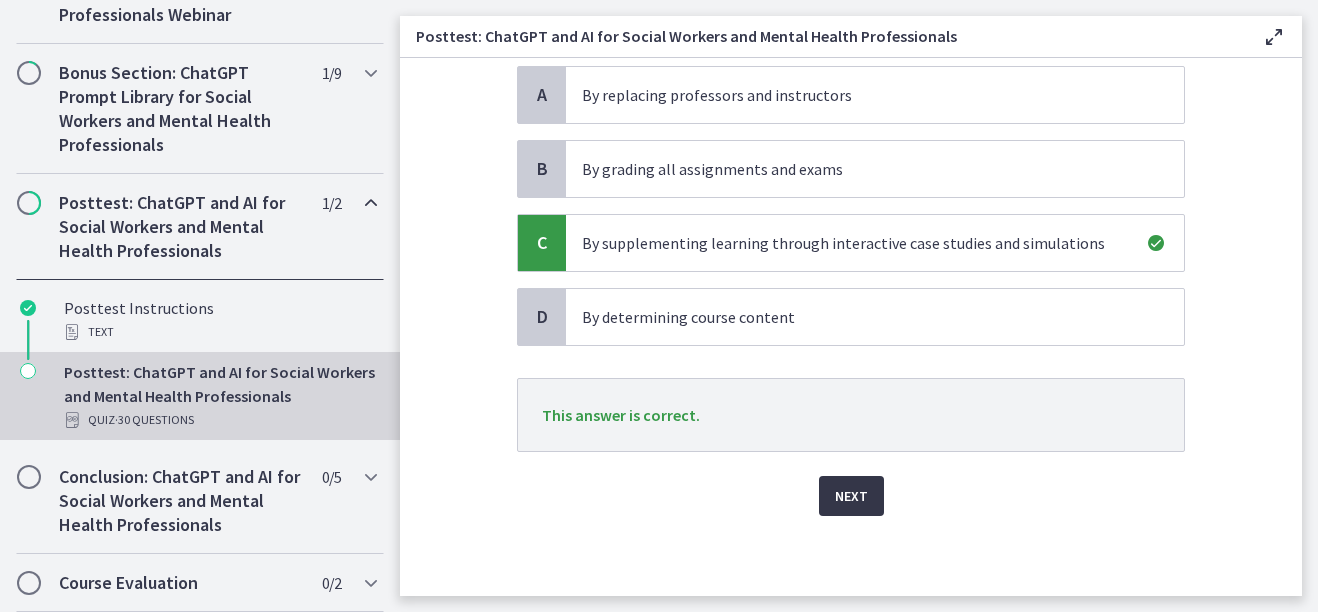 click on "Next" at bounding box center (851, 496) 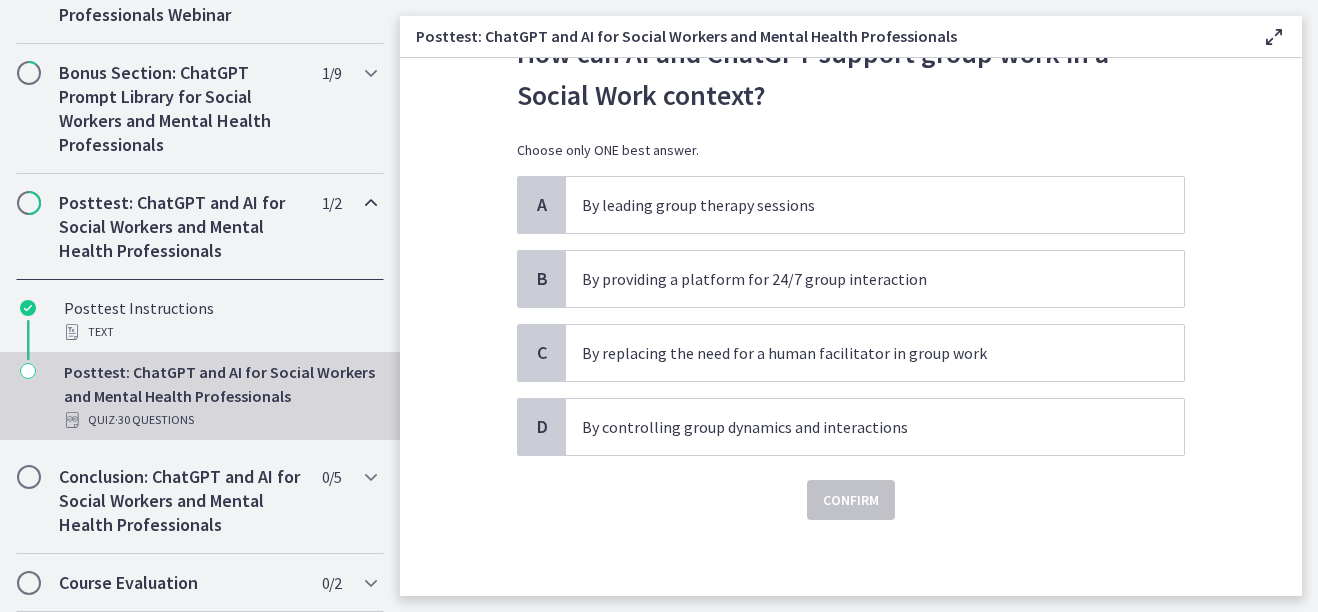 scroll, scrollTop: 94, scrollLeft: 0, axis: vertical 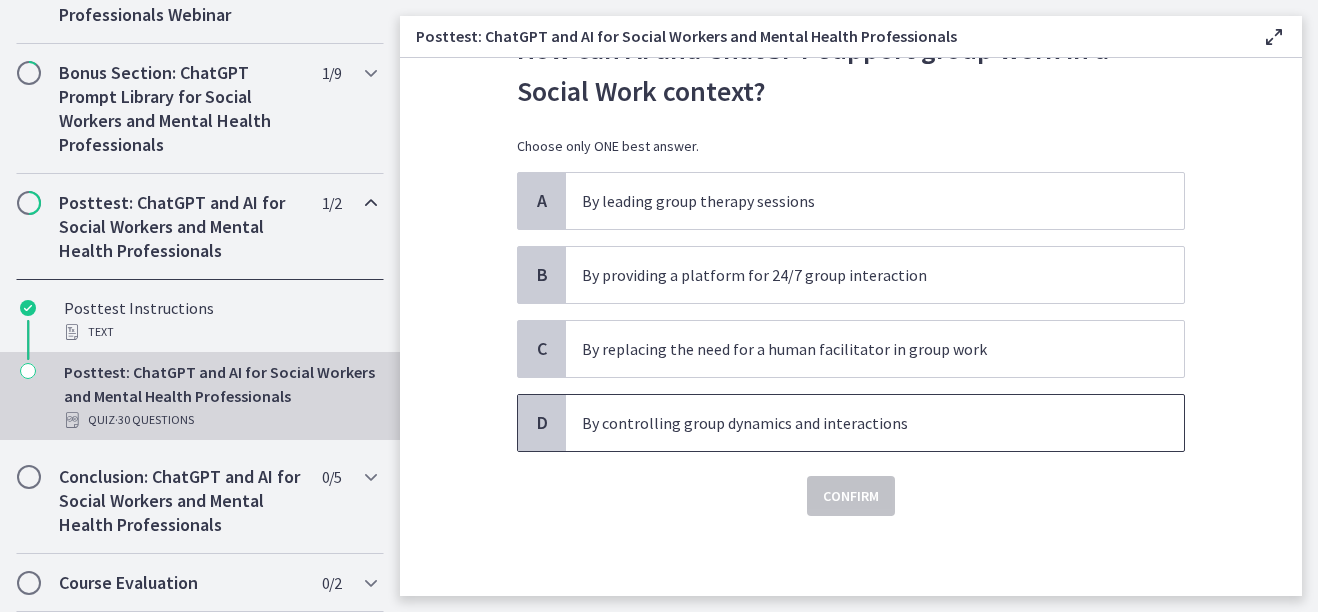 click on "By controlling group dynamics and interactions" at bounding box center [875, 423] 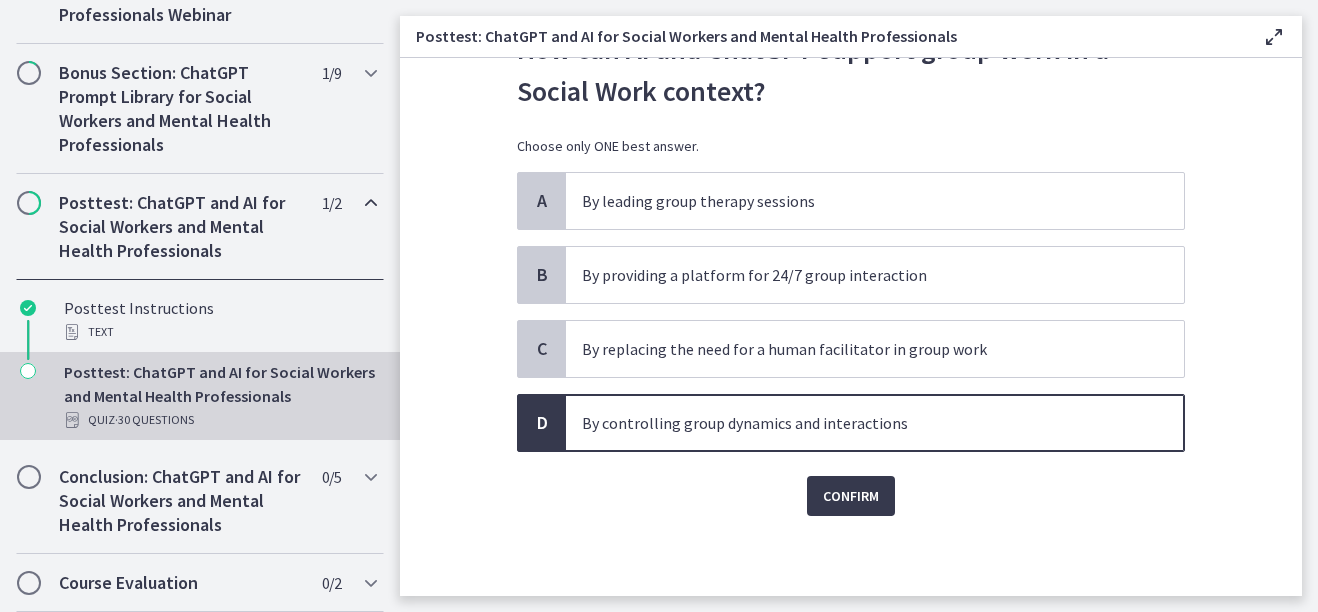click on "By controlling group dynamics and interactions" at bounding box center [875, 423] 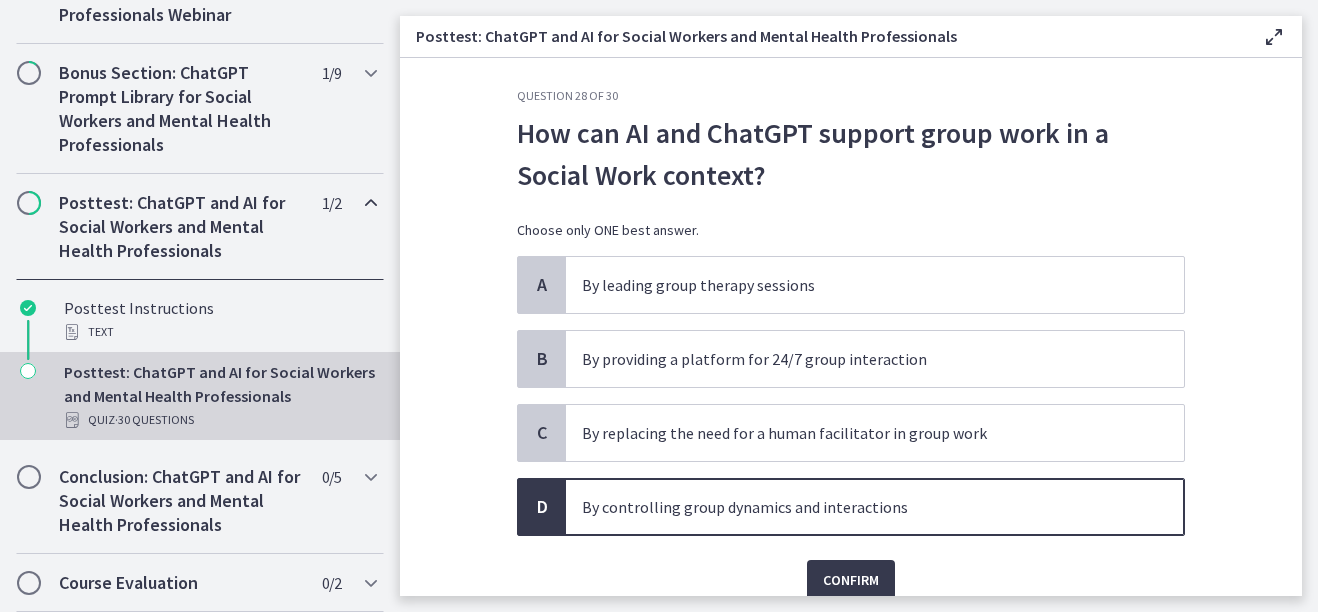 scroll, scrollTop: 0, scrollLeft: 0, axis: both 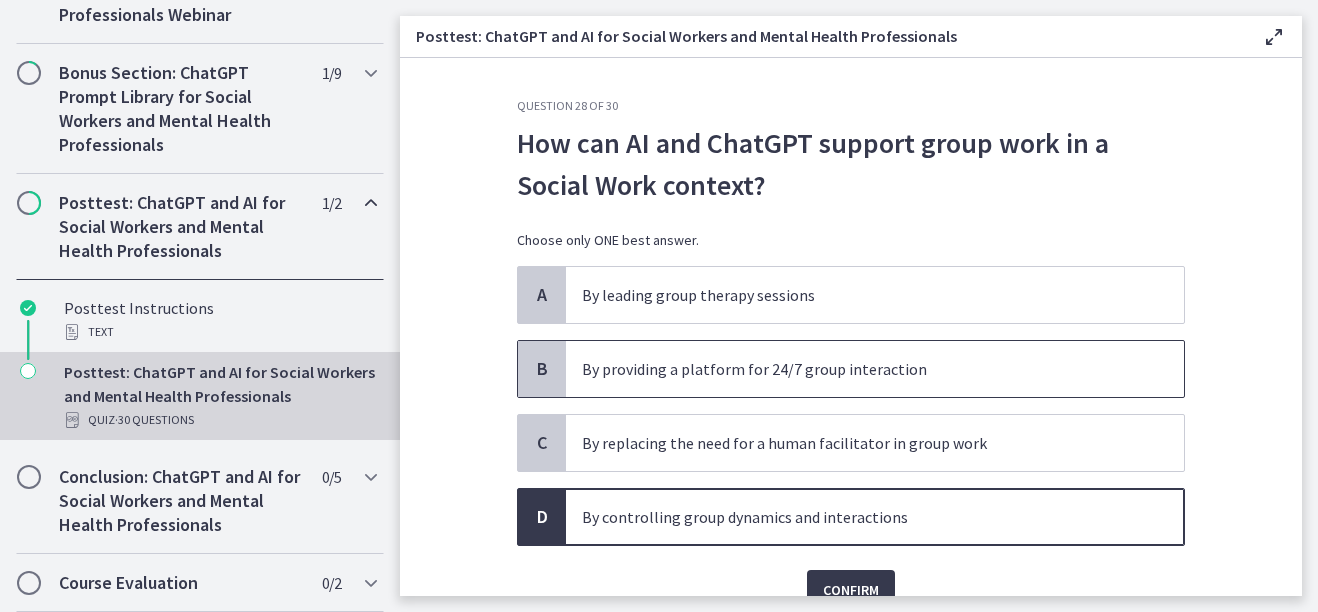 click on "By providing a platform for 24/7 group interaction" at bounding box center [855, 369] 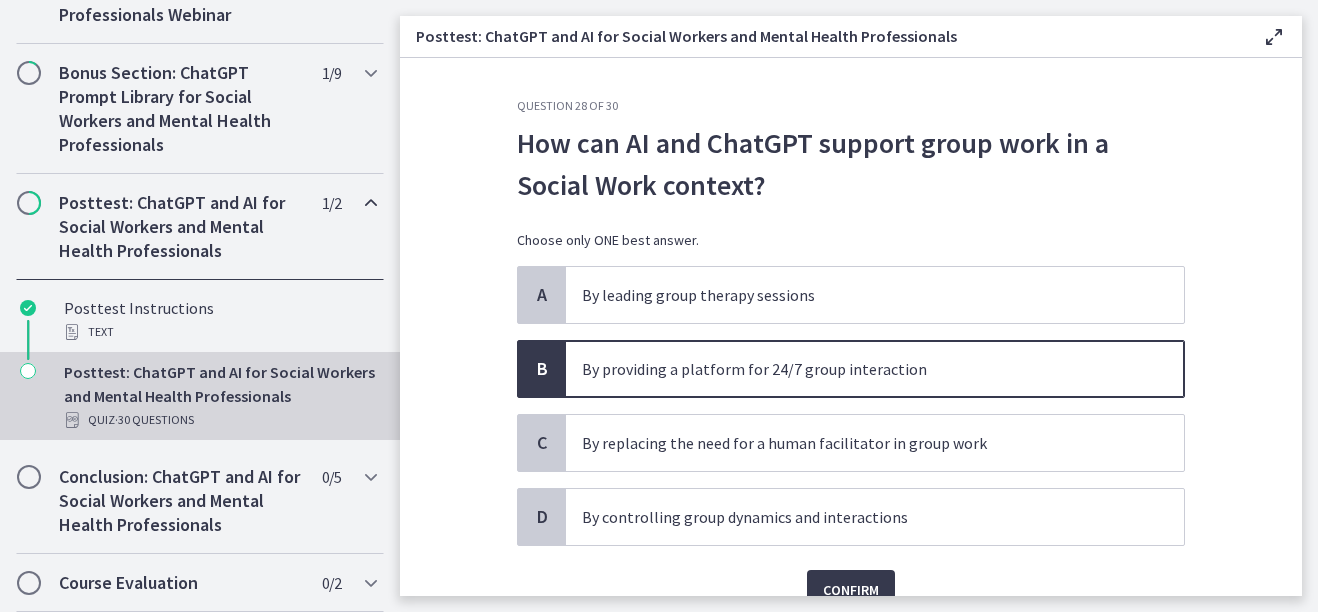 scroll, scrollTop: 94, scrollLeft: 0, axis: vertical 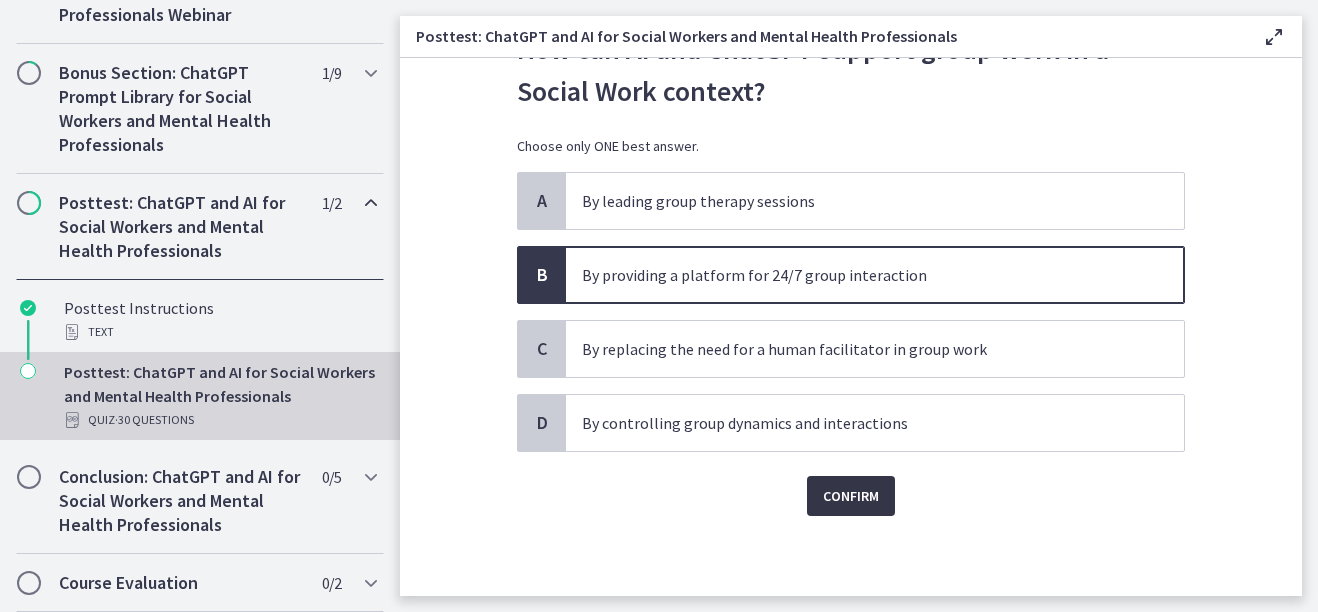 click on "Confirm" at bounding box center (851, 496) 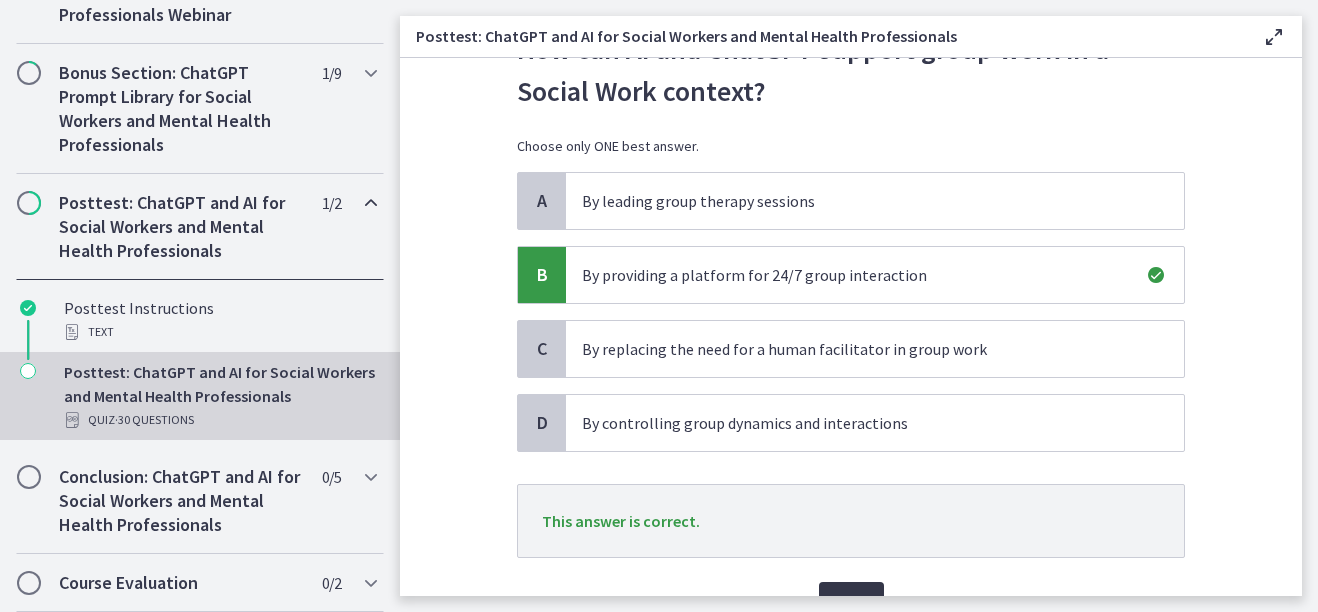 scroll, scrollTop: 200, scrollLeft: 0, axis: vertical 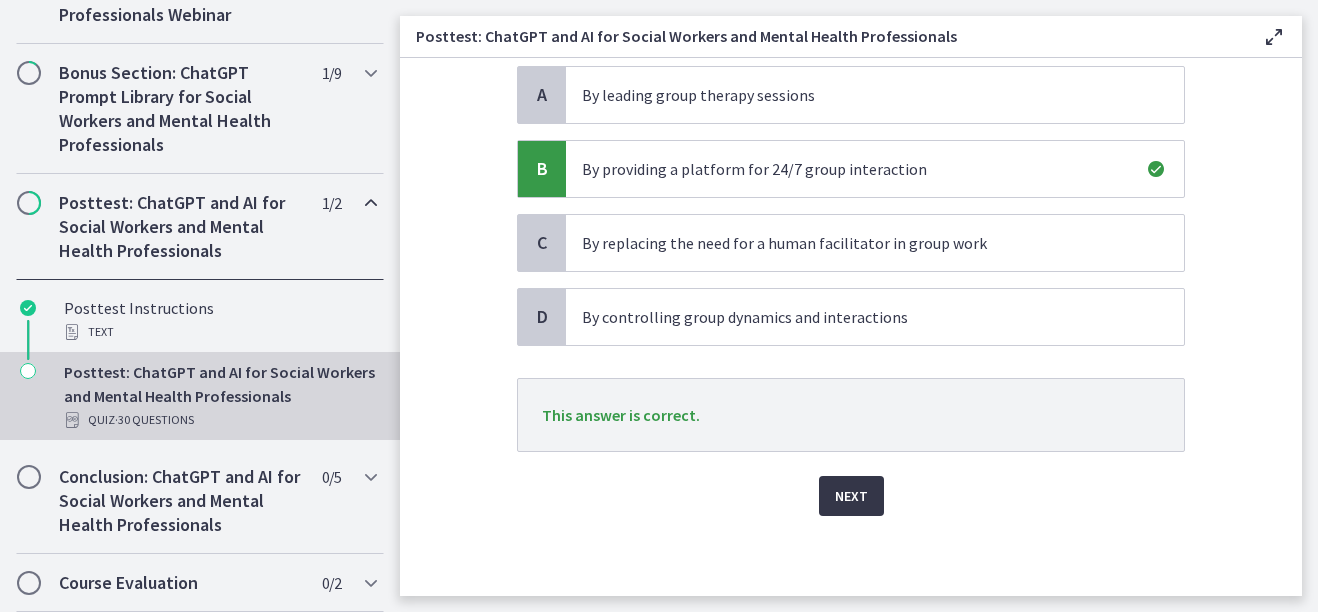 click on "Next" at bounding box center (851, 496) 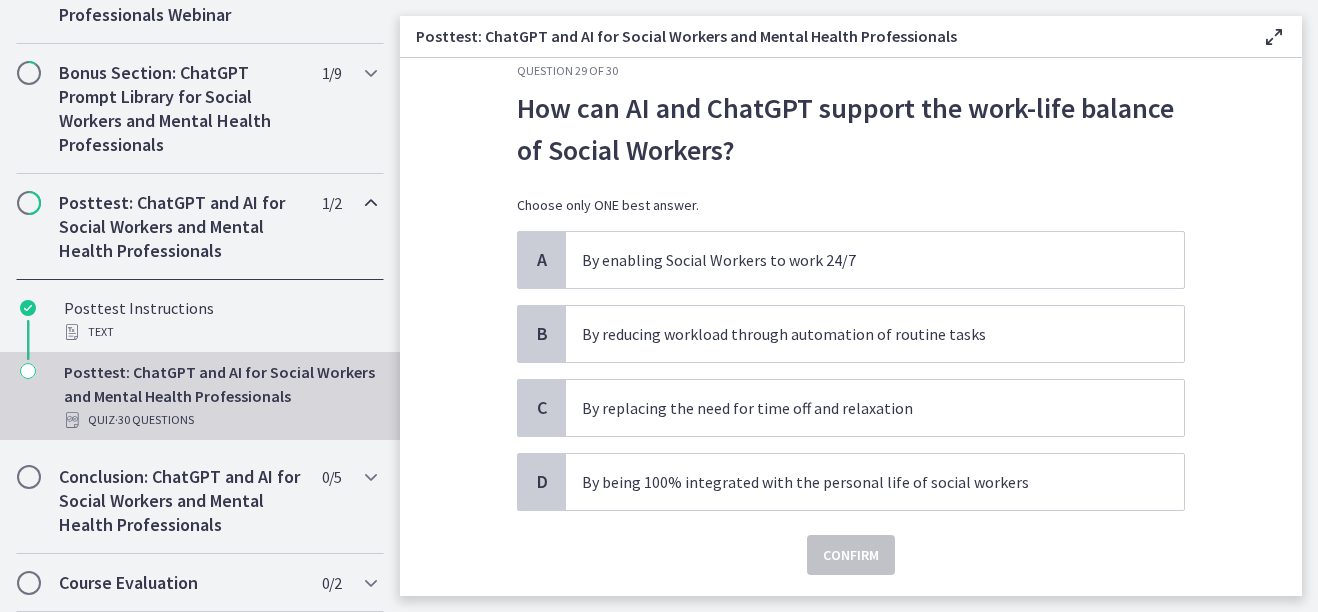 scroll, scrollTop: 36, scrollLeft: 0, axis: vertical 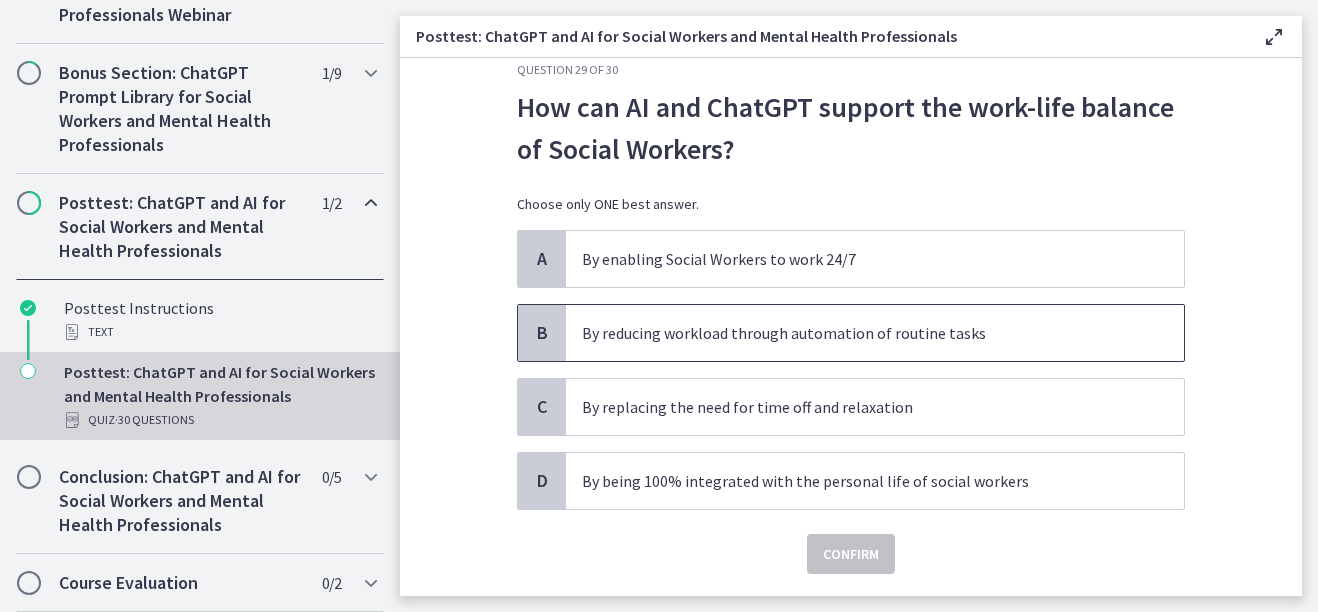 click on "By reducing workload through automation of routine tasks" at bounding box center [855, 333] 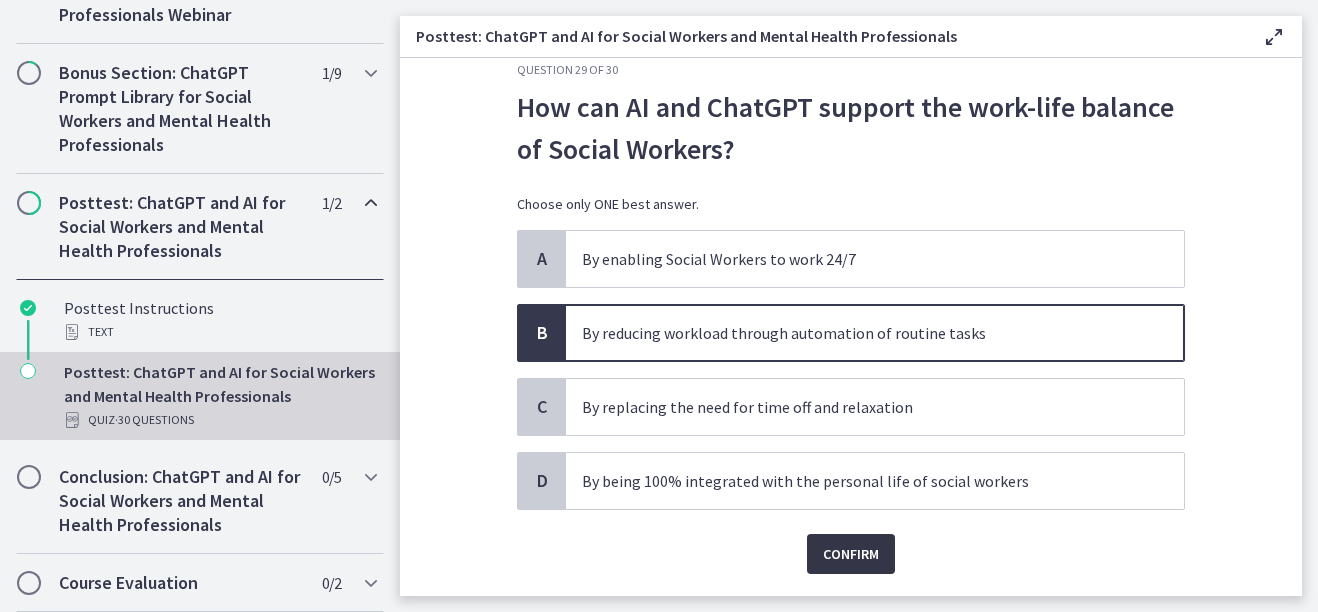 click on "Confirm" at bounding box center (851, 554) 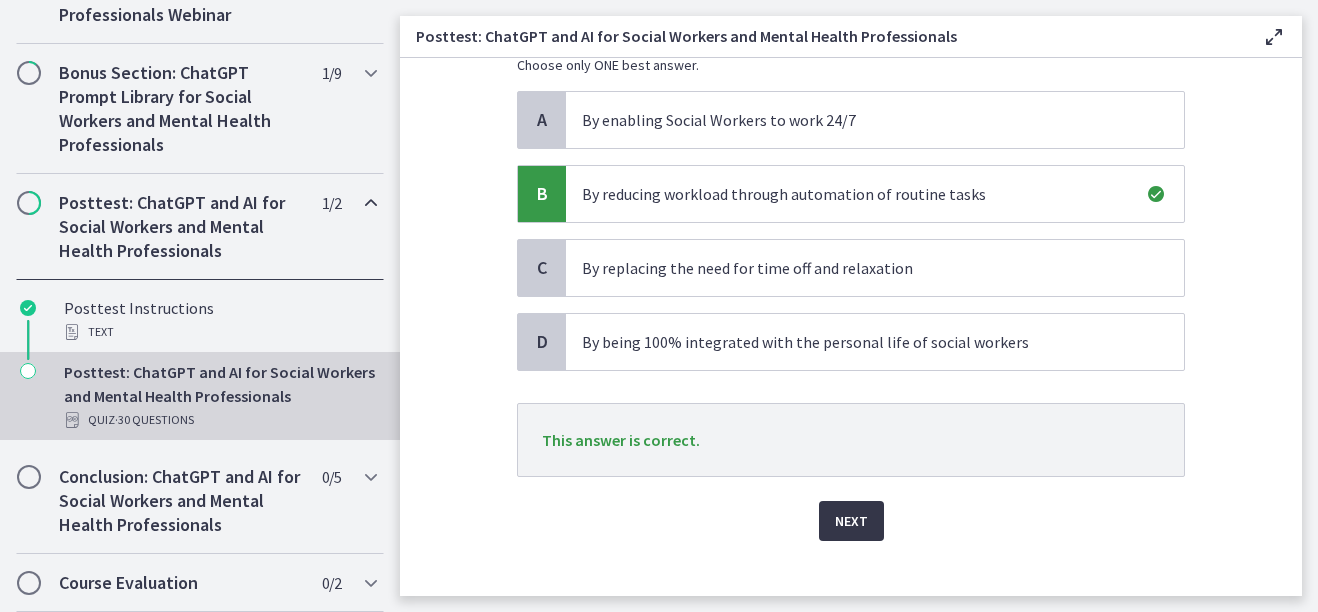 scroll, scrollTop: 200, scrollLeft: 0, axis: vertical 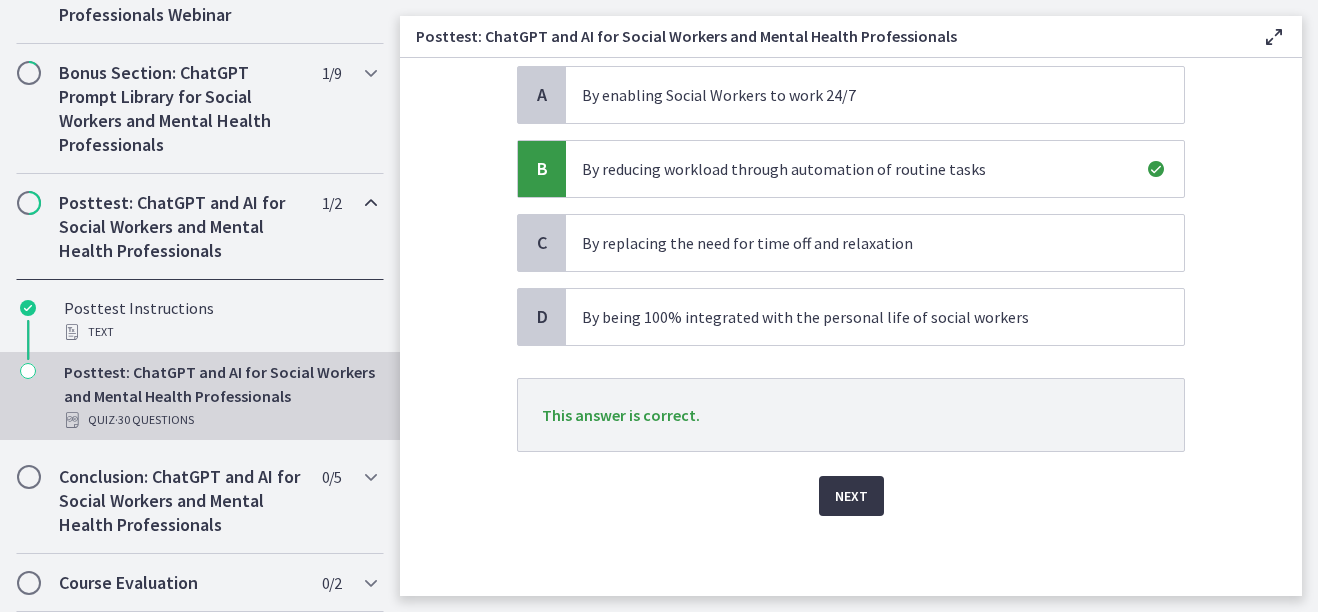 click on "Next" at bounding box center (851, 496) 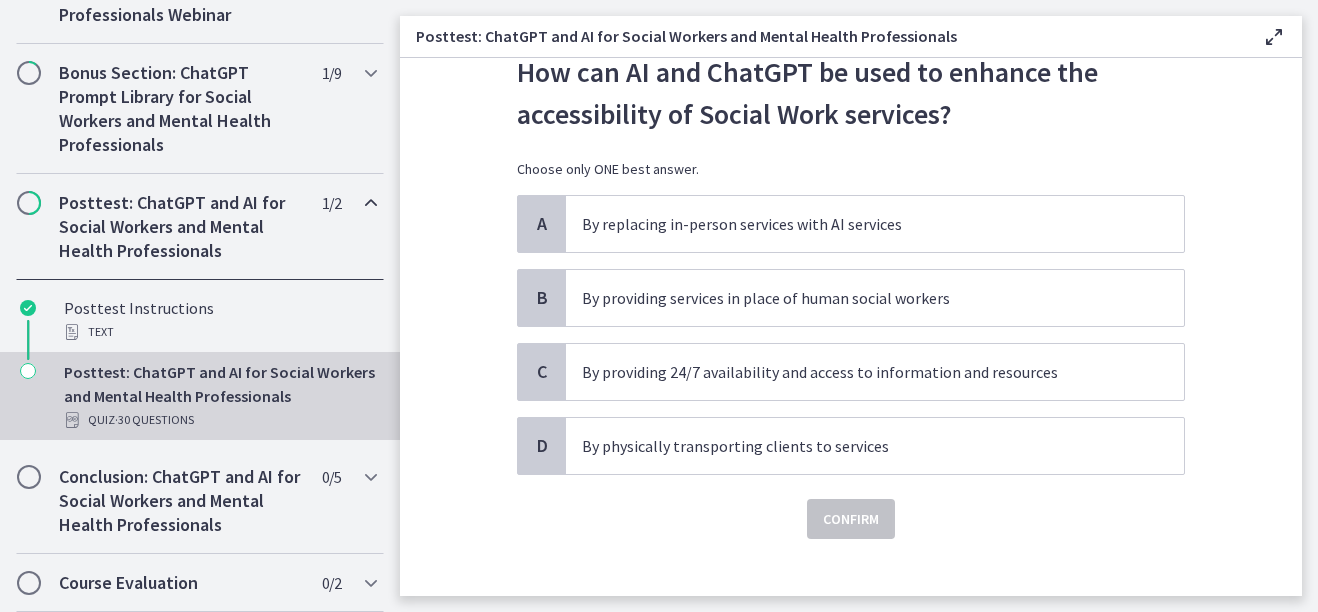 scroll, scrollTop: 72, scrollLeft: 0, axis: vertical 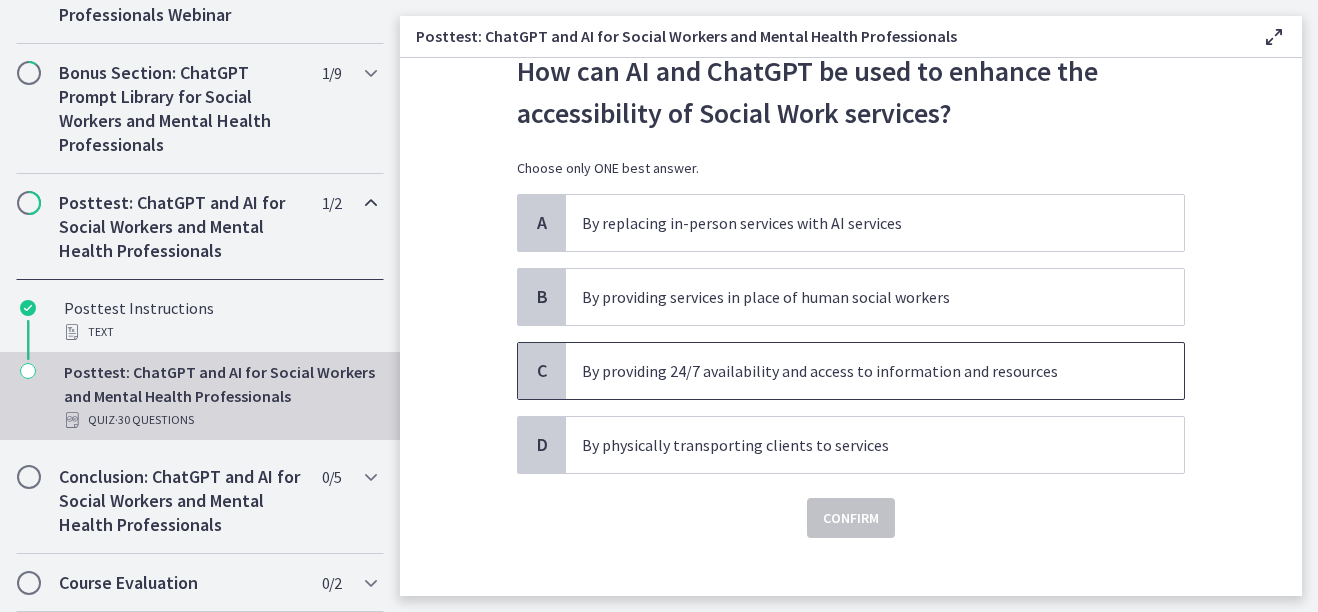 click on "By providing 24/7 availability and access to information and resources" at bounding box center [855, 371] 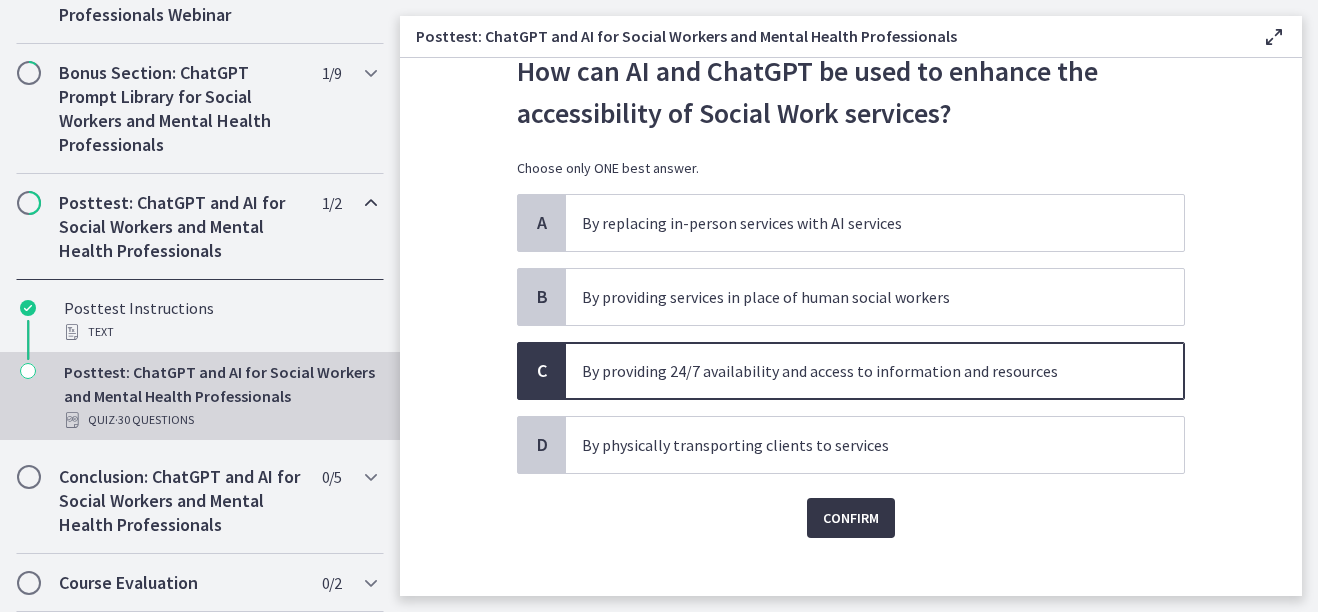 click on "Confirm" at bounding box center [851, 518] 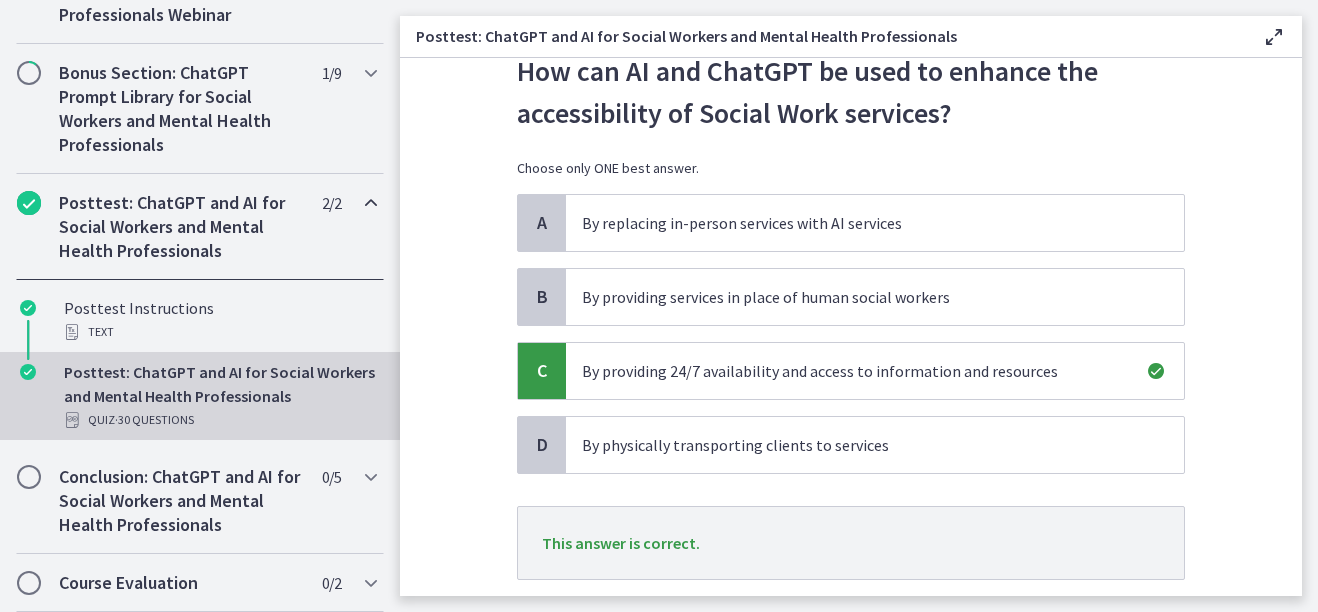 scroll, scrollTop: 200, scrollLeft: 0, axis: vertical 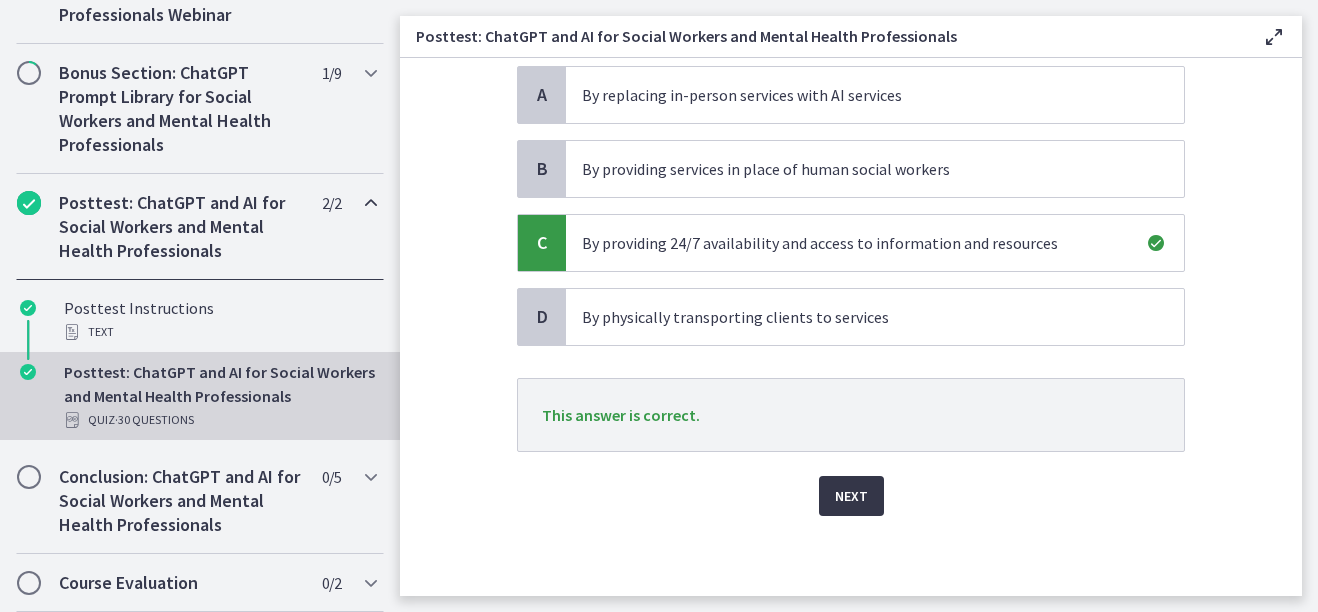 click on "Next" at bounding box center [851, 496] 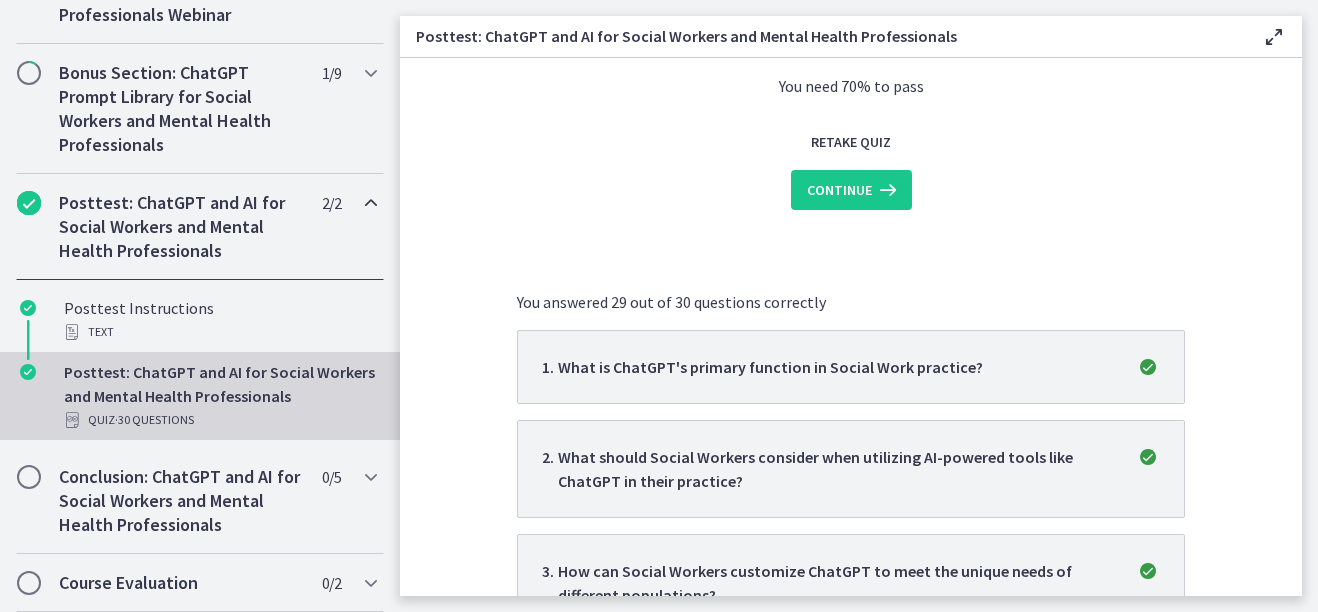 scroll, scrollTop: 0, scrollLeft: 0, axis: both 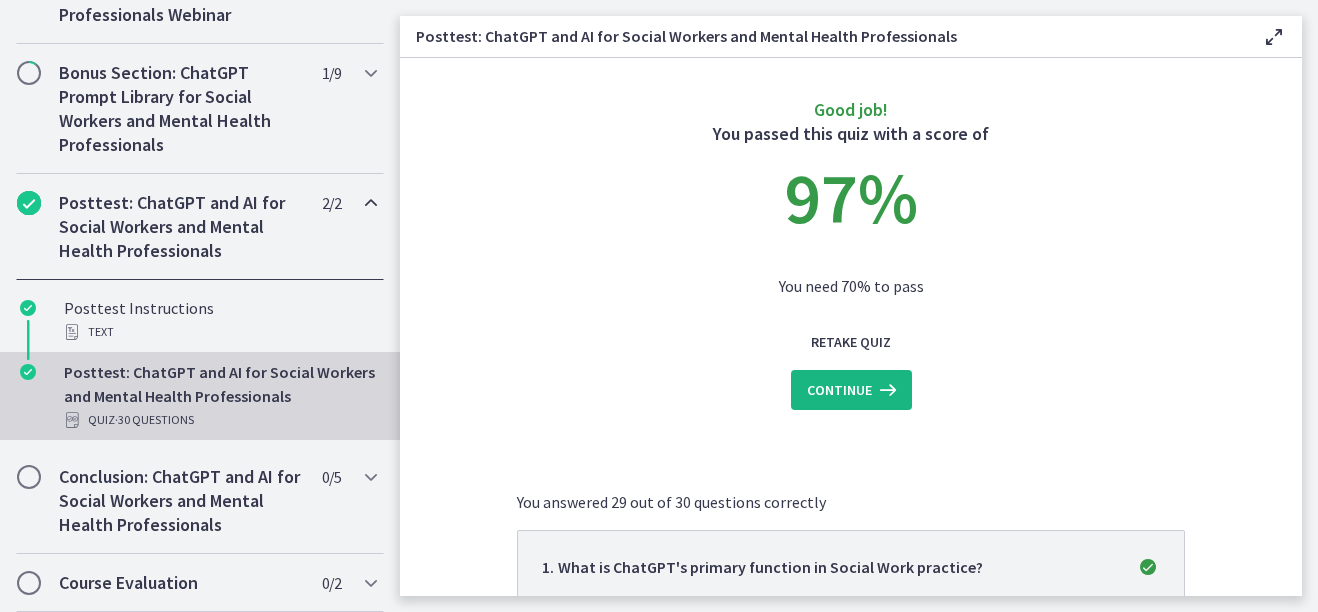 click at bounding box center (886, 390) 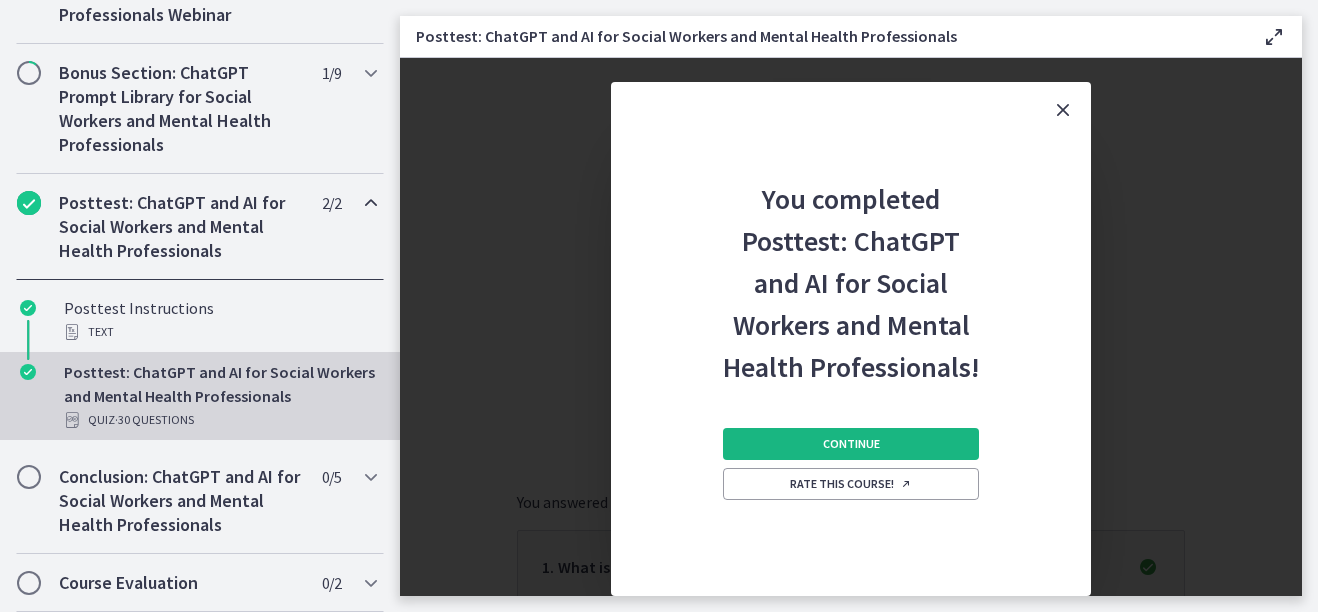 click on "Continue" at bounding box center (851, 444) 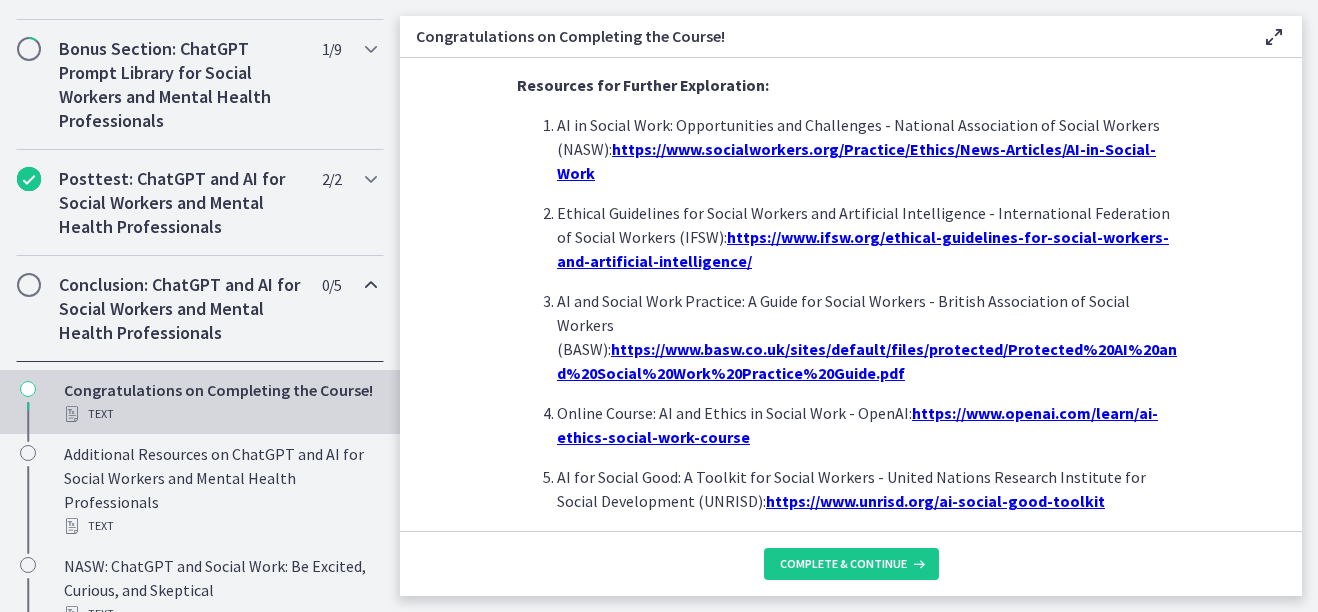 scroll, scrollTop: 1859, scrollLeft: 0, axis: vertical 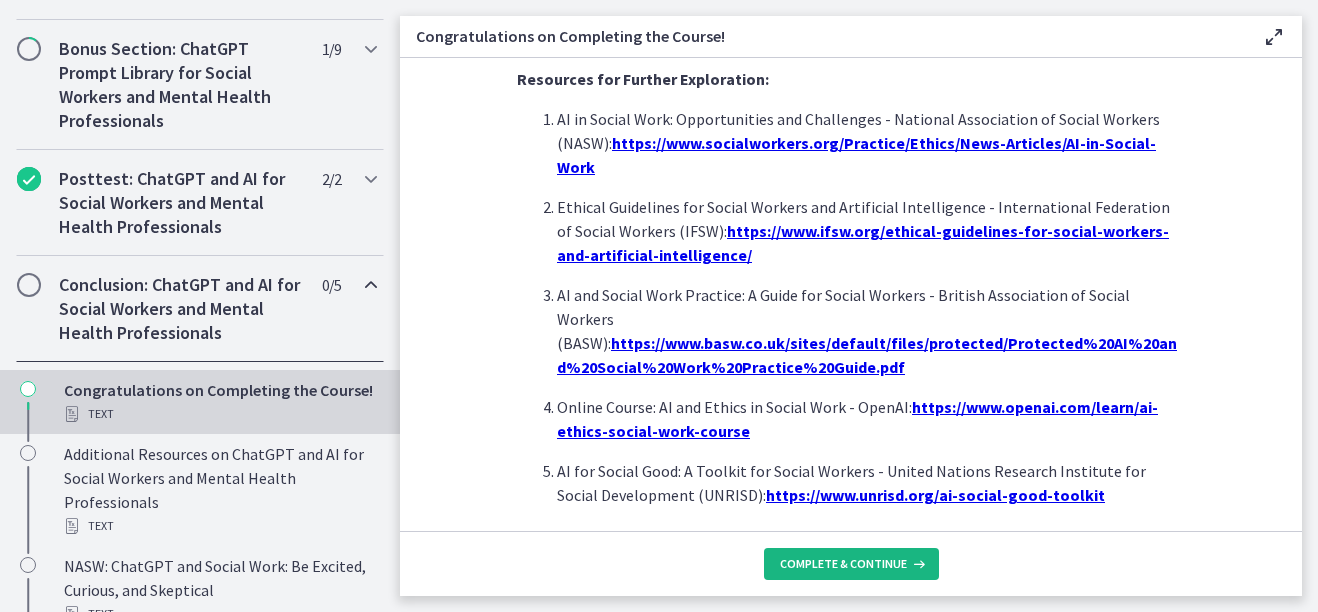 click on "Complete & continue" at bounding box center [843, 564] 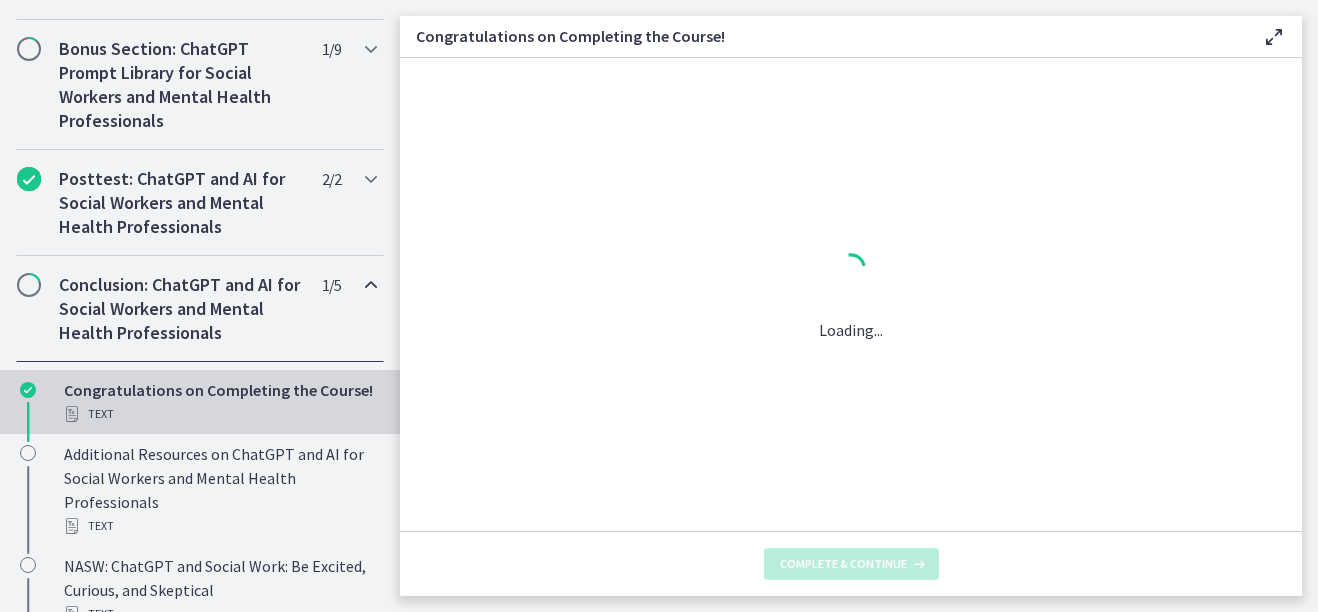 scroll, scrollTop: 0, scrollLeft: 0, axis: both 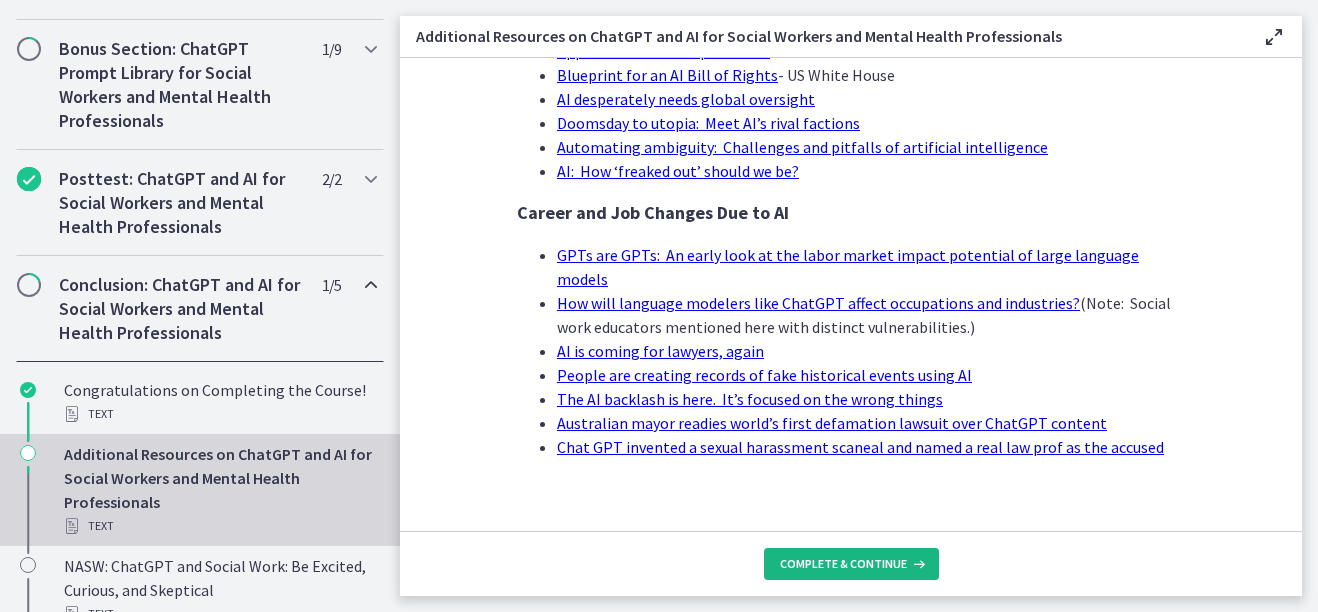 click on "Complete & continue" at bounding box center [843, 564] 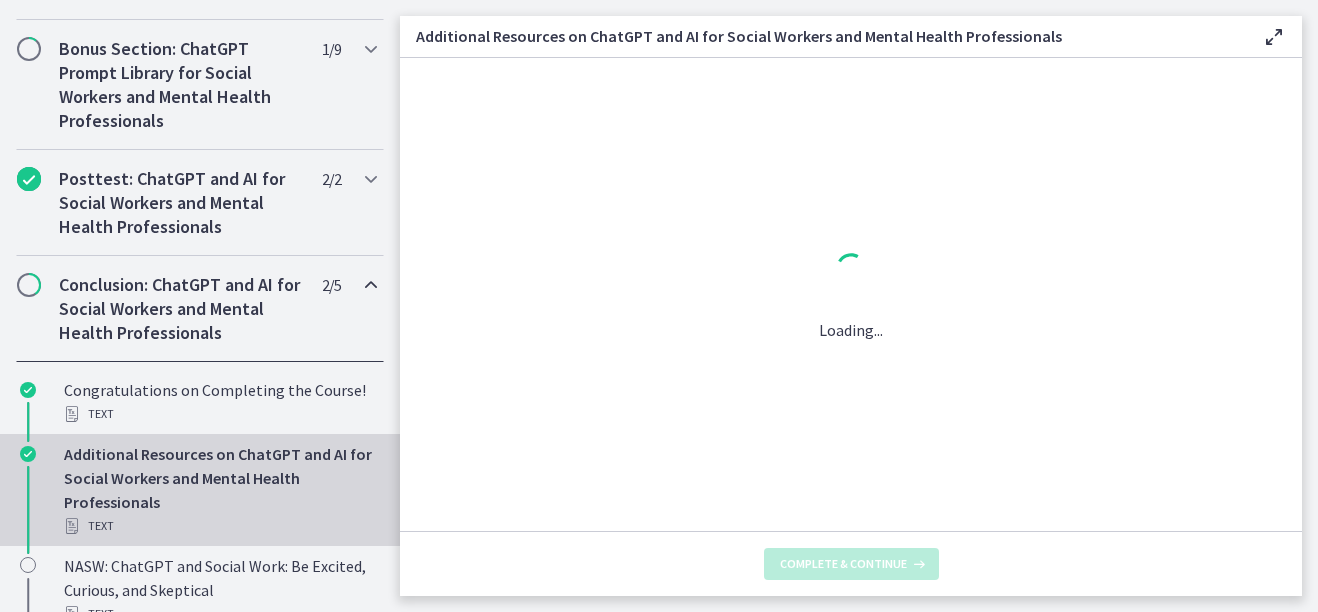 scroll, scrollTop: 0, scrollLeft: 0, axis: both 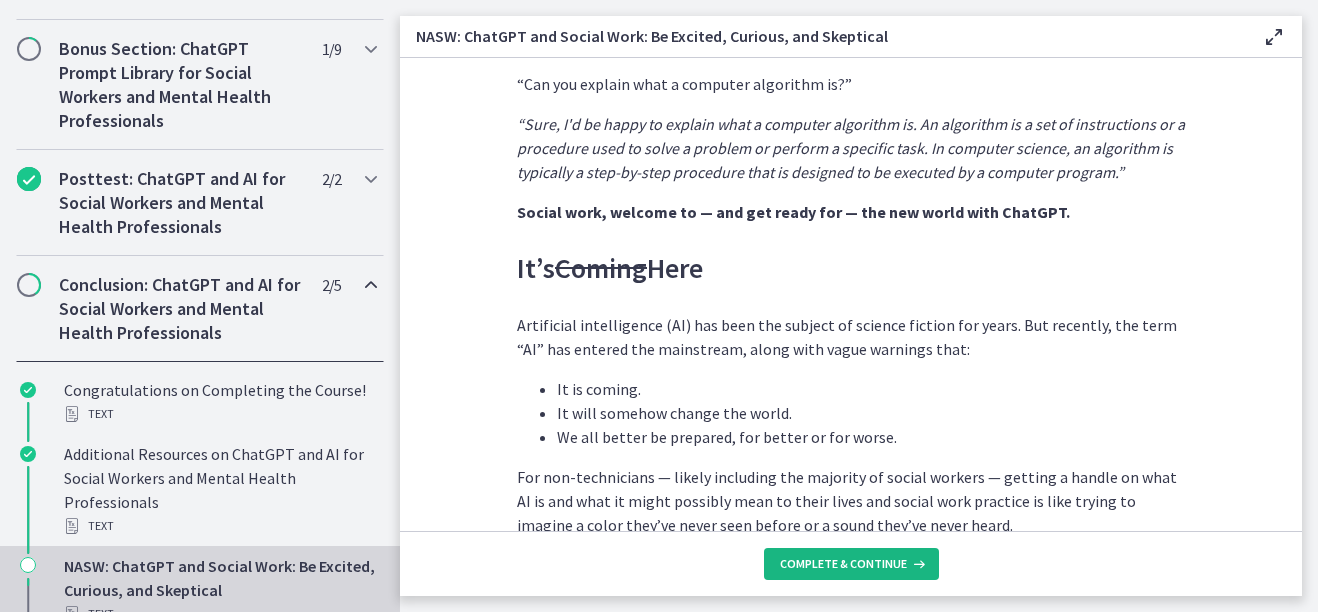 click on "Complete & continue" at bounding box center (843, 564) 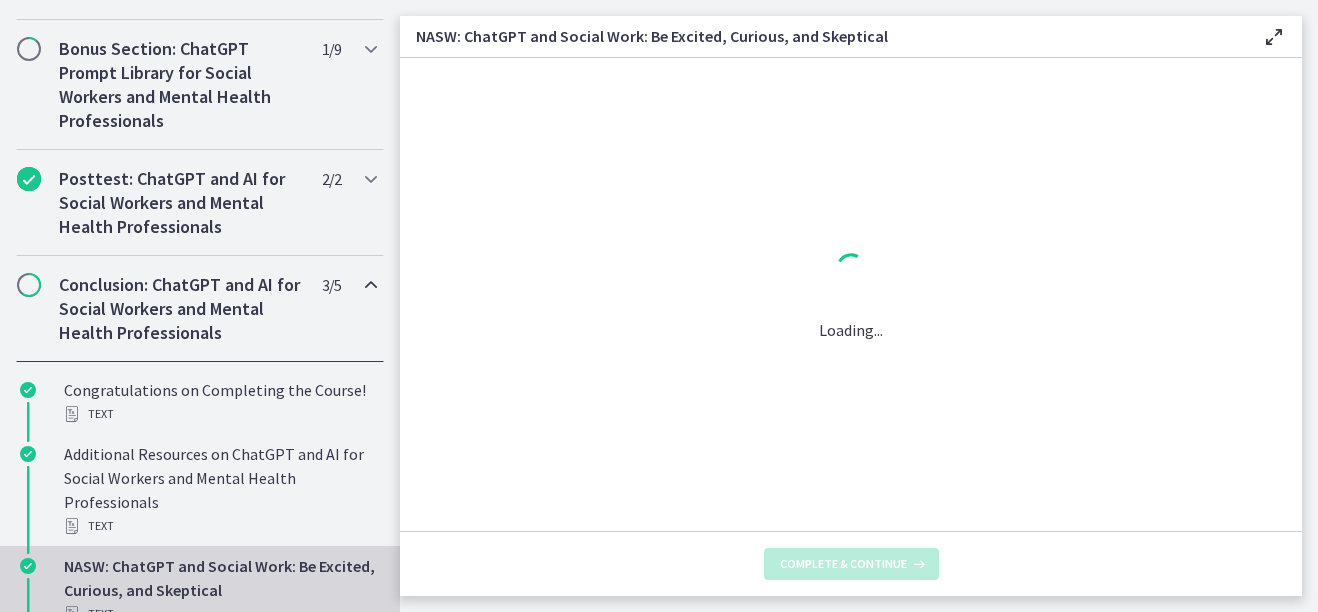 scroll, scrollTop: 0, scrollLeft: 0, axis: both 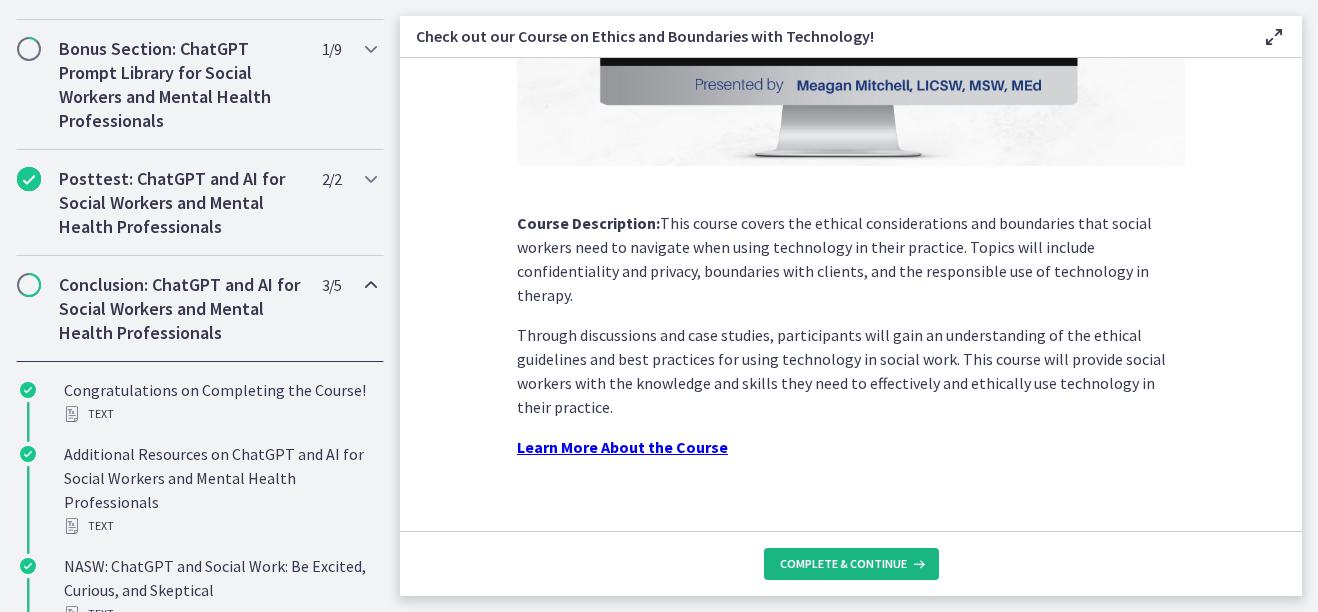 click on "Complete & continue" at bounding box center (843, 564) 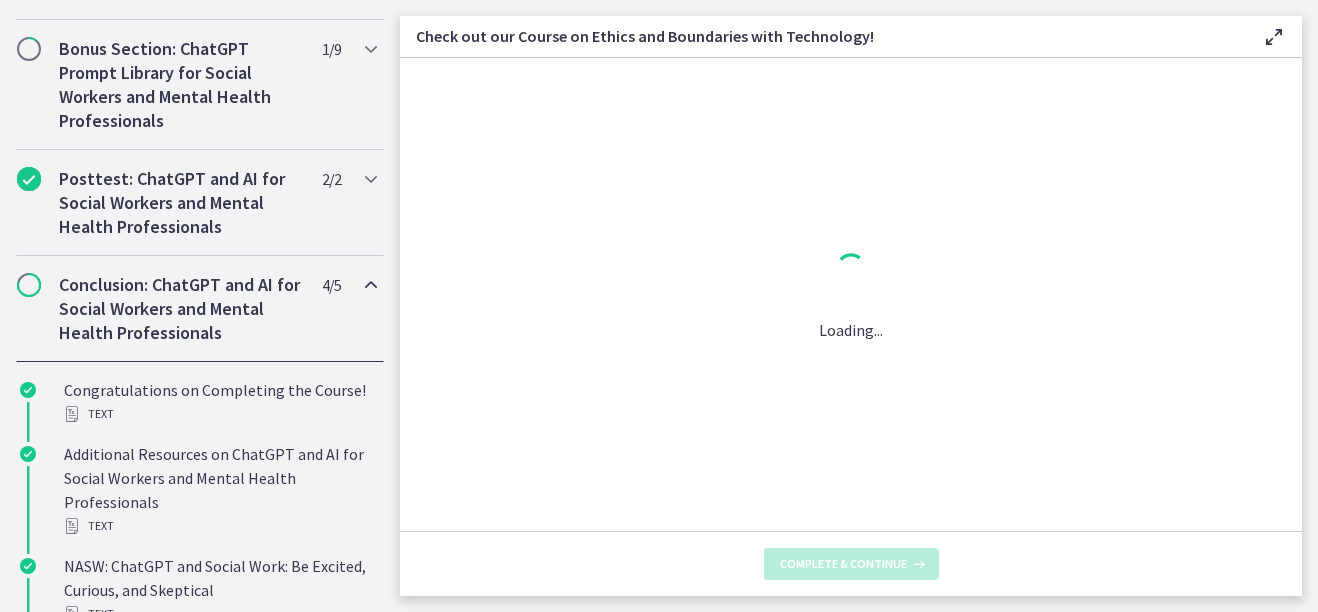 scroll, scrollTop: 0, scrollLeft: 0, axis: both 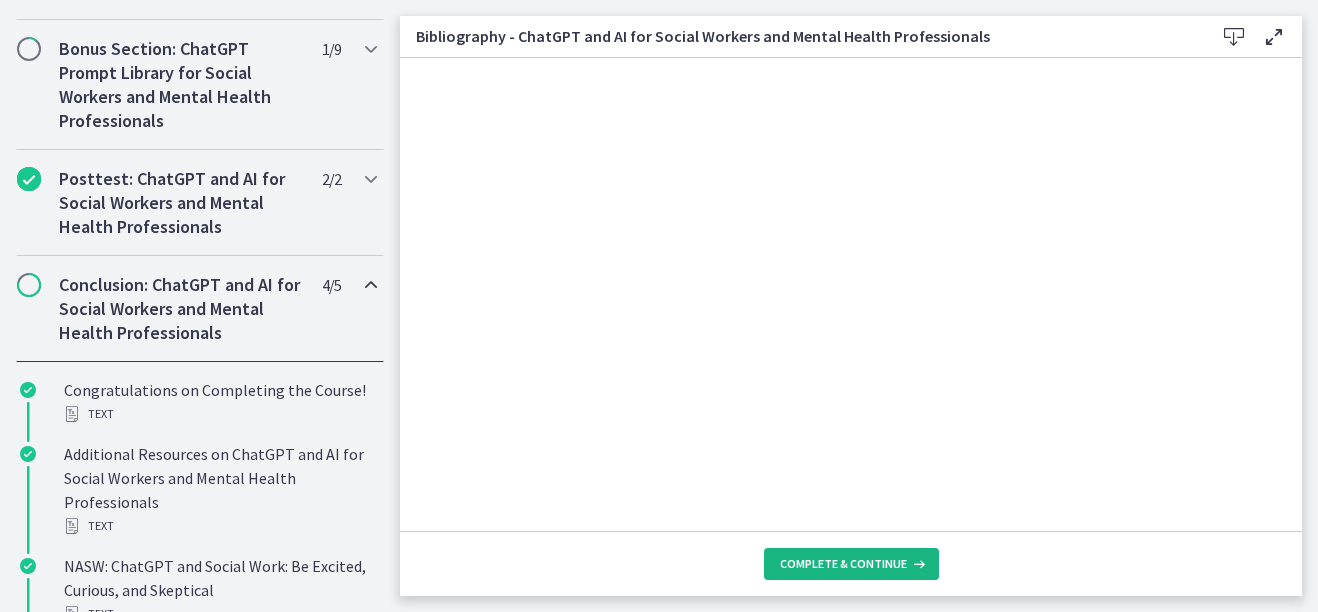 click on "Complete & continue" at bounding box center (843, 564) 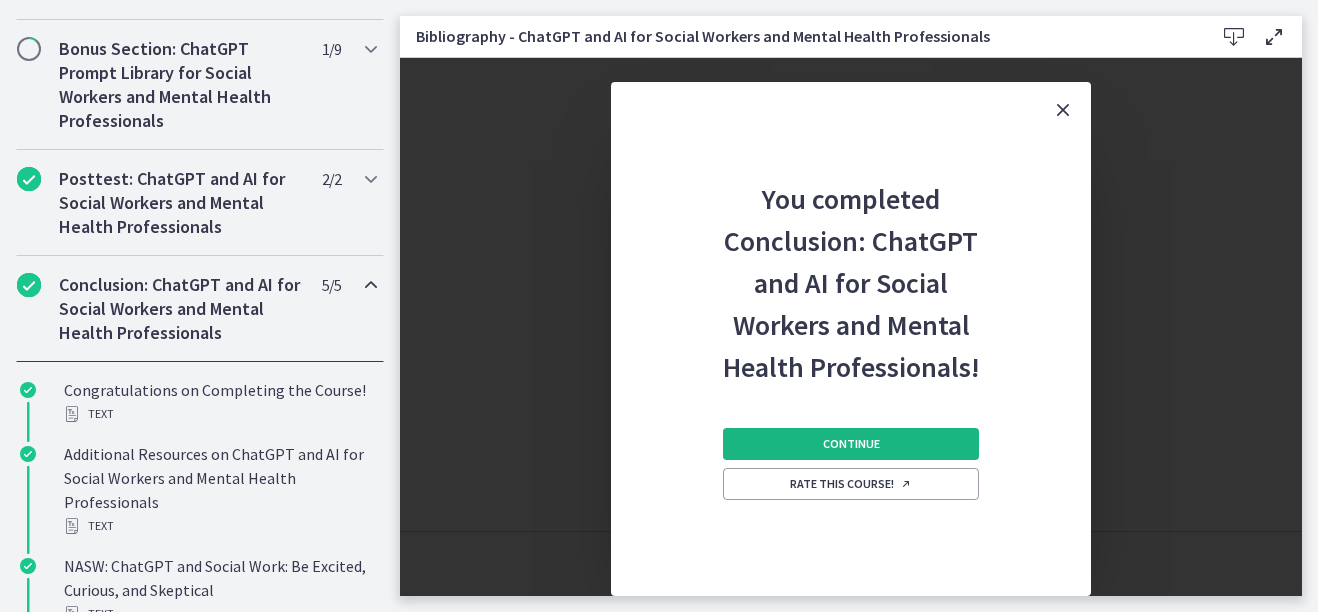 click on "Continue" at bounding box center [851, 444] 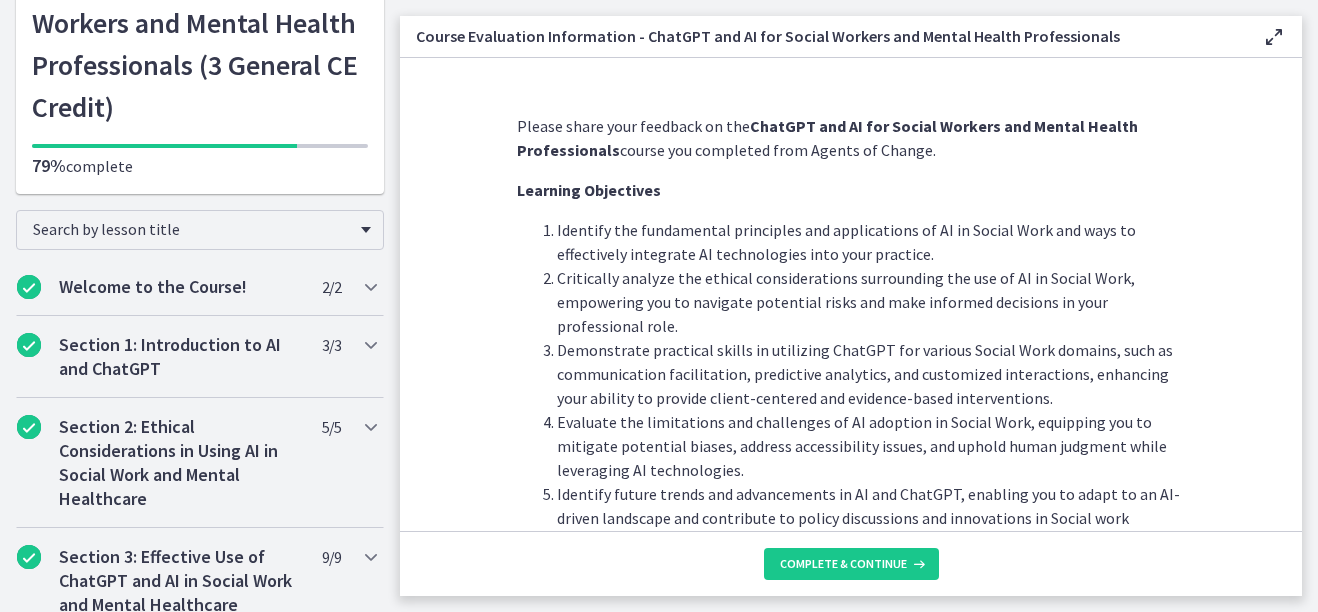 scroll, scrollTop: 0, scrollLeft: 0, axis: both 